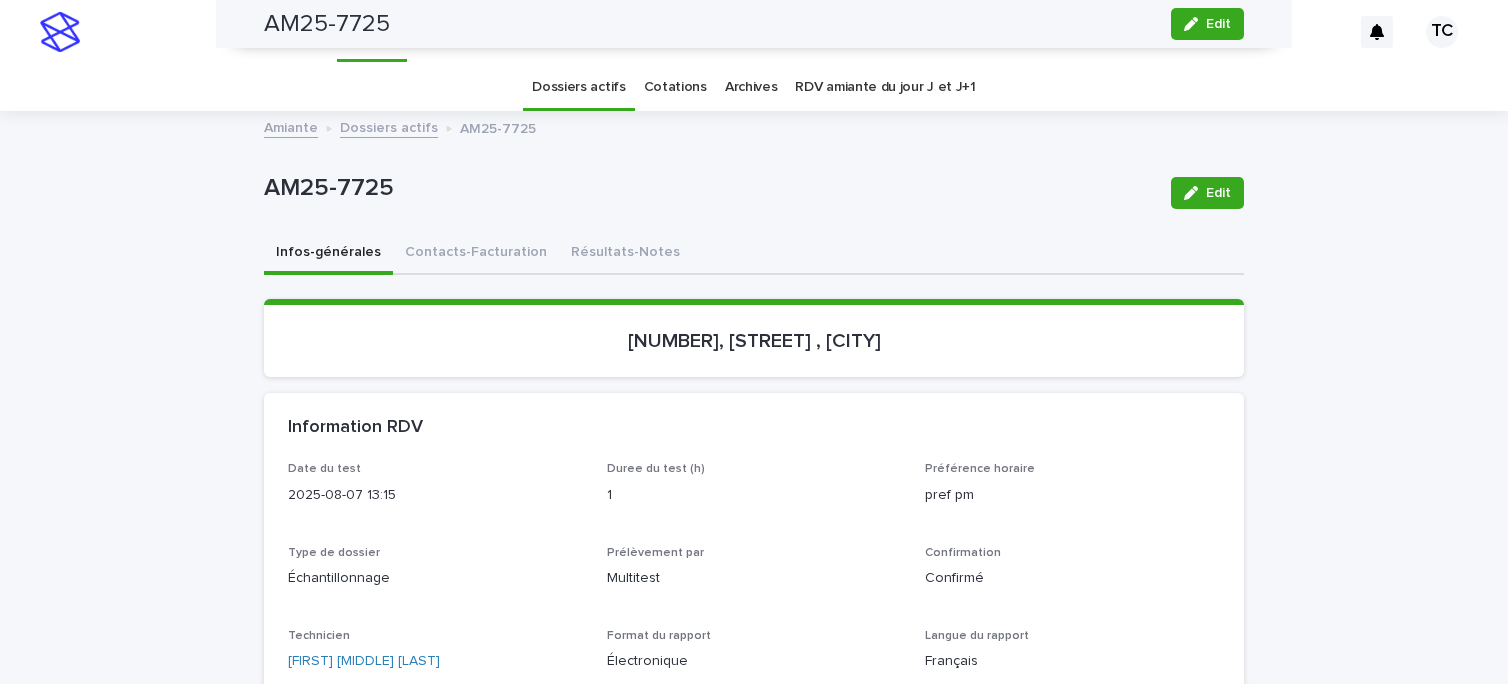 scroll, scrollTop: 0, scrollLeft: 0, axis: both 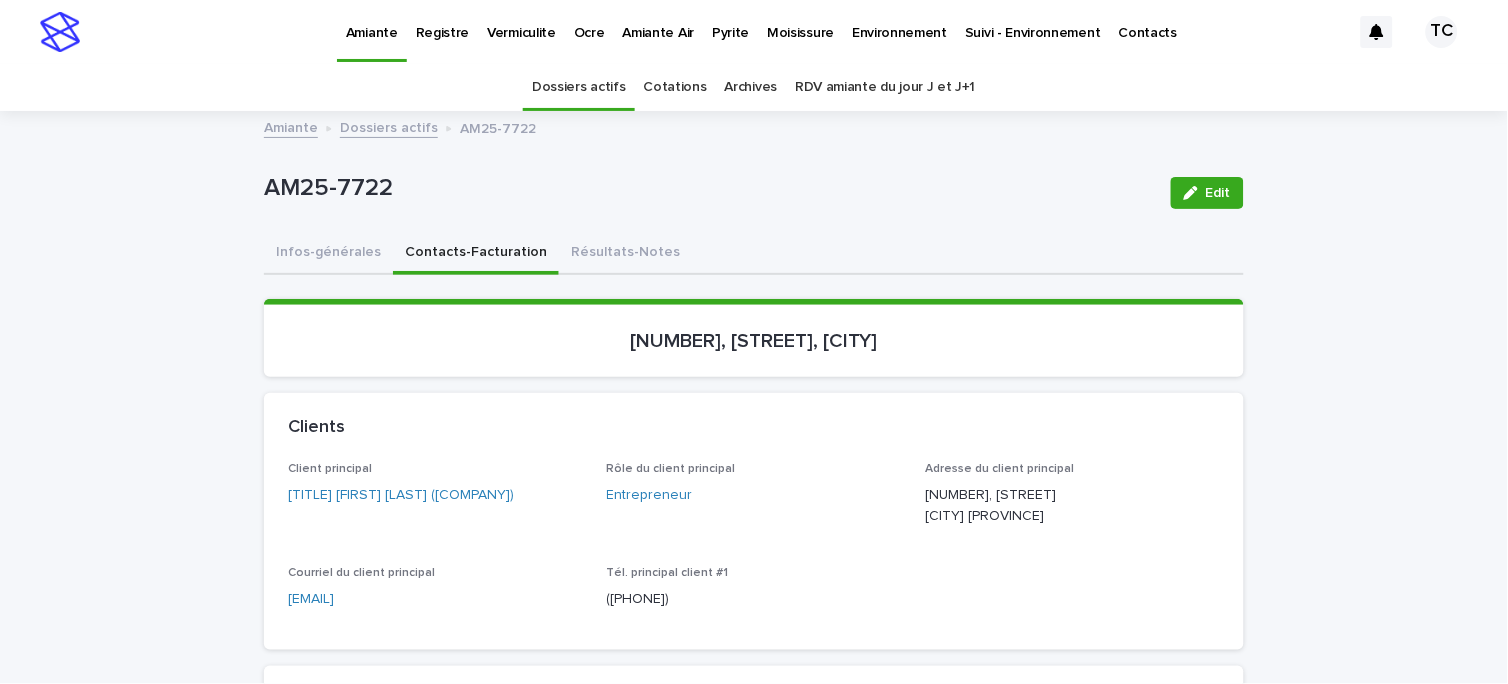 click on "Pyrite" at bounding box center [730, 21] 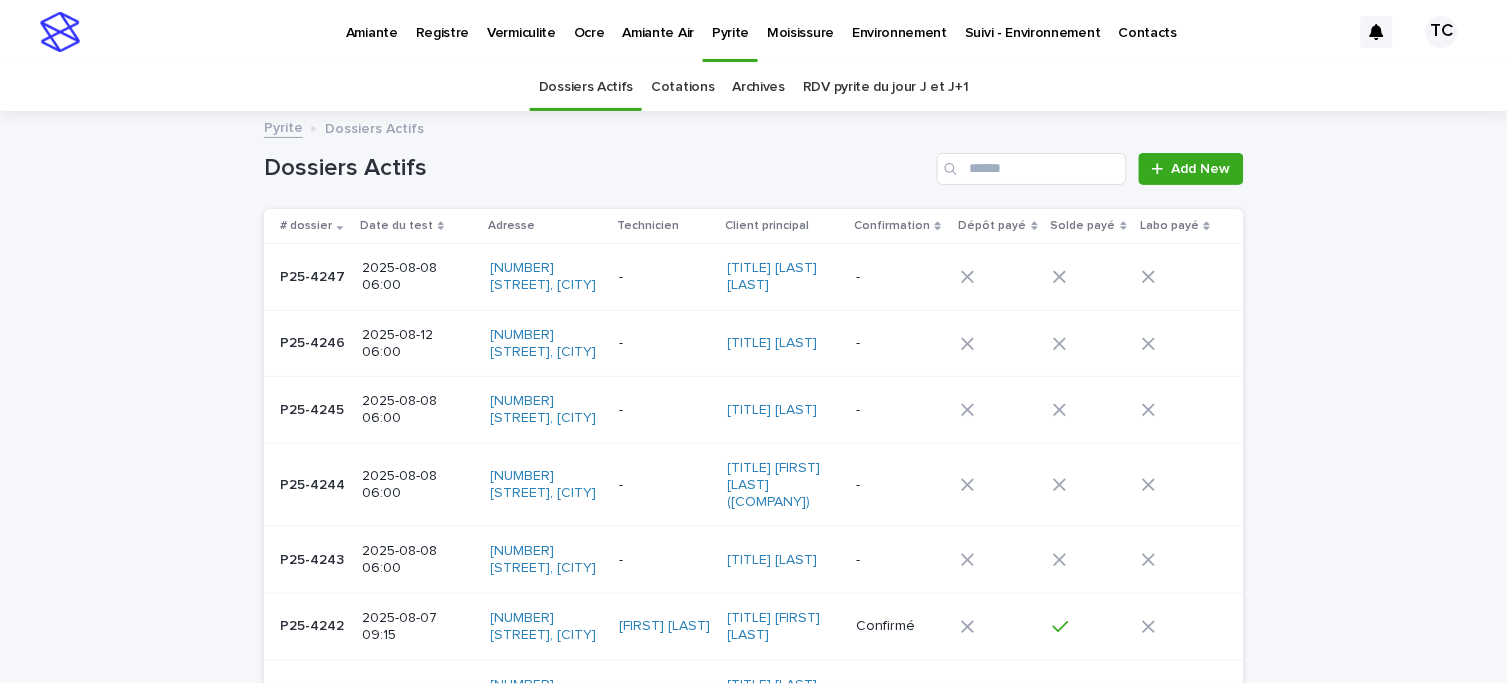 click on "Dossiers Actifs Add New" at bounding box center [754, 161] 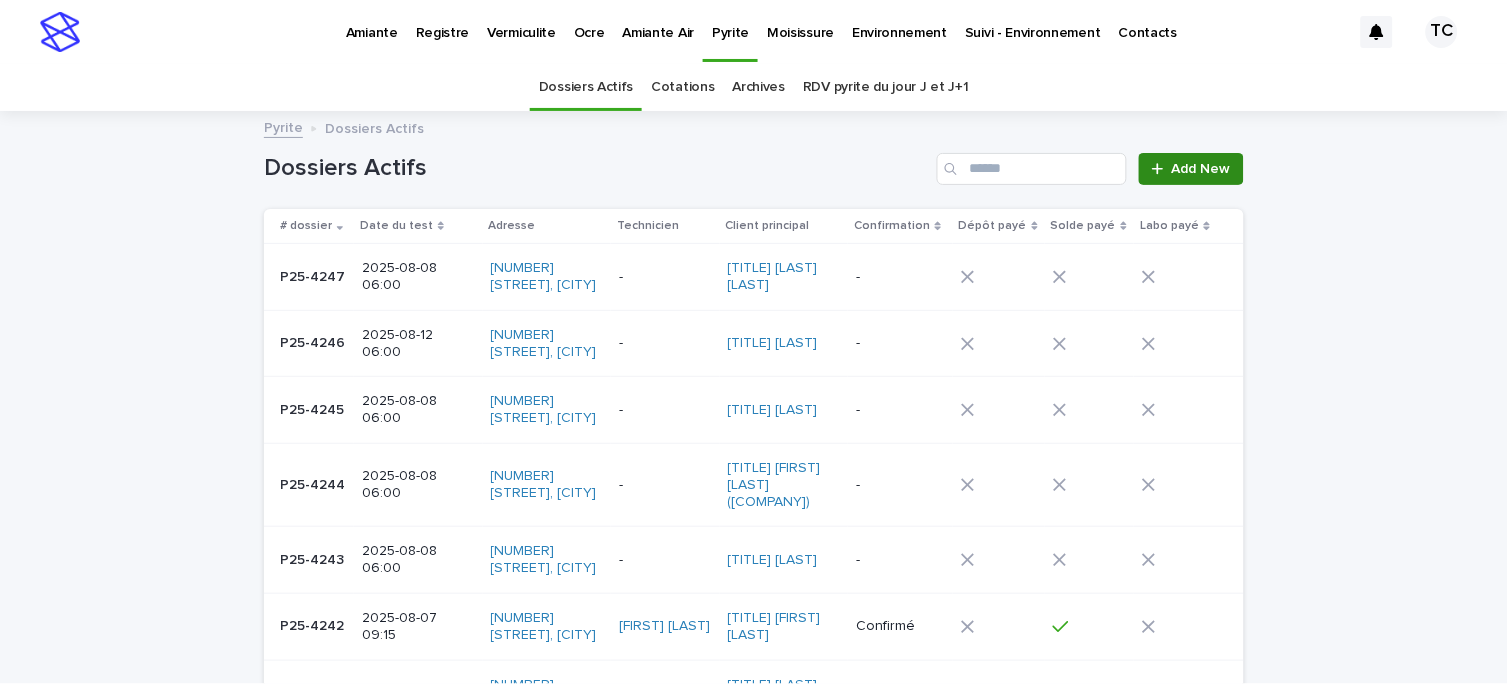 click on "Add New" at bounding box center (1201, 169) 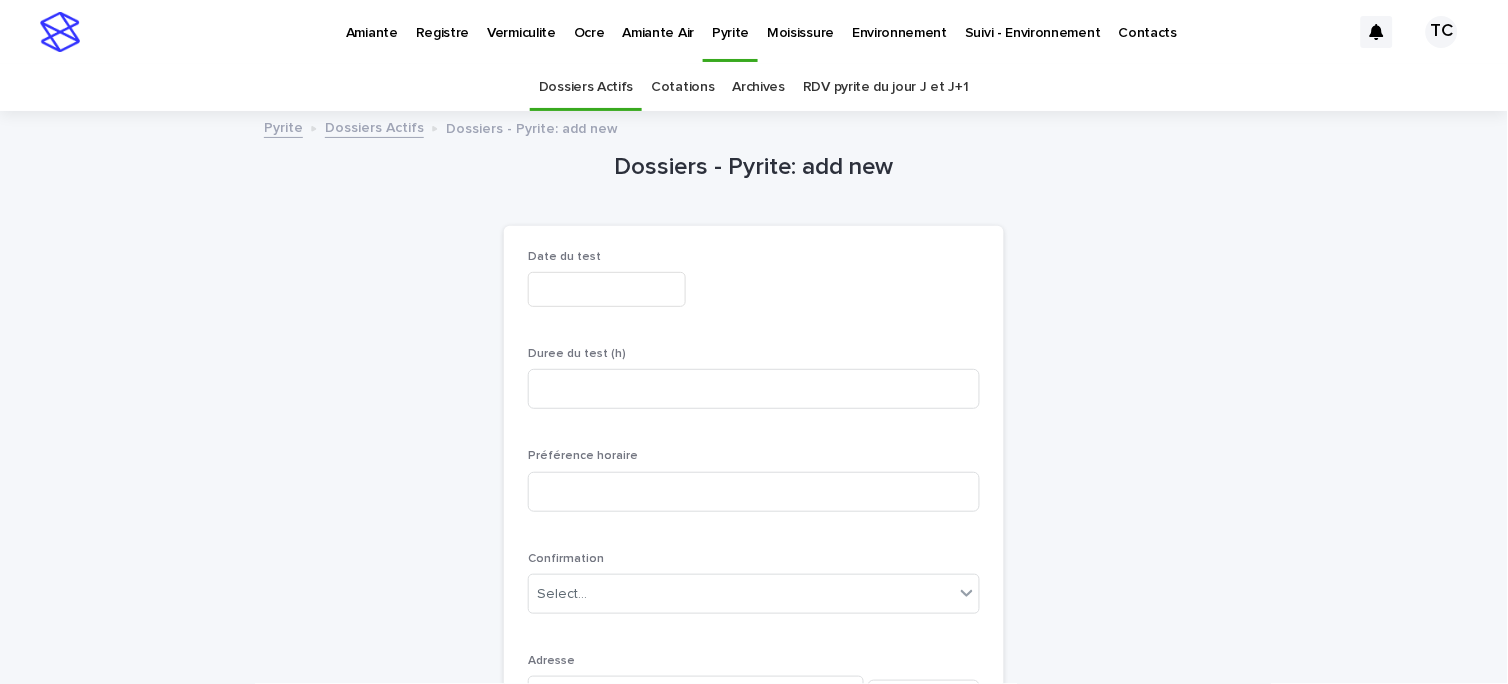 scroll, scrollTop: 64, scrollLeft: 0, axis: vertical 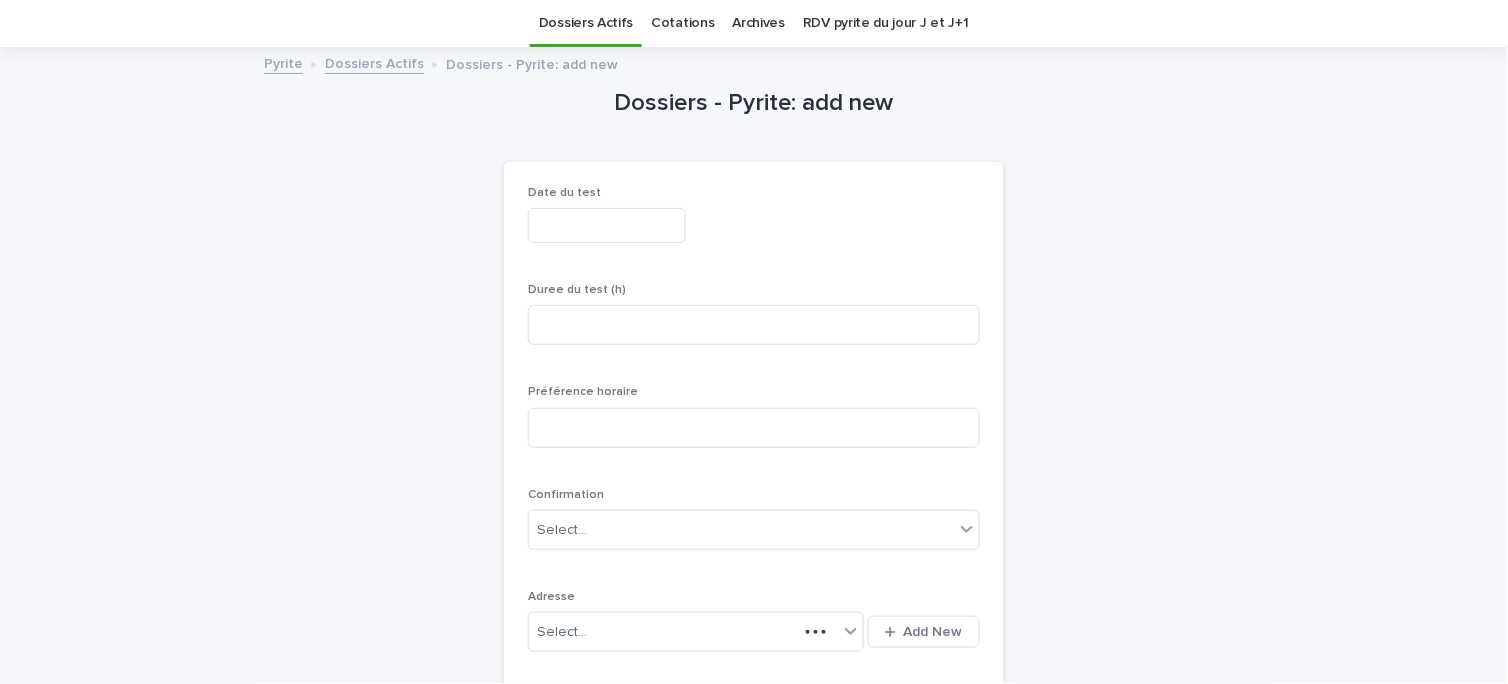 click at bounding box center [607, 225] 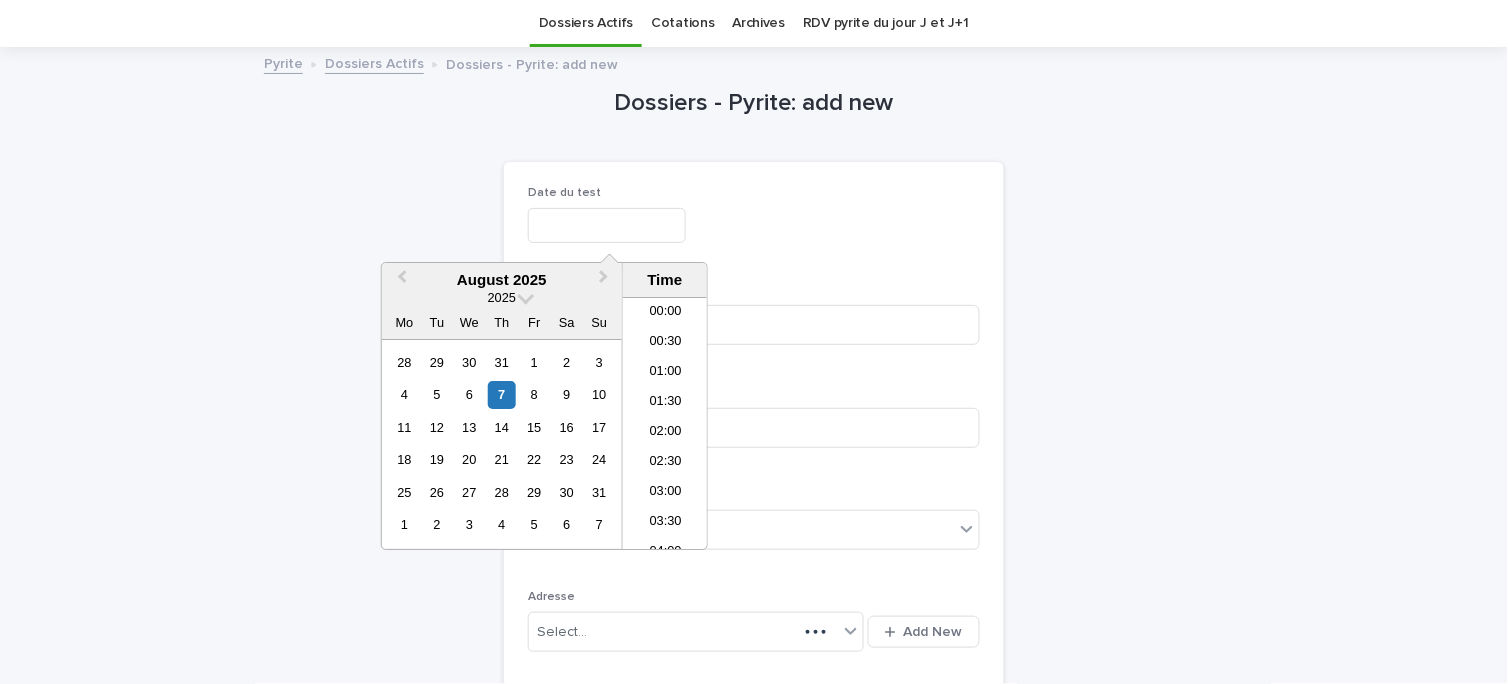 scroll, scrollTop: 490, scrollLeft: 0, axis: vertical 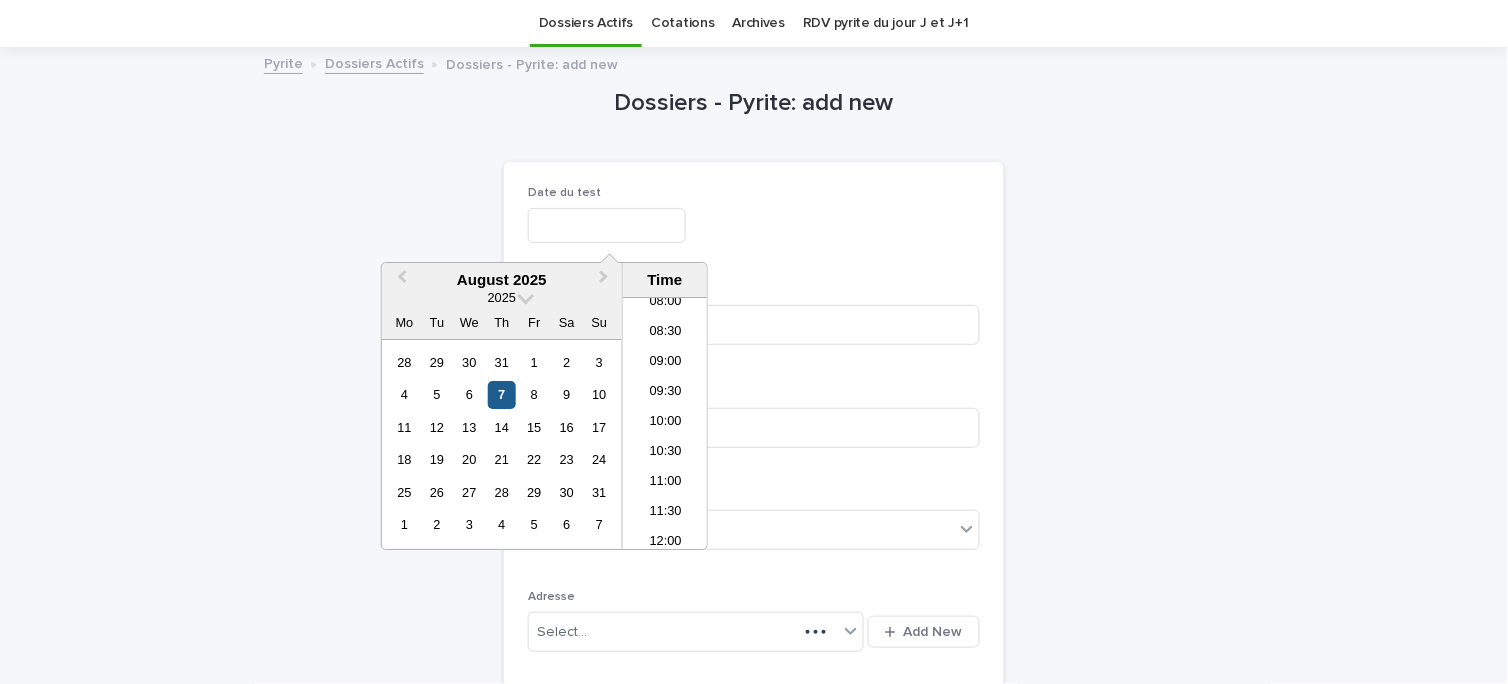 click on "7" at bounding box center (501, 395) 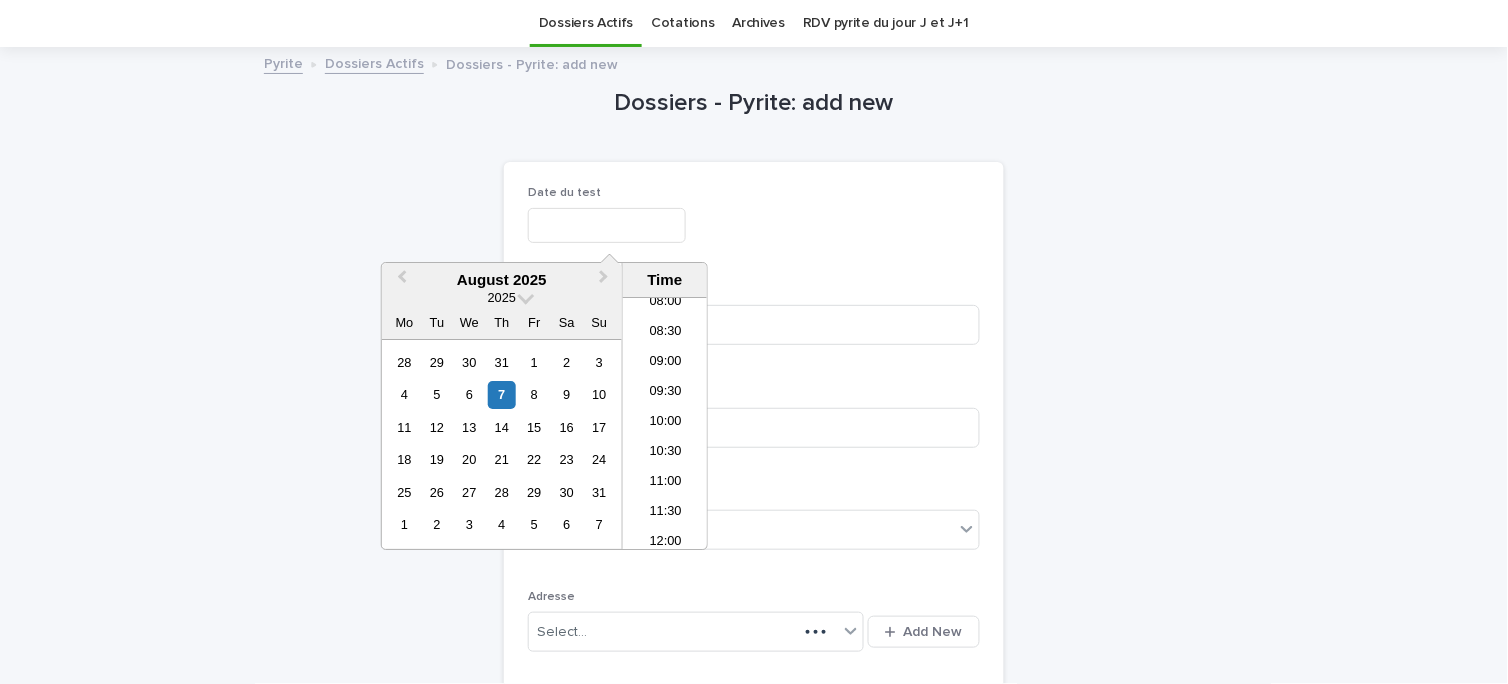 type on "**********" 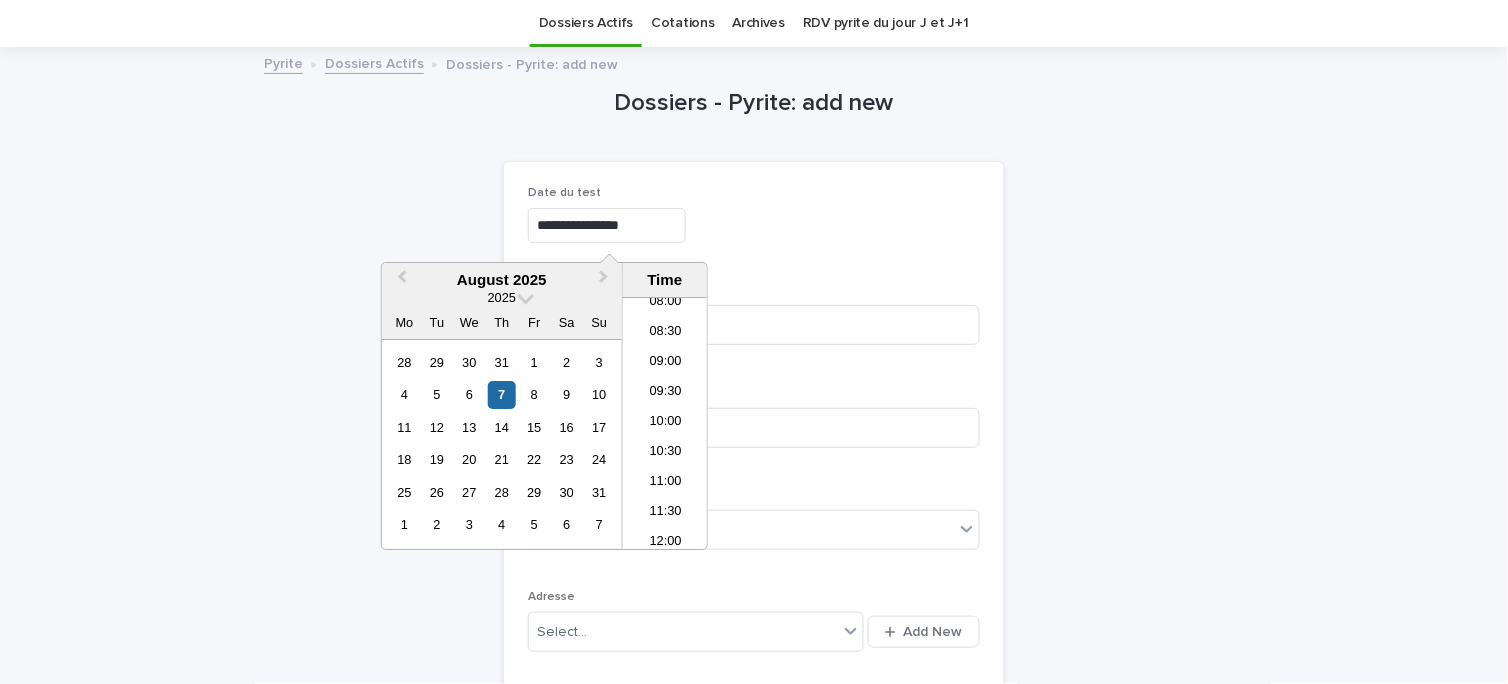 click on "Date du test" at bounding box center (754, 193) 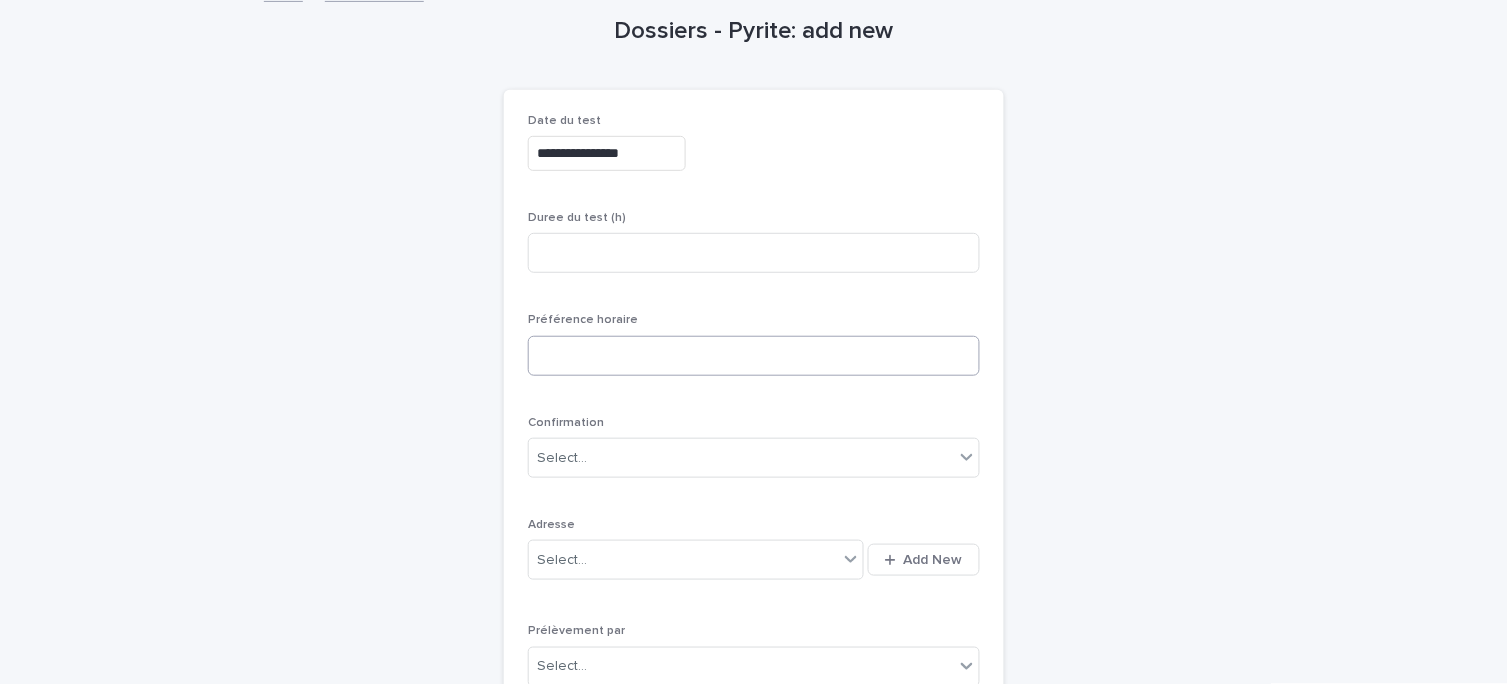 scroll, scrollTop: 286, scrollLeft: 0, axis: vertical 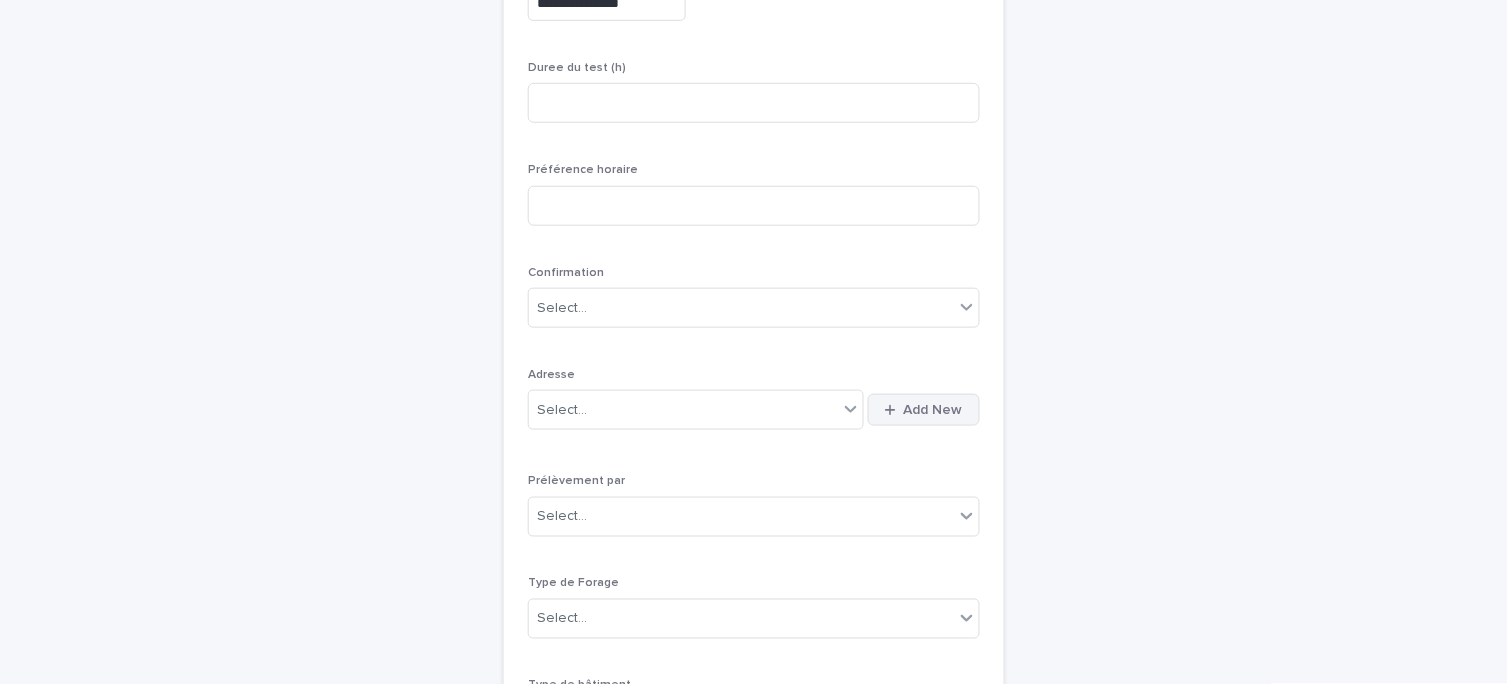 click on "Add New" at bounding box center [924, 410] 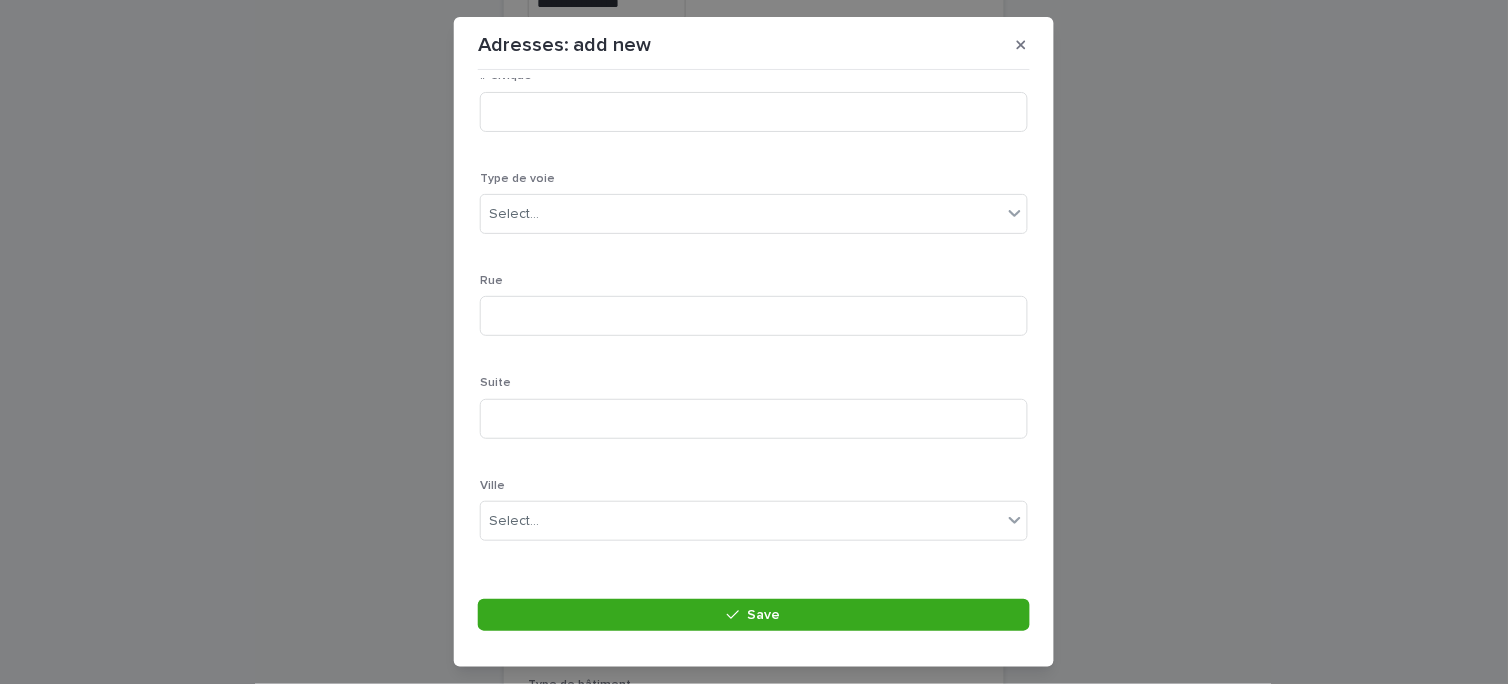 scroll, scrollTop: 222, scrollLeft: 0, axis: vertical 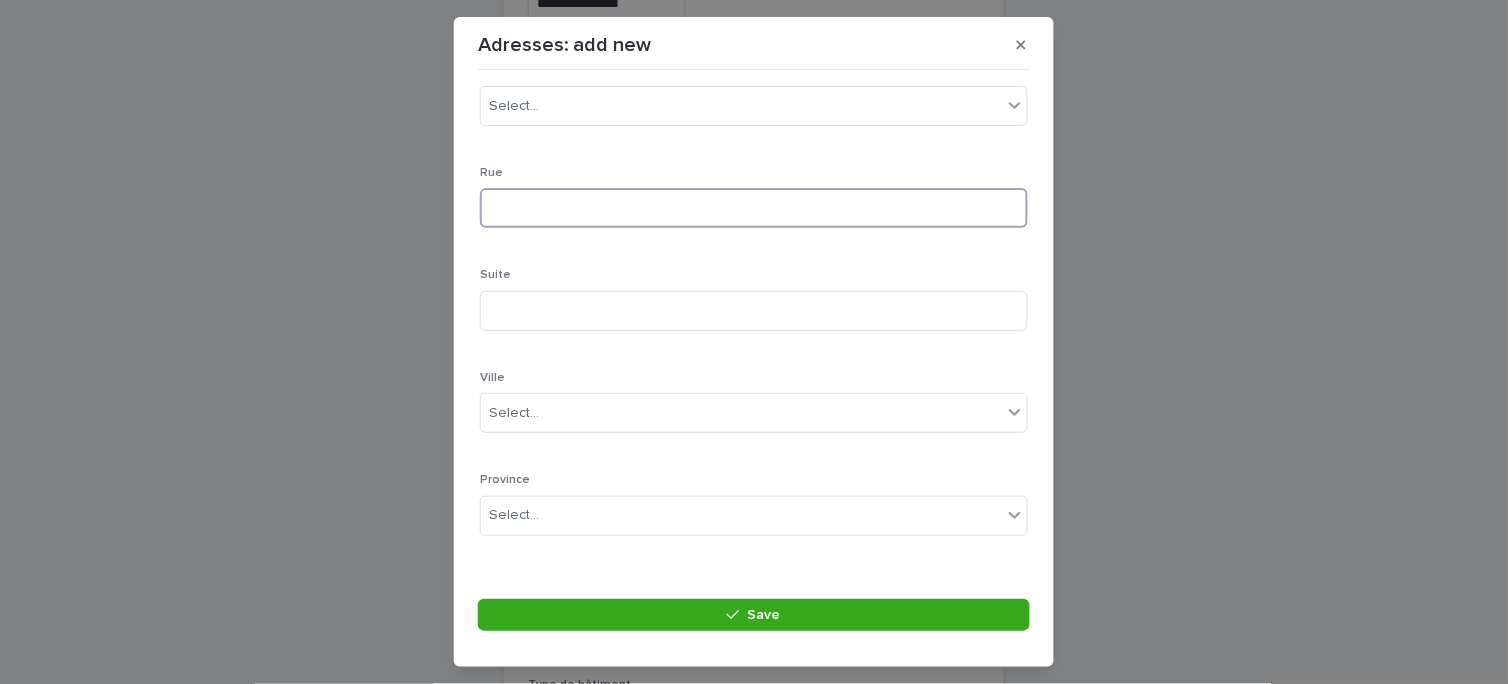 click at bounding box center [754, 208] 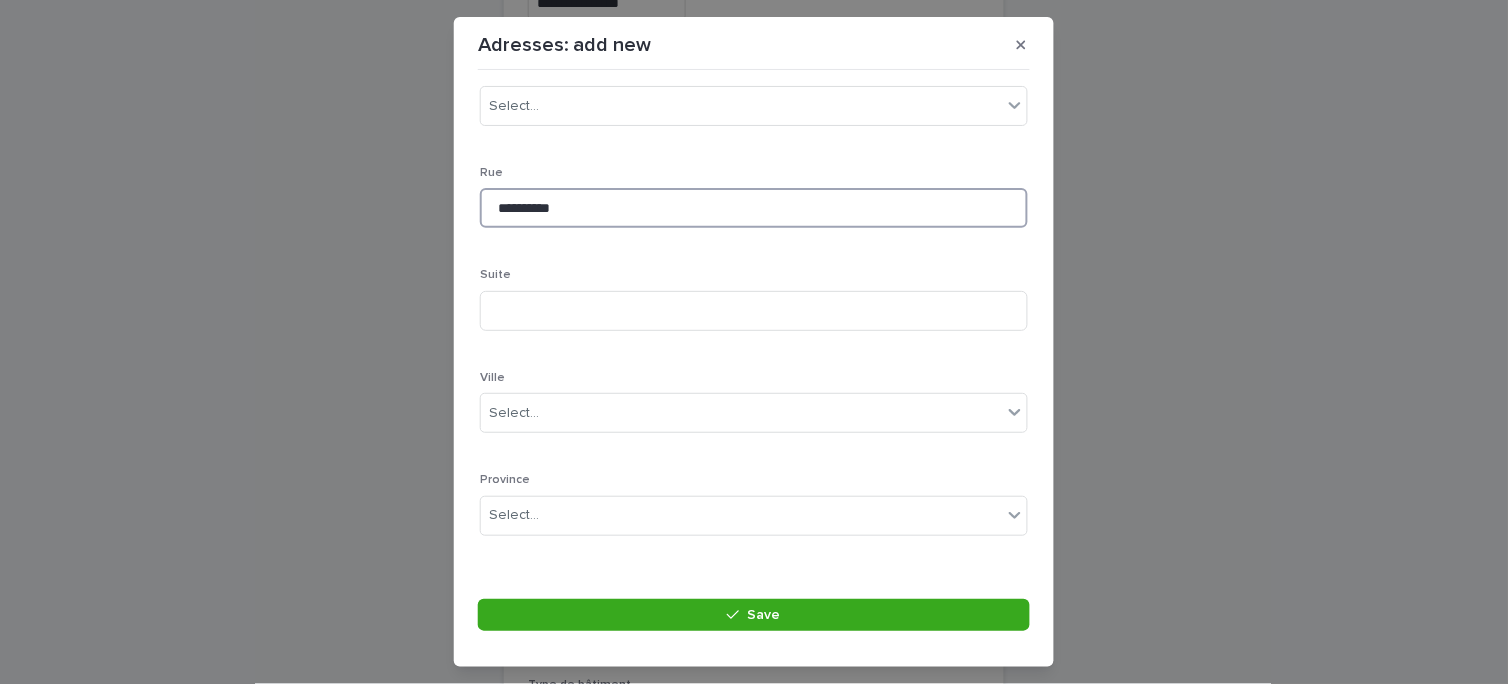 type on "**********" 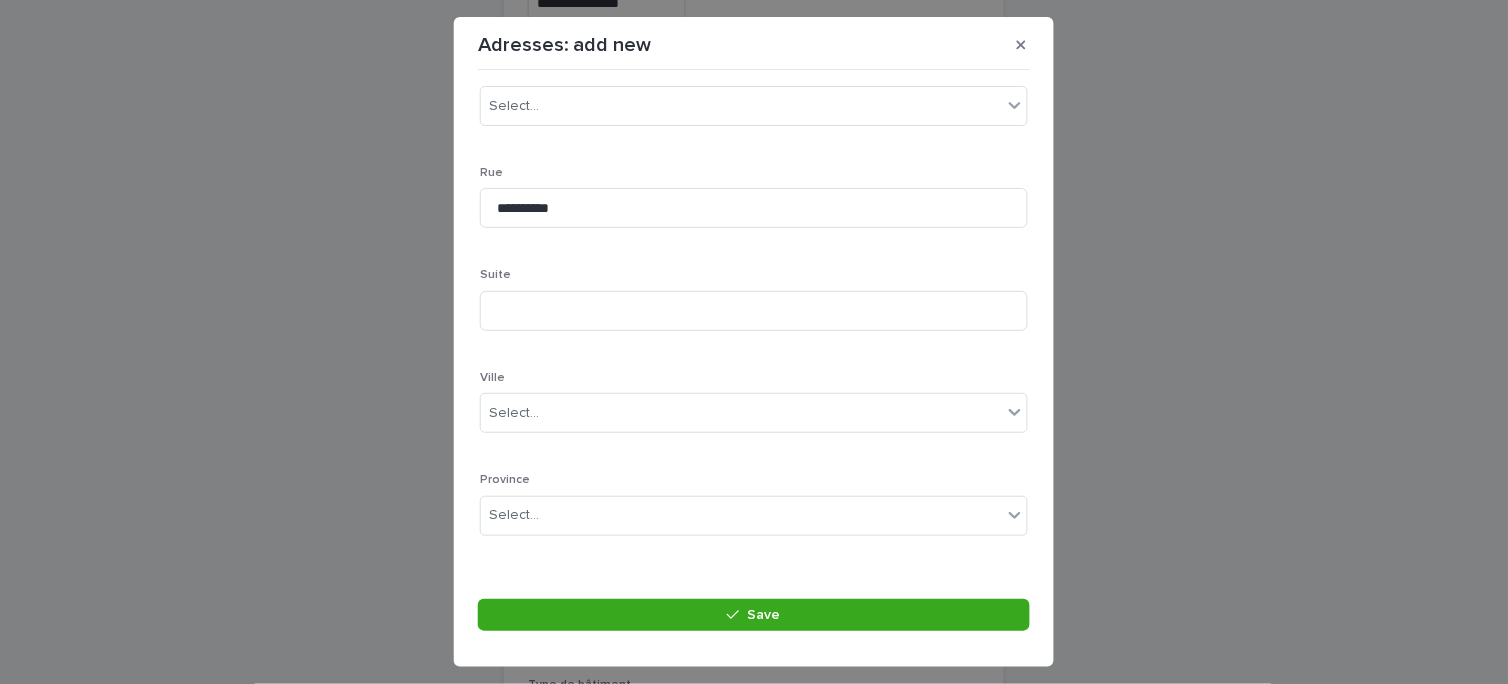 click on "**********" at bounding box center (754, 205) 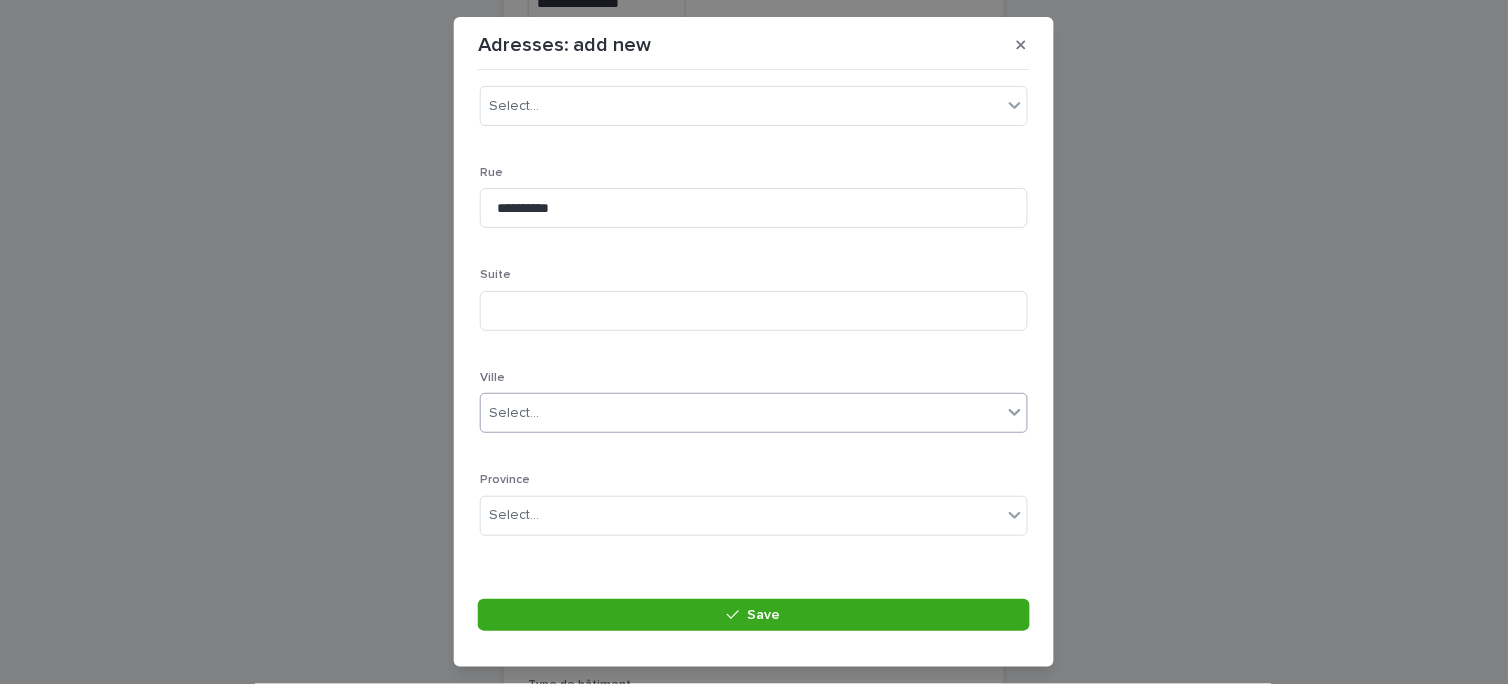 click on "Select..." at bounding box center (514, 413) 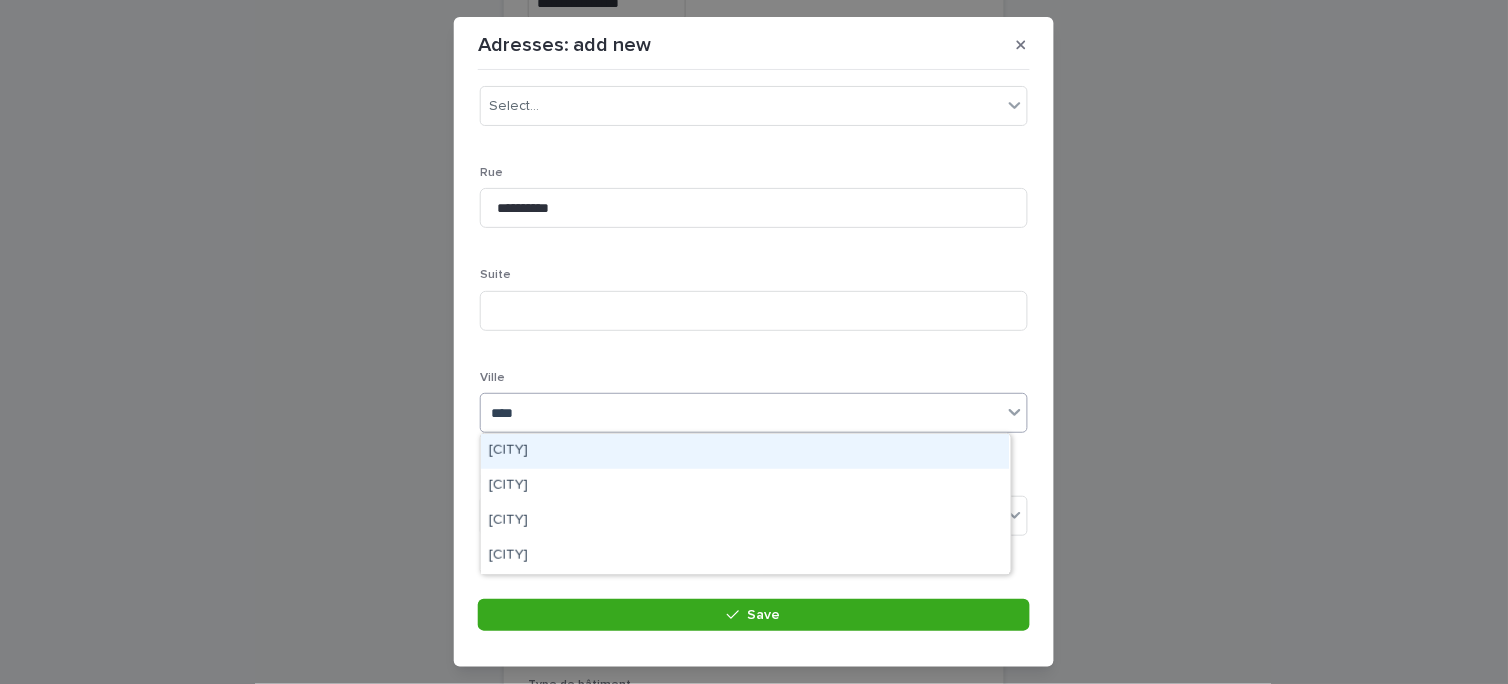 type on "*****" 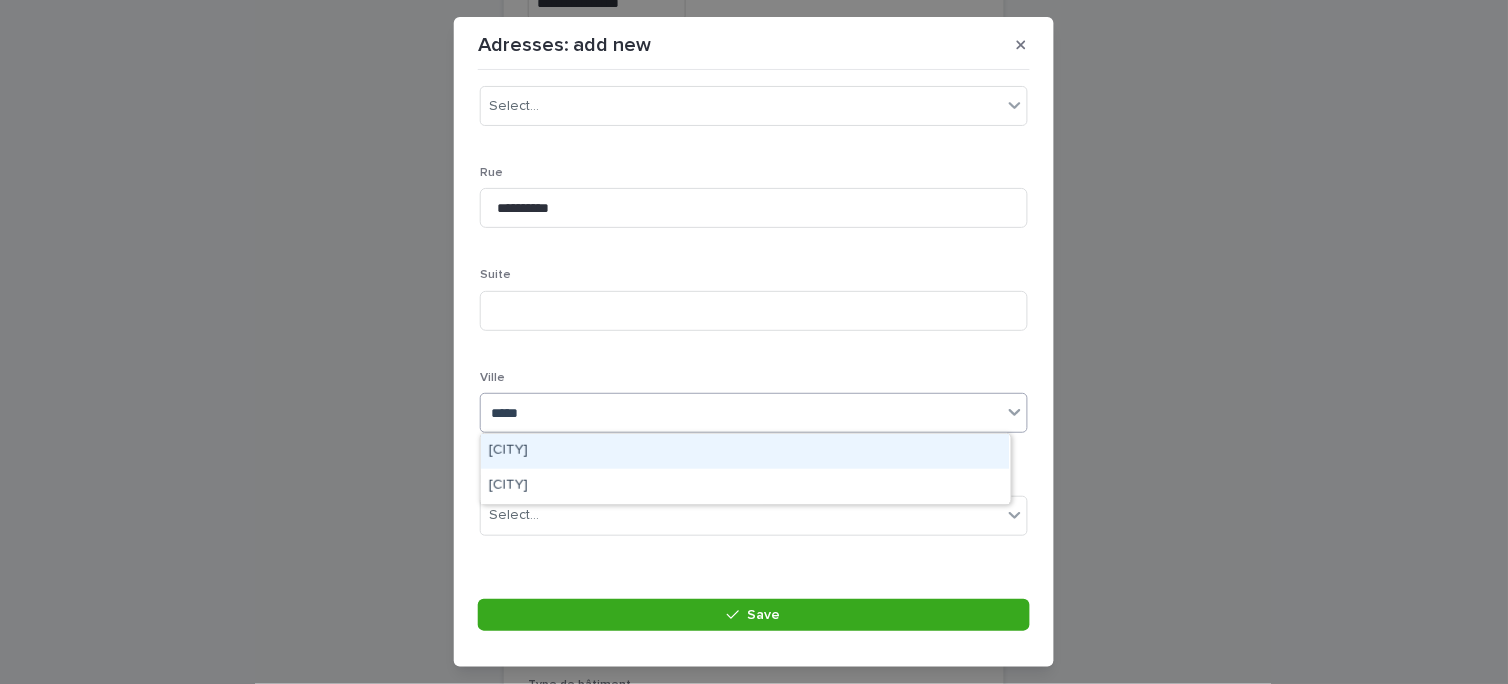 drag, startPoint x: 545, startPoint y: 453, endPoint x: 592, endPoint y: 431, distance: 51.894123 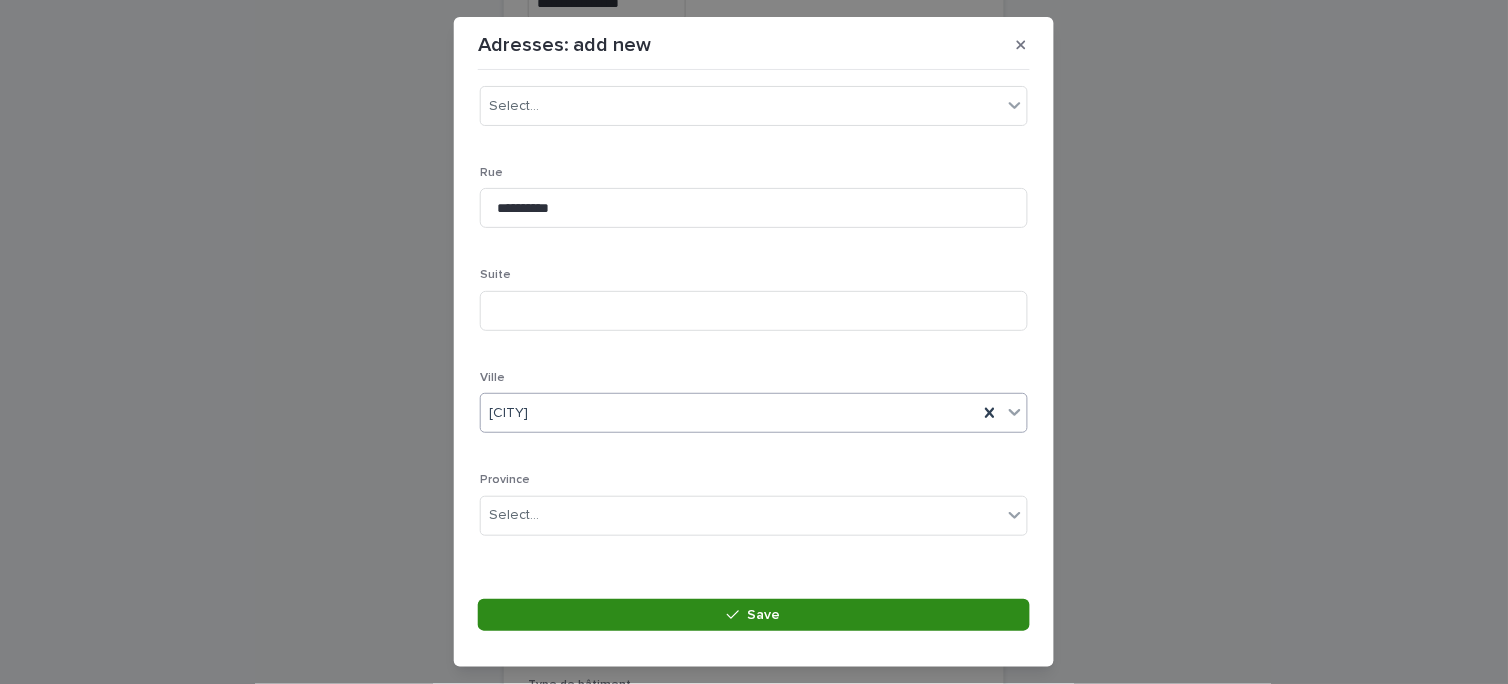 click on "Save" at bounding box center (754, 615) 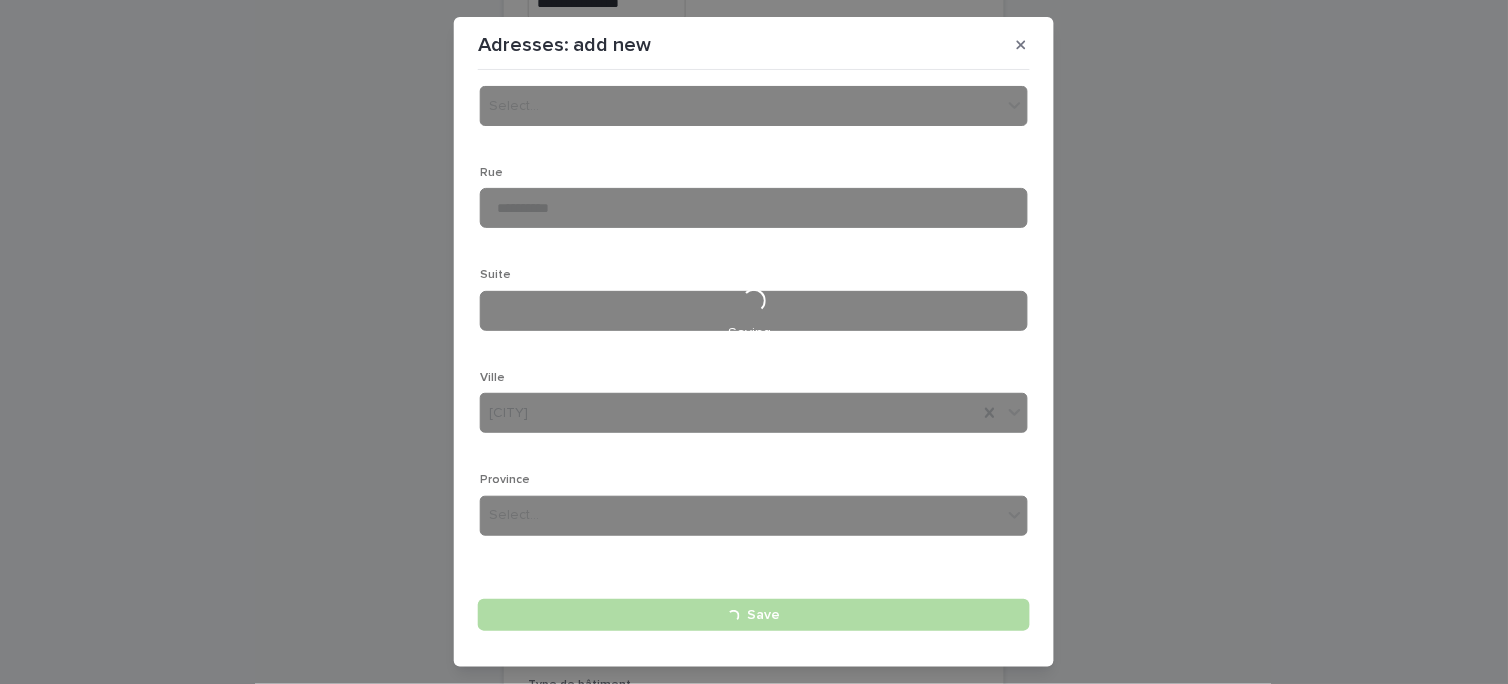 type 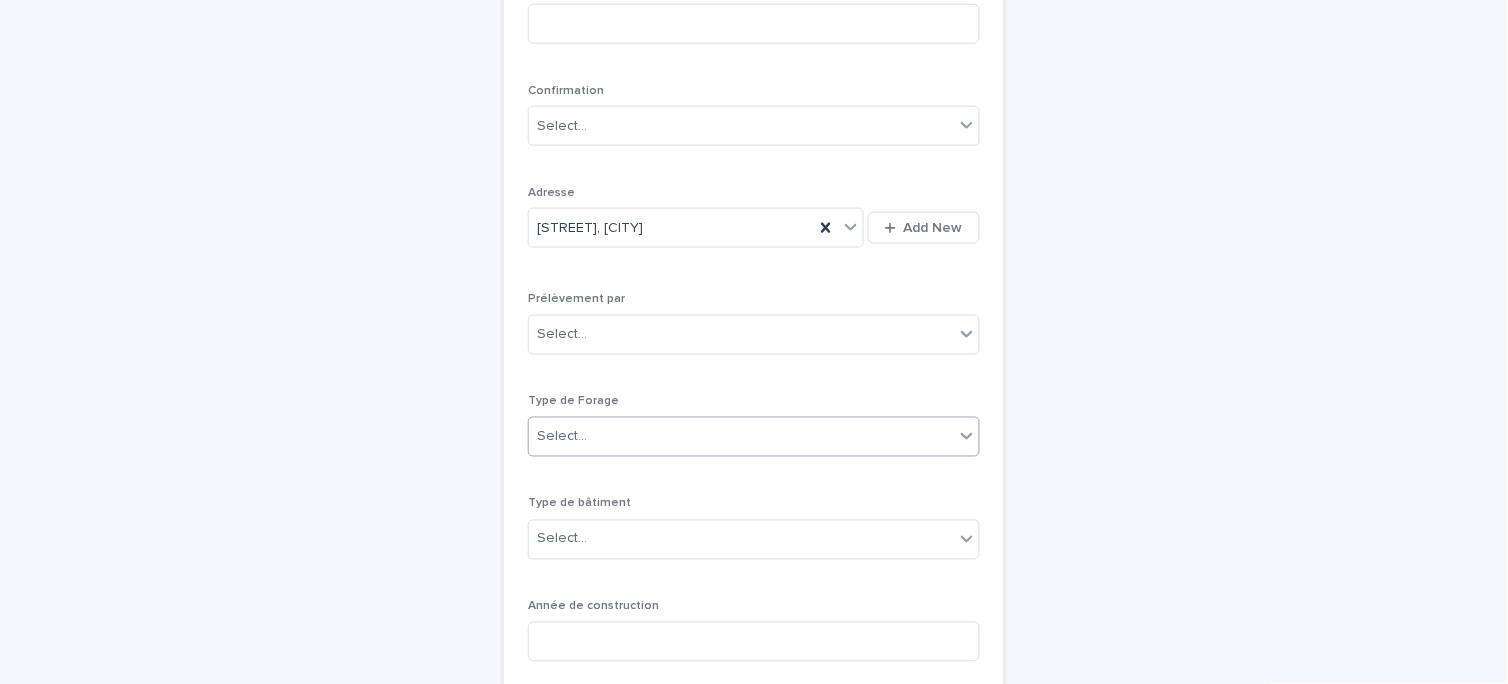 scroll, scrollTop: 620, scrollLeft: 0, axis: vertical 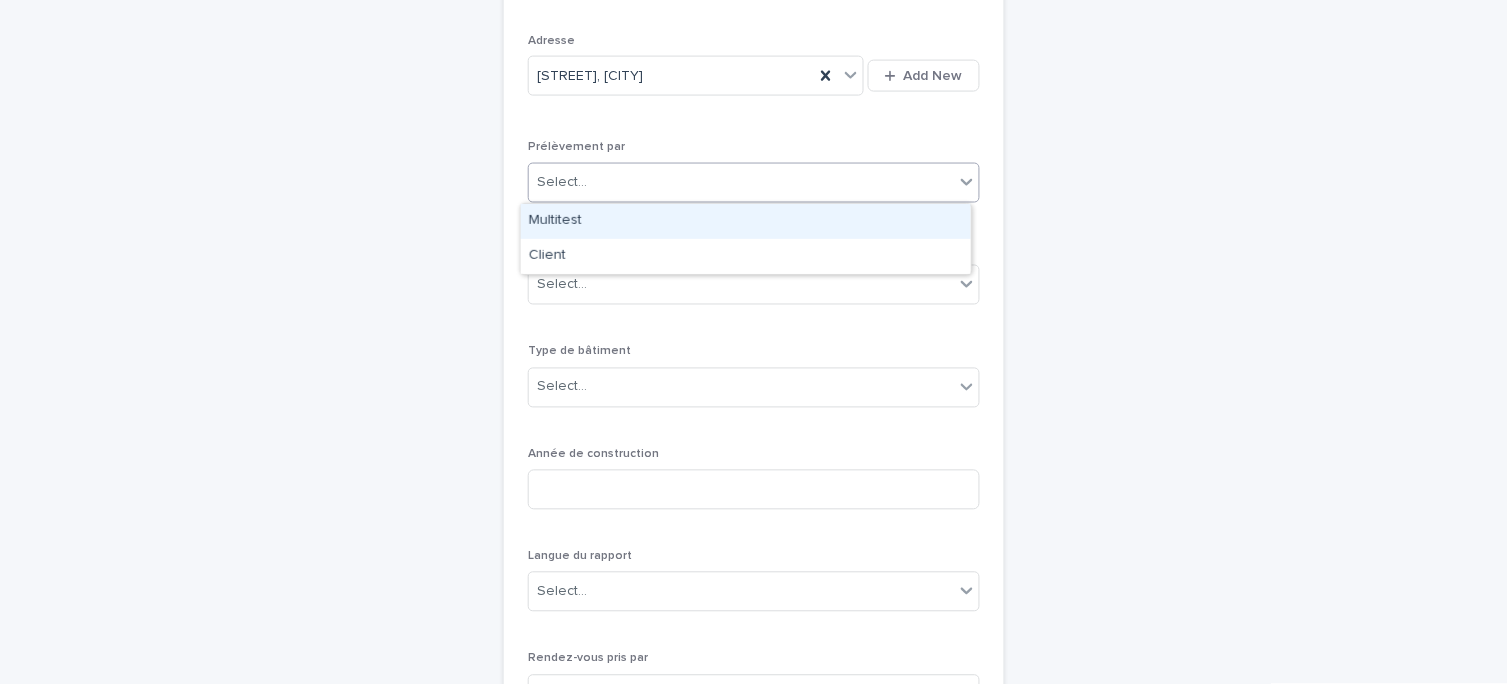 click on "Select..." at bounding box center [741, 182] 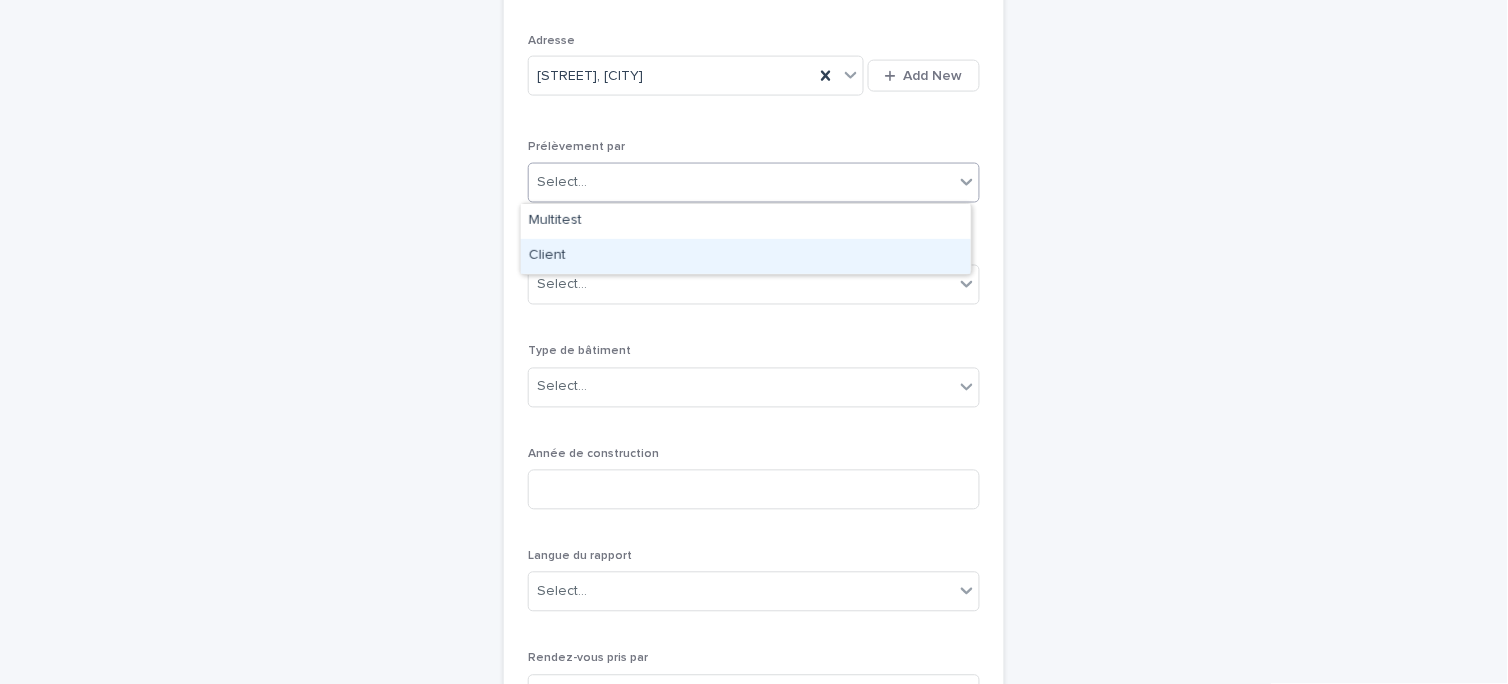 click on "Client" at bounding box center (746, 256) 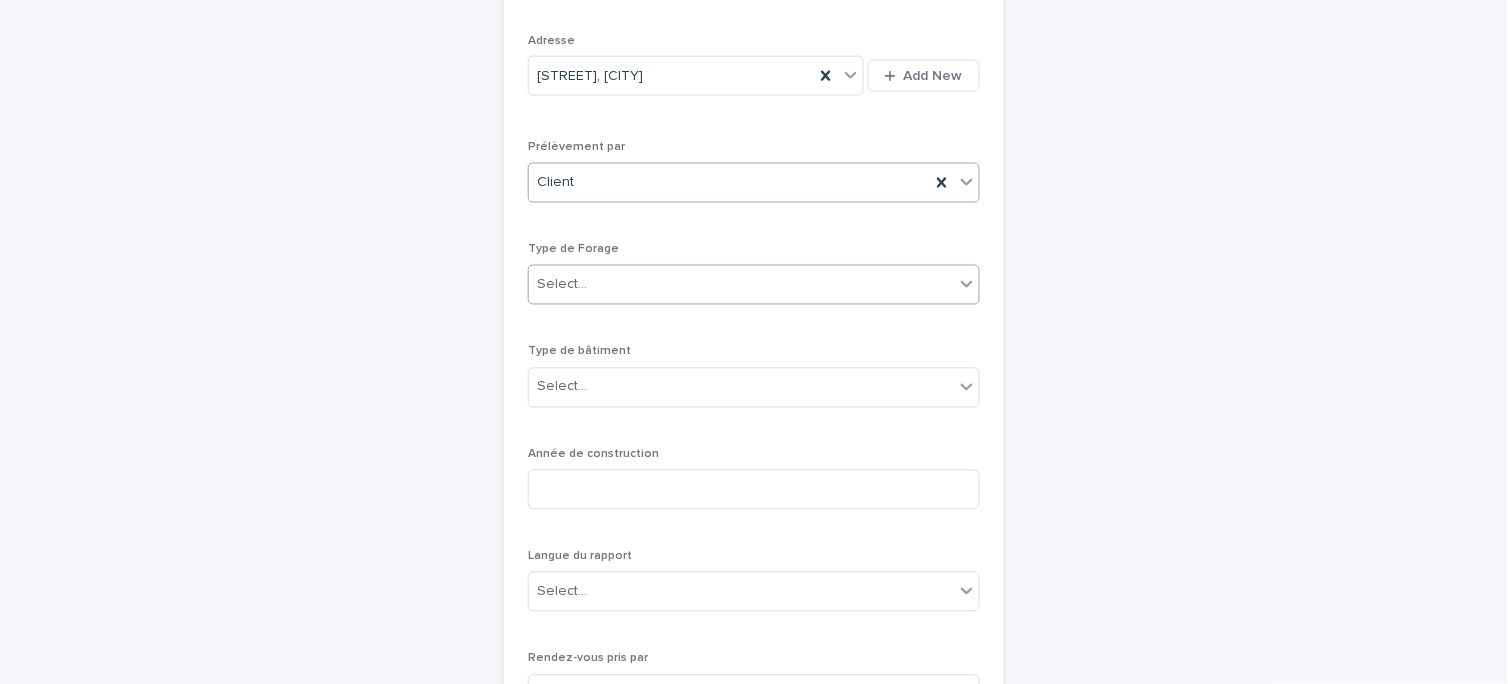 click on "Select..." at bounding box center (741, 285) 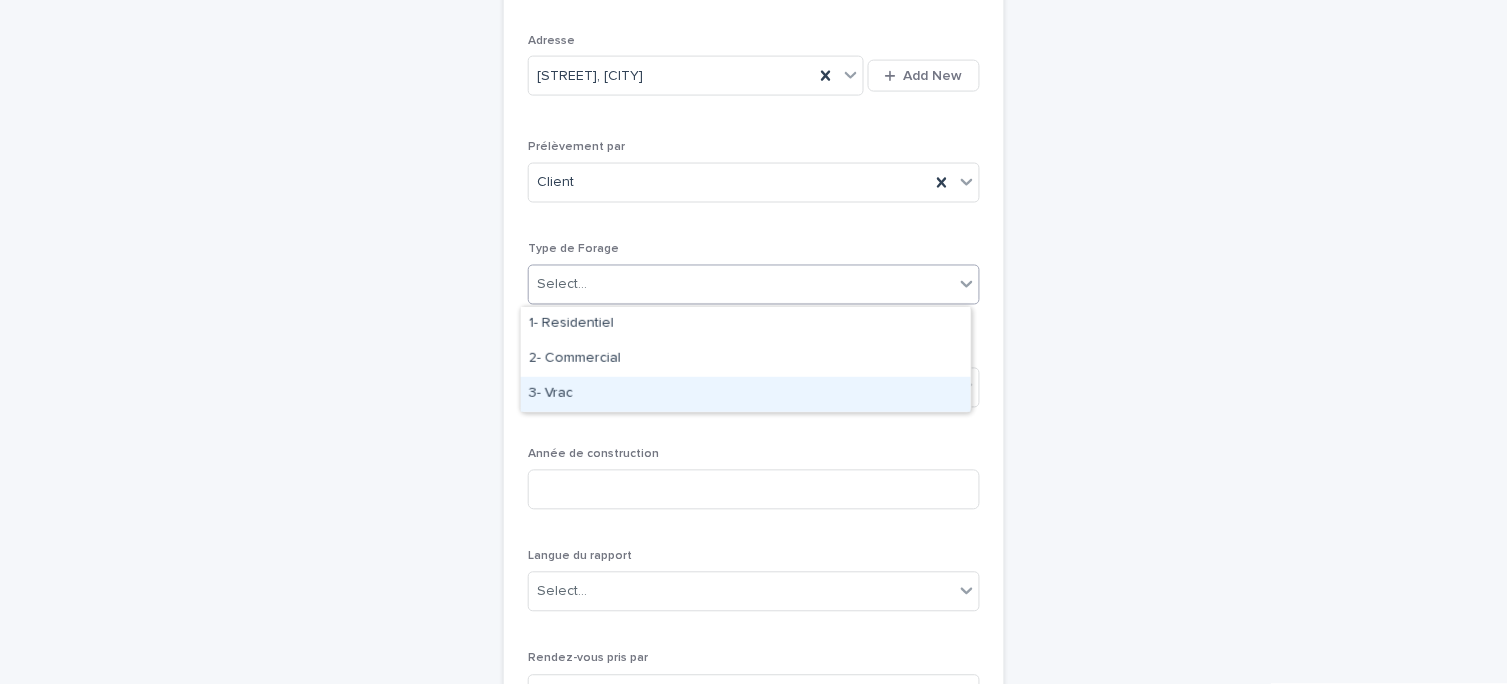 click on "3- Vrac" at bounding box center [746, 394] 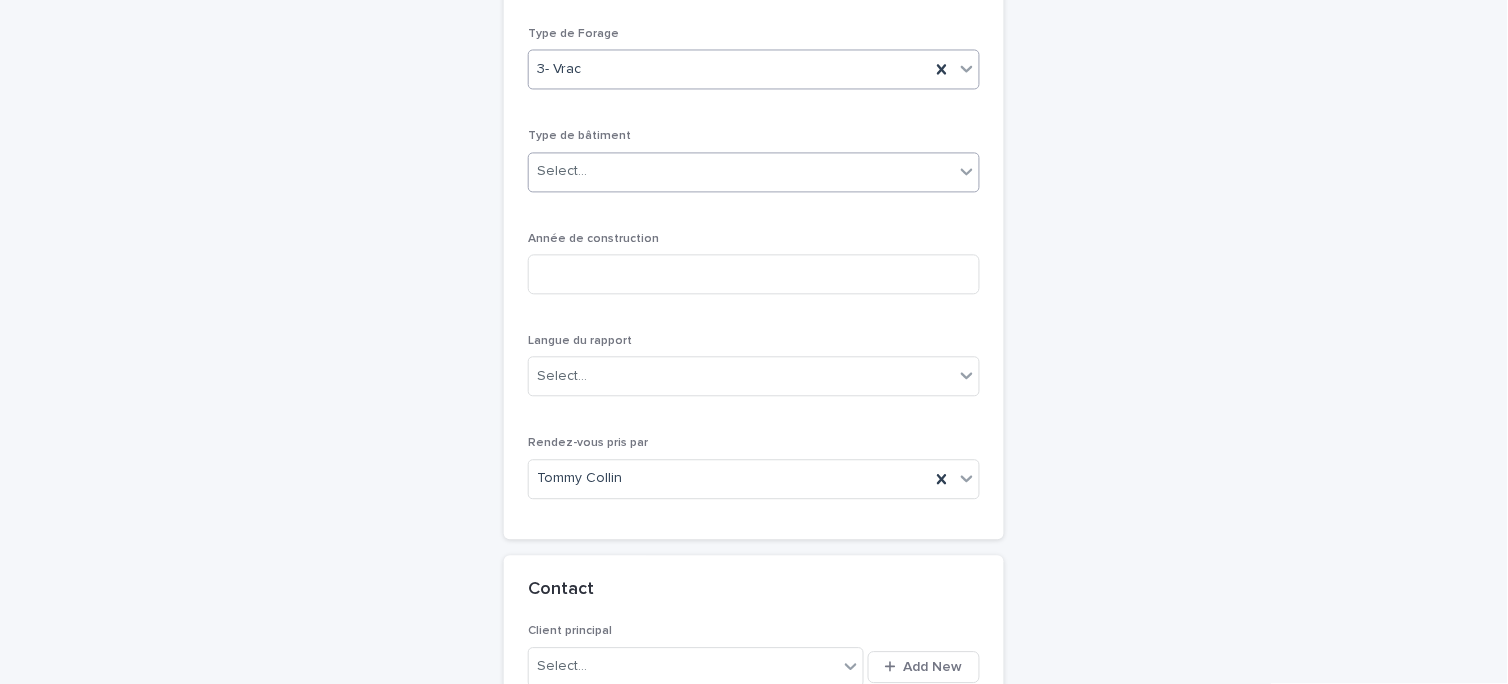 scroll, scrollTop: 842, scrollLeft: 0, axis: vertical 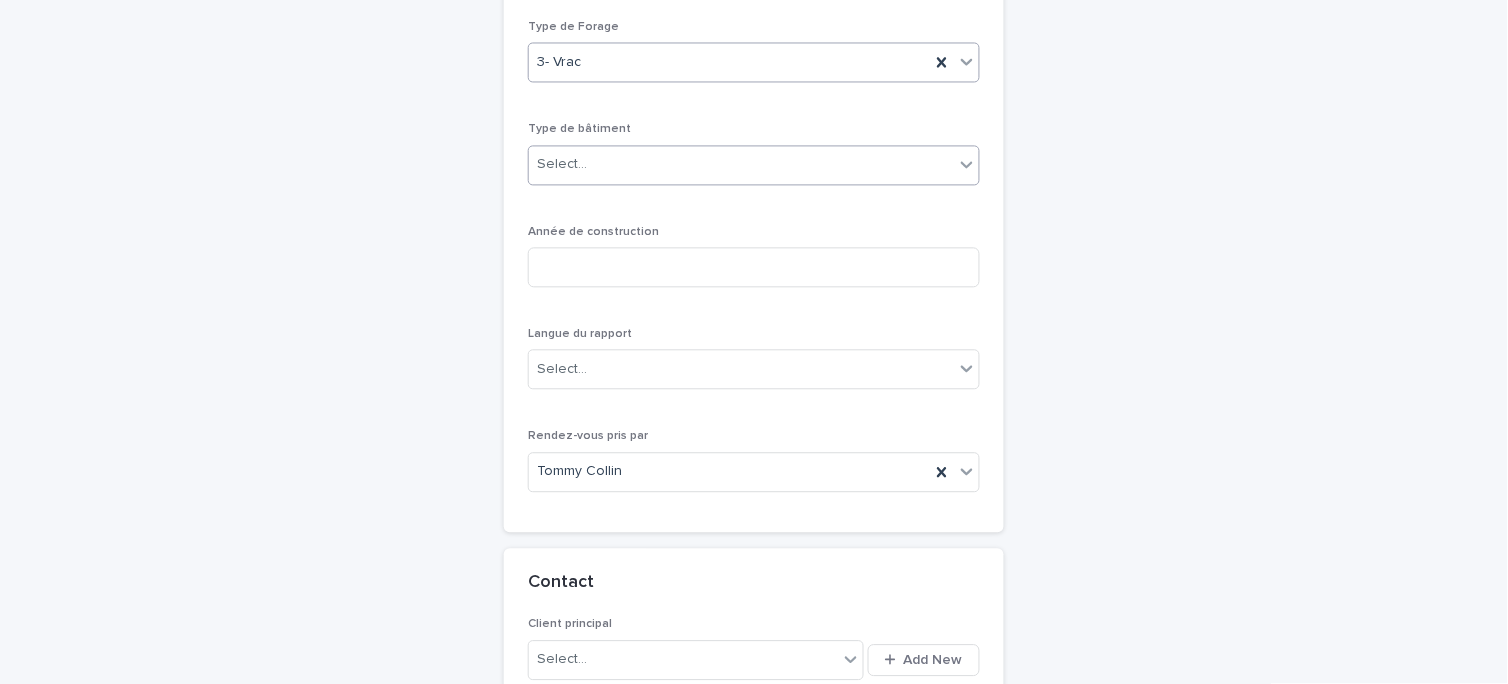 click on "Select..." at bounding box center (741, 165) 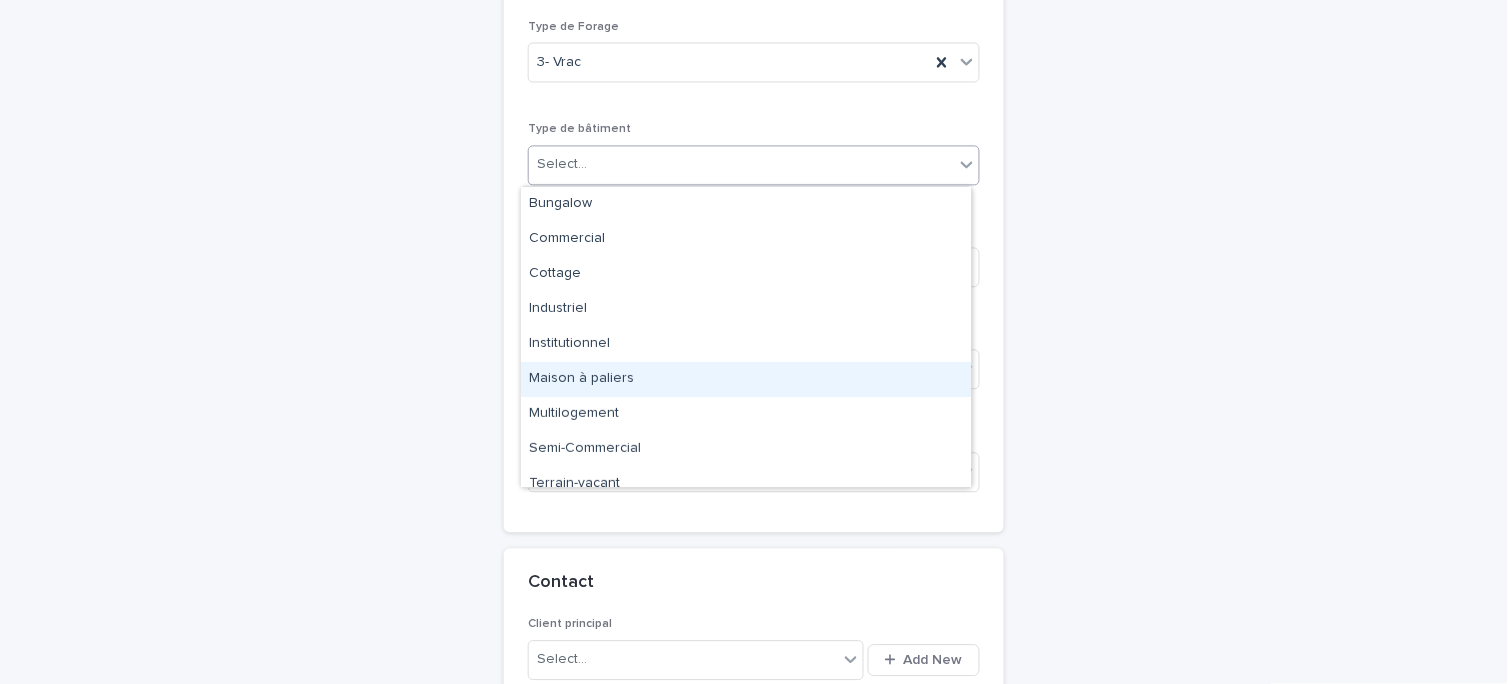 scroll, scrollTop: 15, scrollLeft: 0, axis: vertical 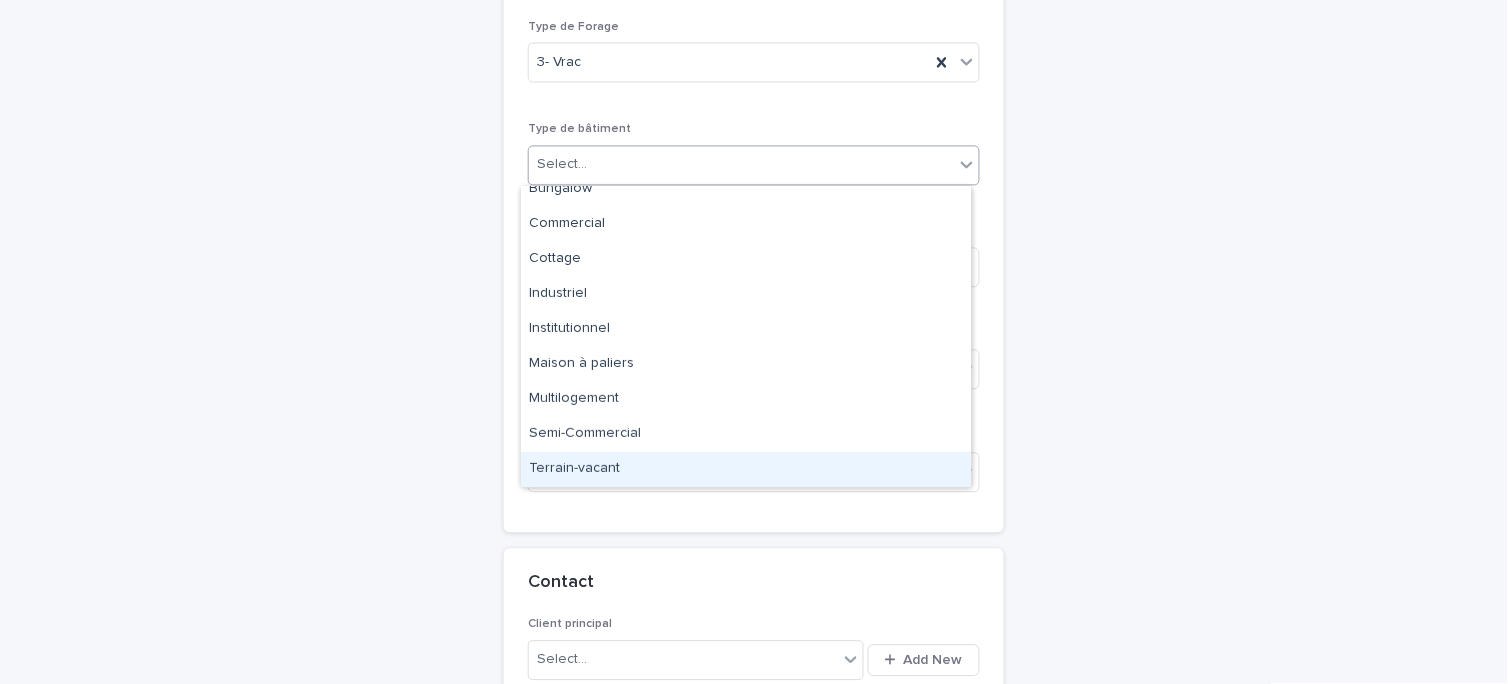 click on "Terrain-vacant" at bounding box center (746, 469) 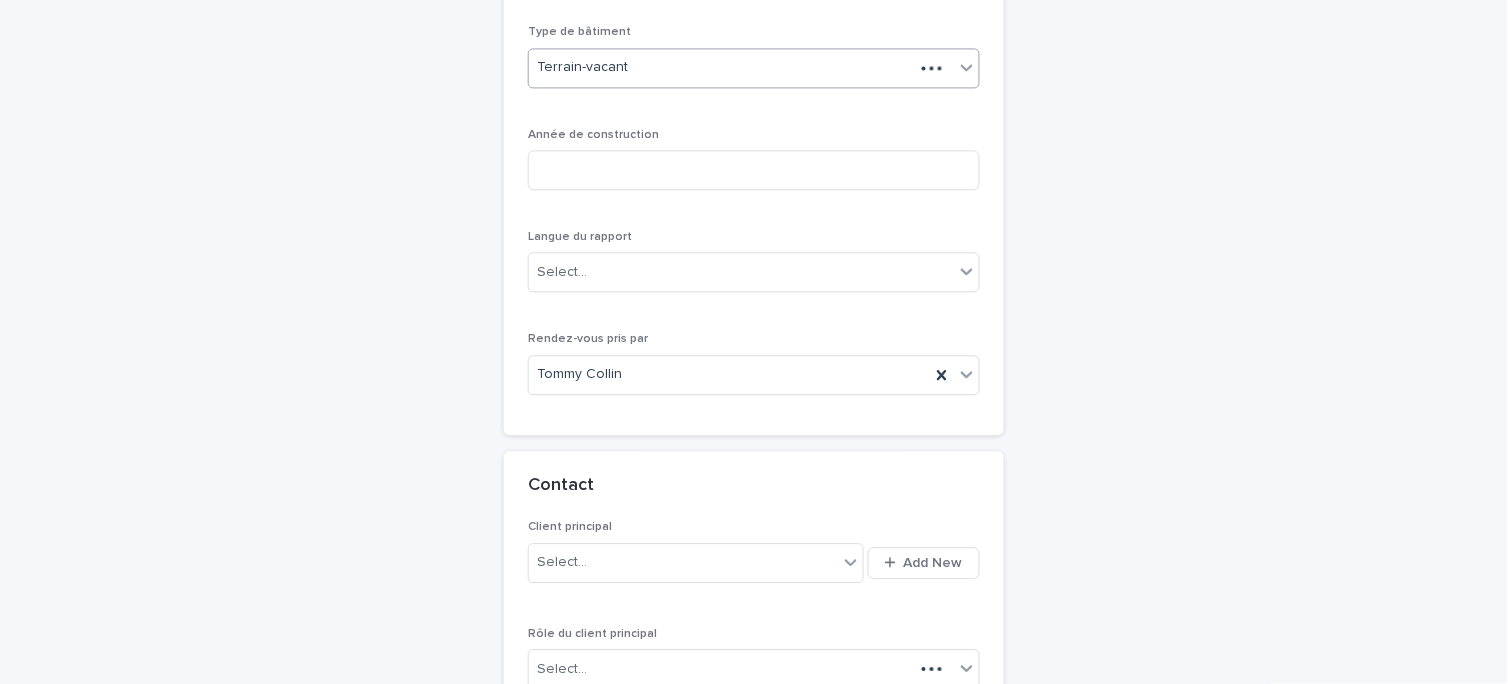 scroll, scrollTop: 953, scrollLeft: 0, axis: vertical 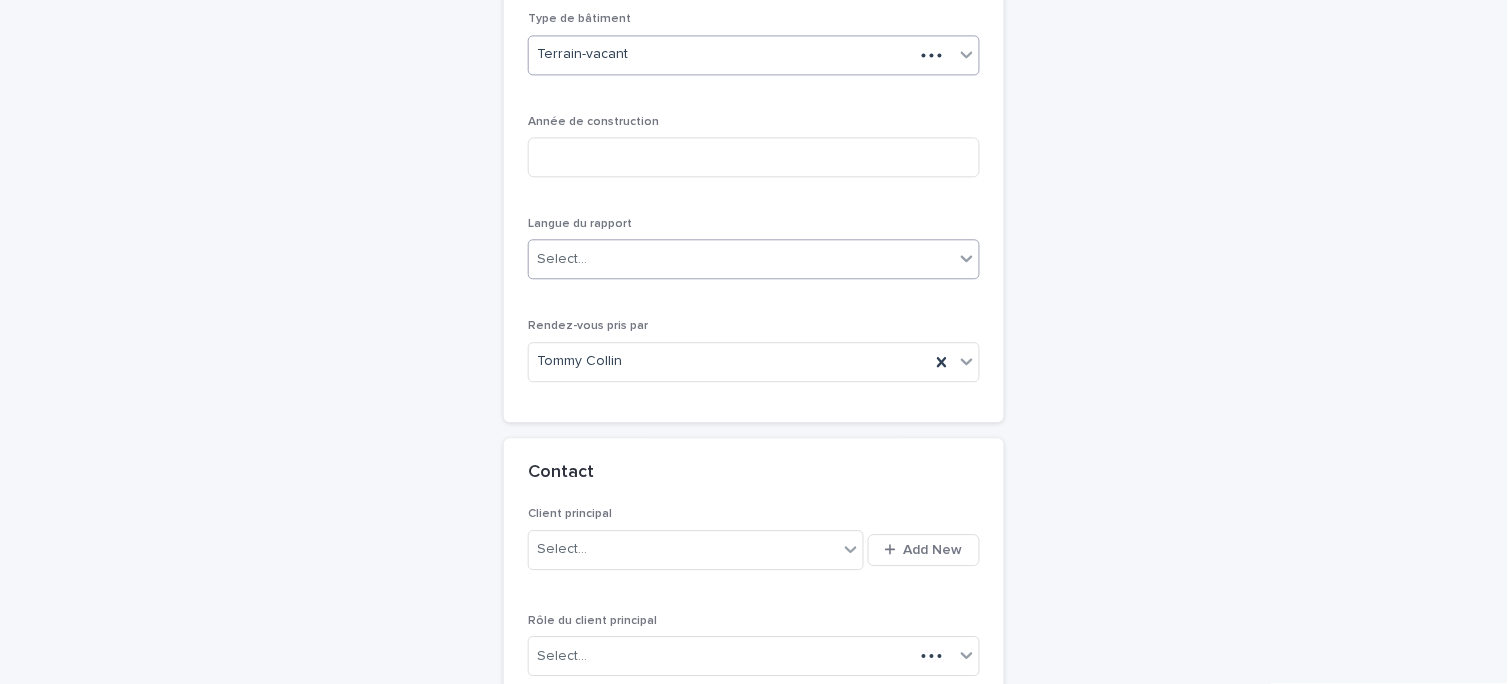click on "Select..." at bounding box center [741, 259] 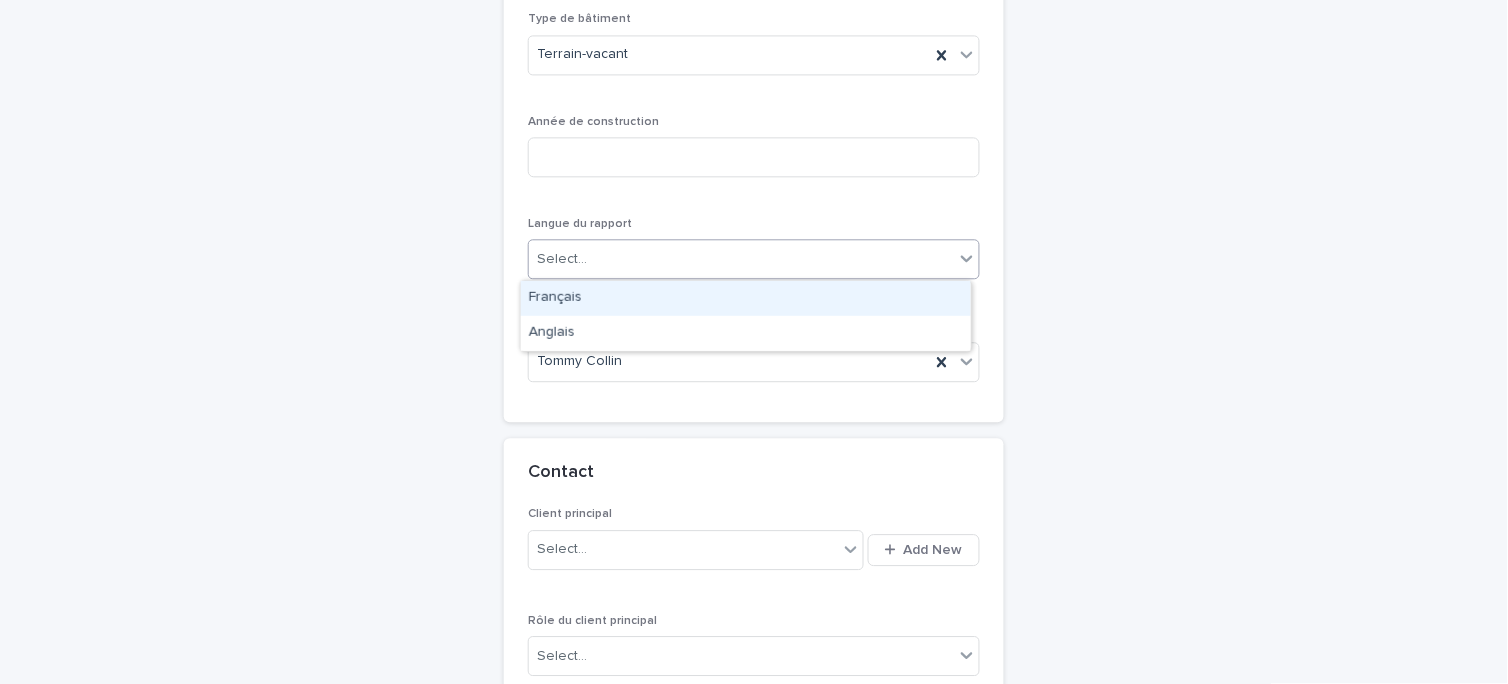 click on "Français" at bounding box center (746, 298) 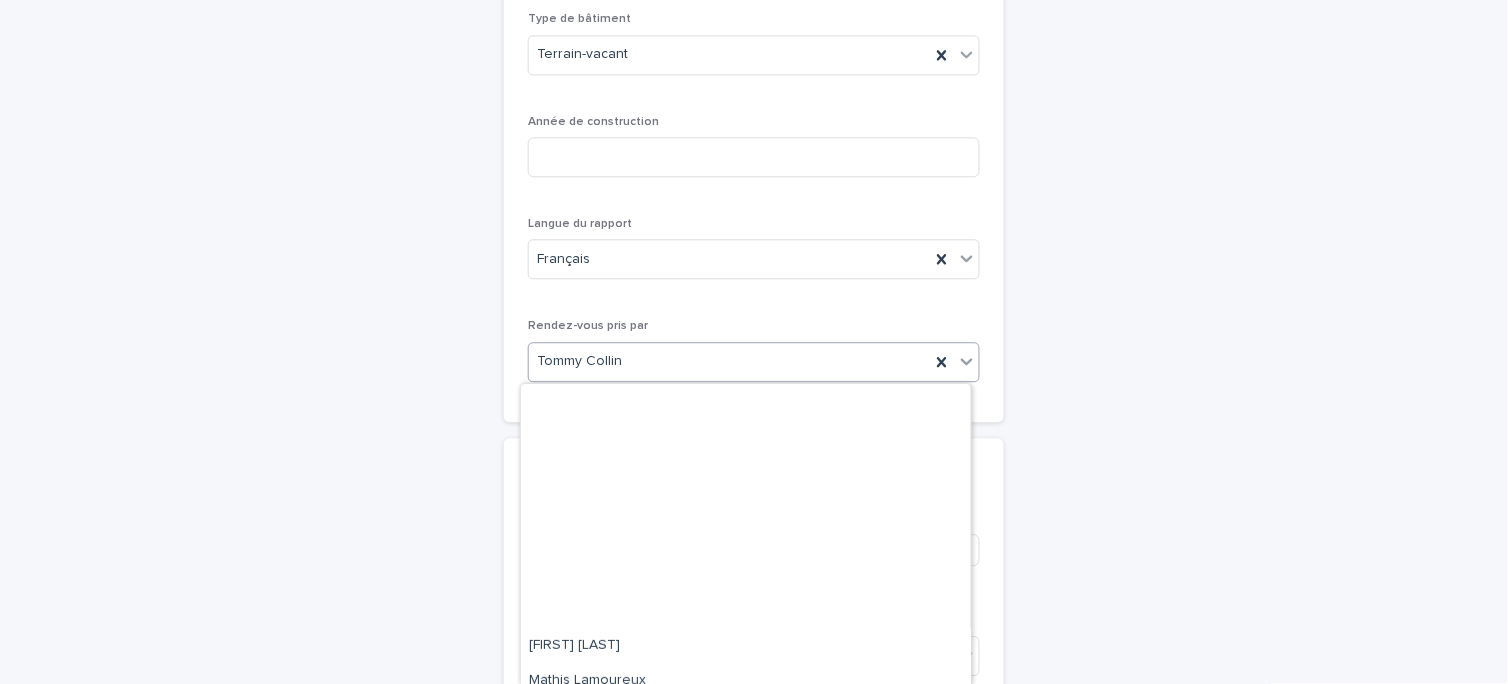 click on "Tommy Collin" at bounding box center (729, 361) 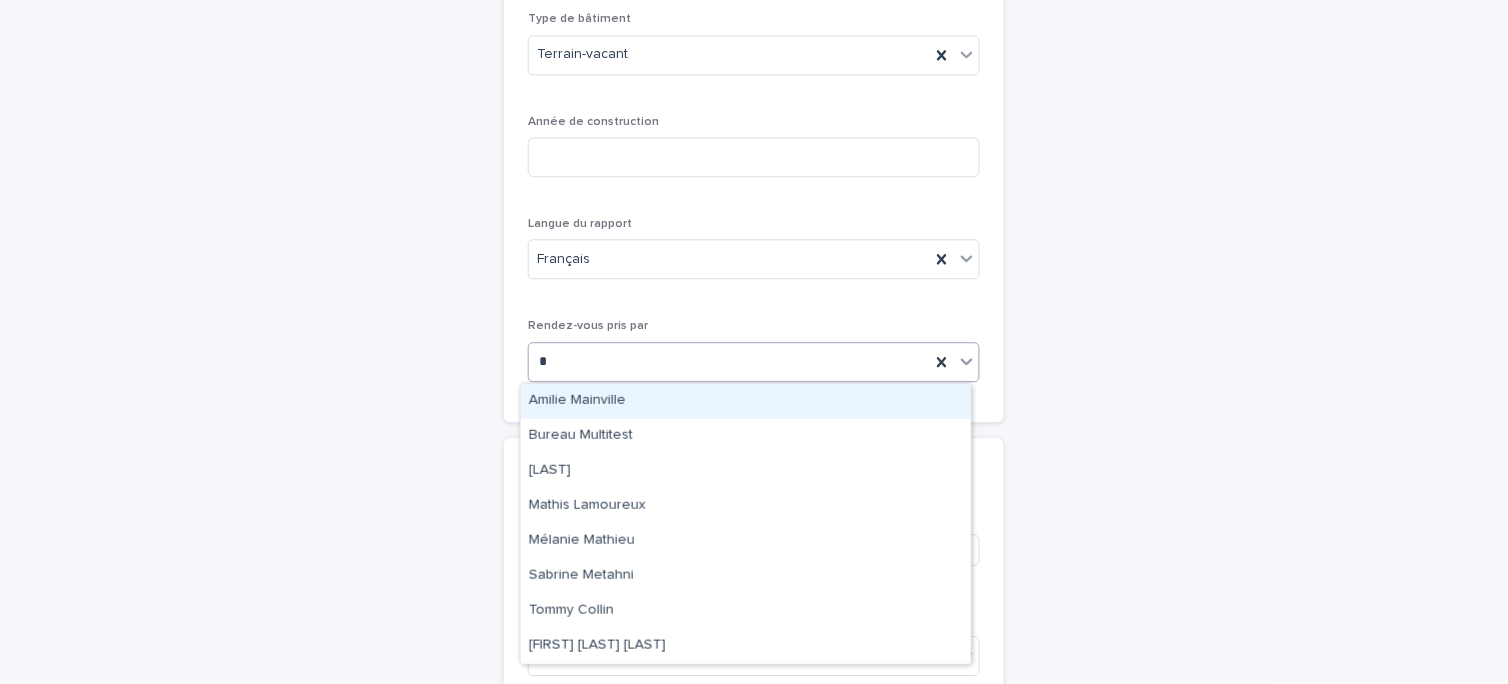 scroll, scrollTop: 0, scrollLeft: 0, axis: both 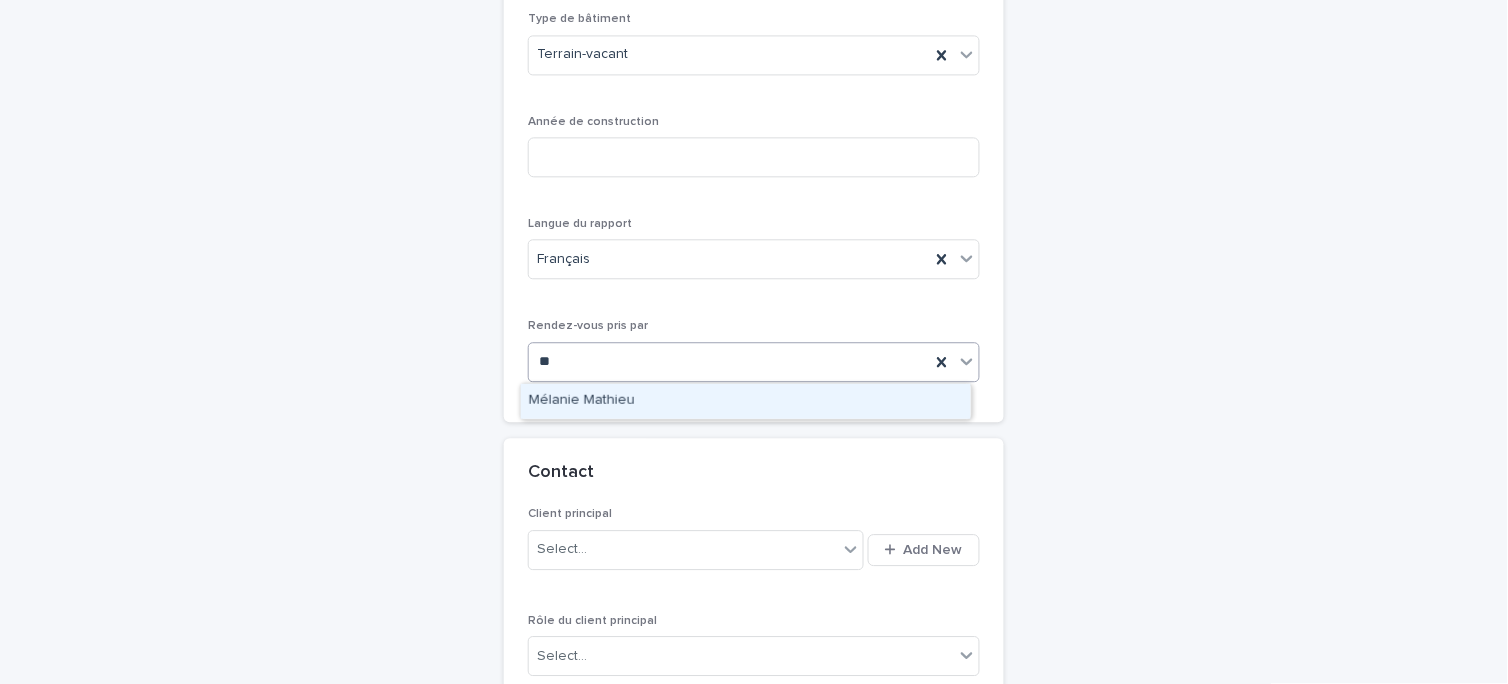 click on "Mélanie Mathieu" at bounding box center (746, 401) 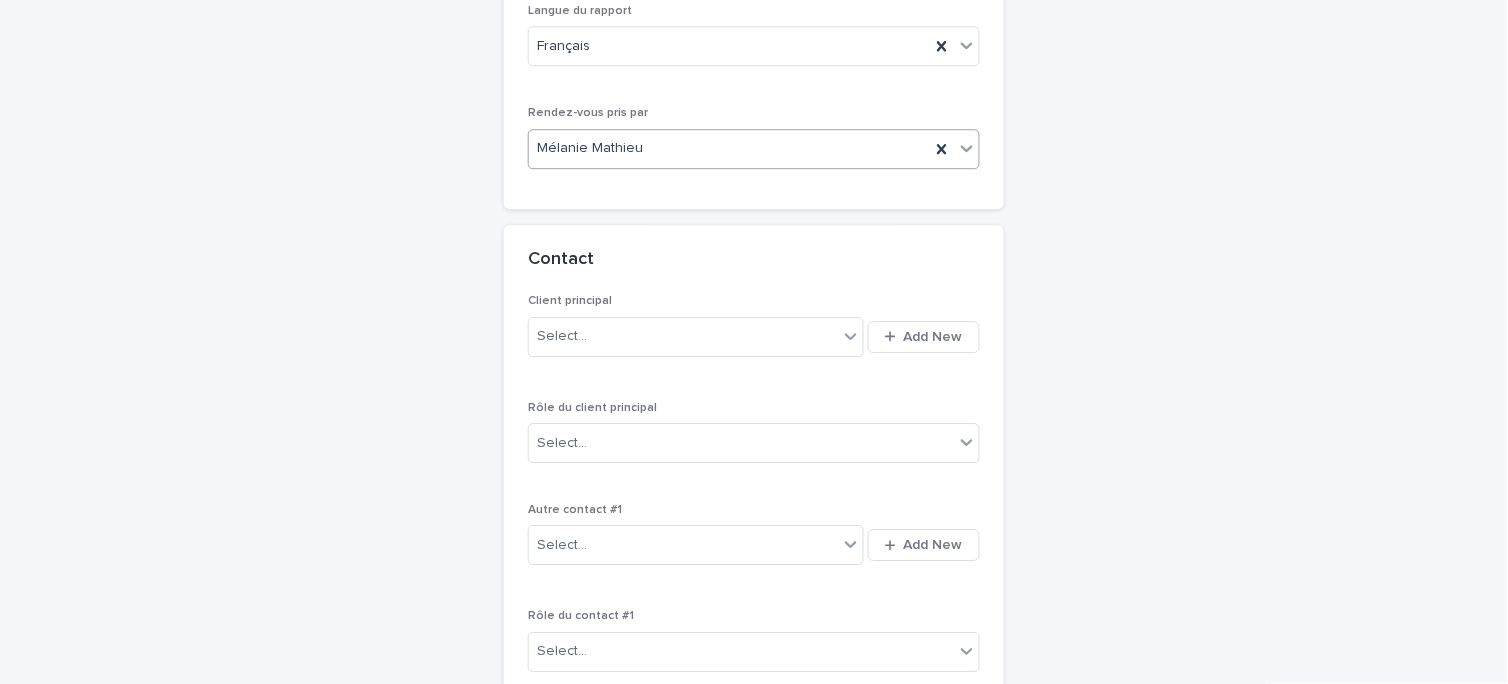 scroll, scrollTop: 1175, scrollLeft: 0, axis: vertical 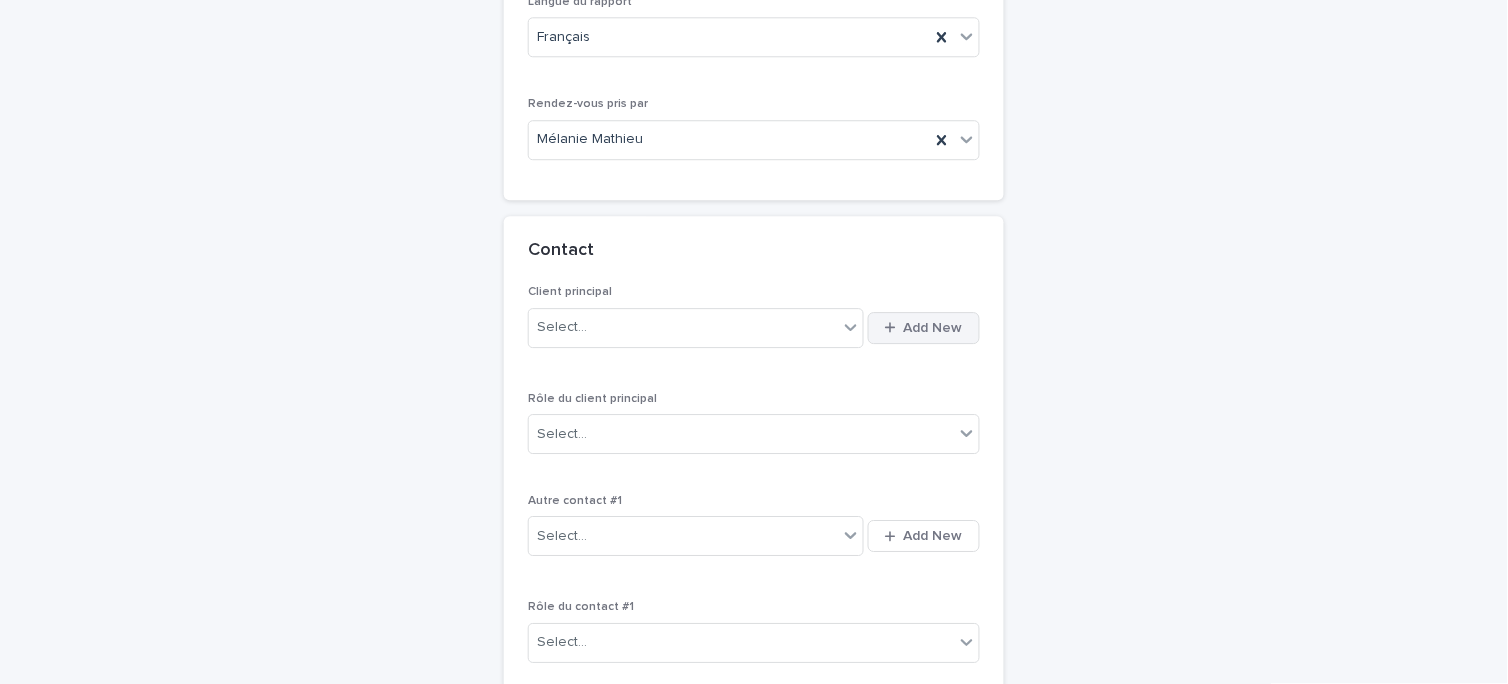 click on "Add New" at bounding box center (933, 328) 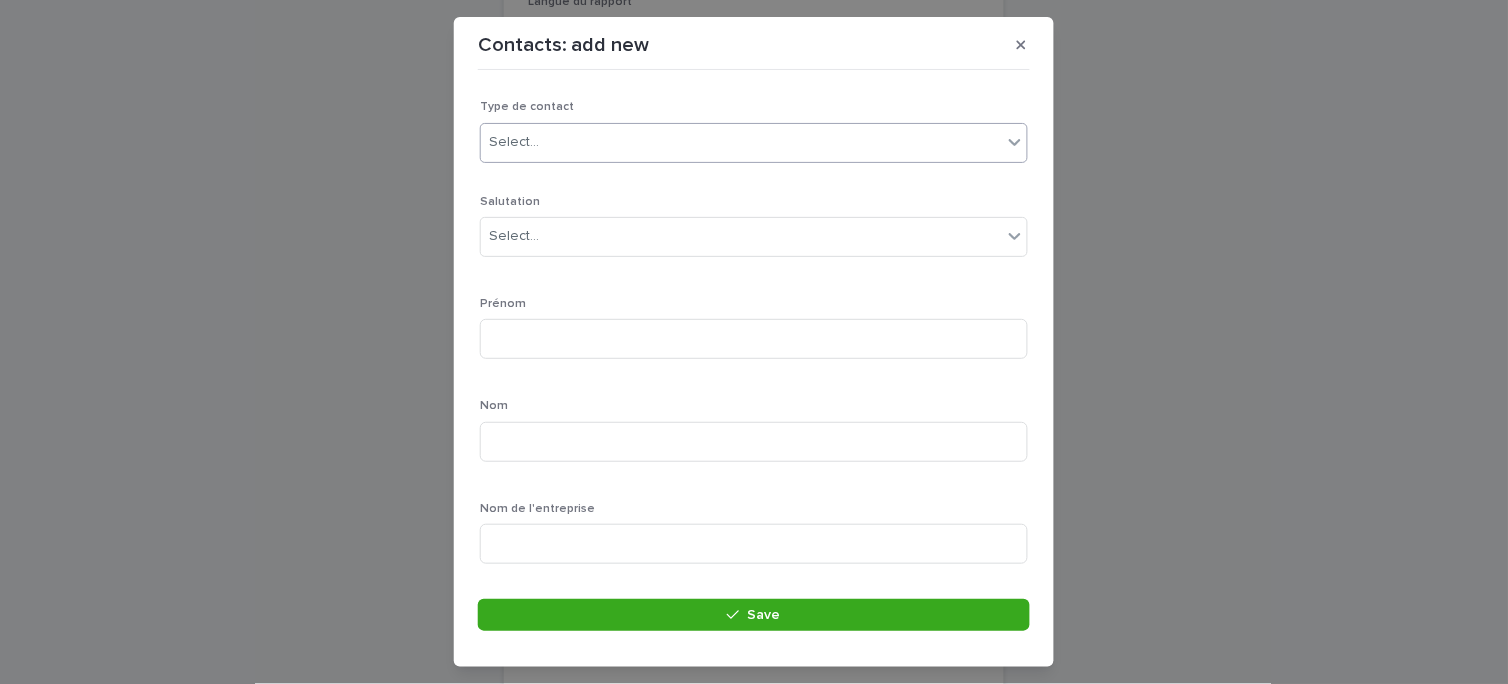 click on "Select..." at bounding box center [741, 142] 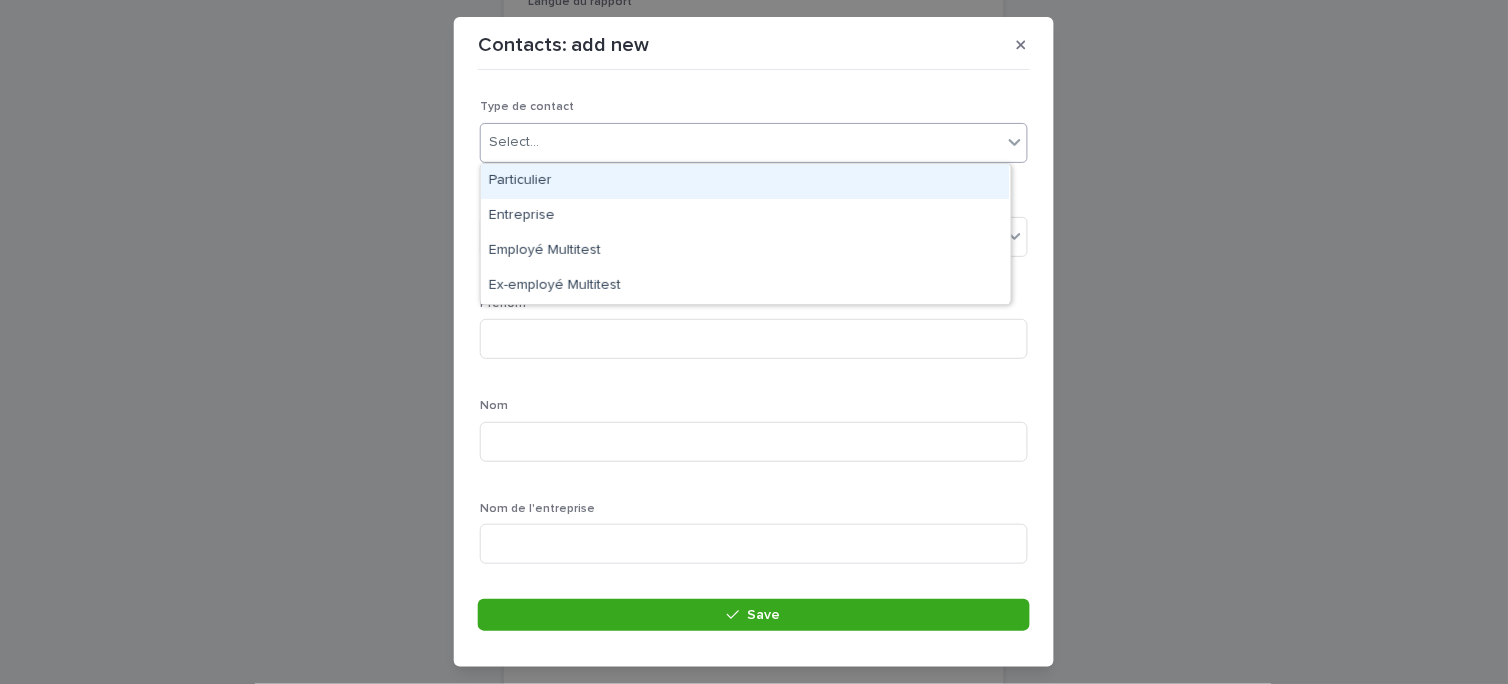 click on "Particulier" at bounding box center [745, 181] 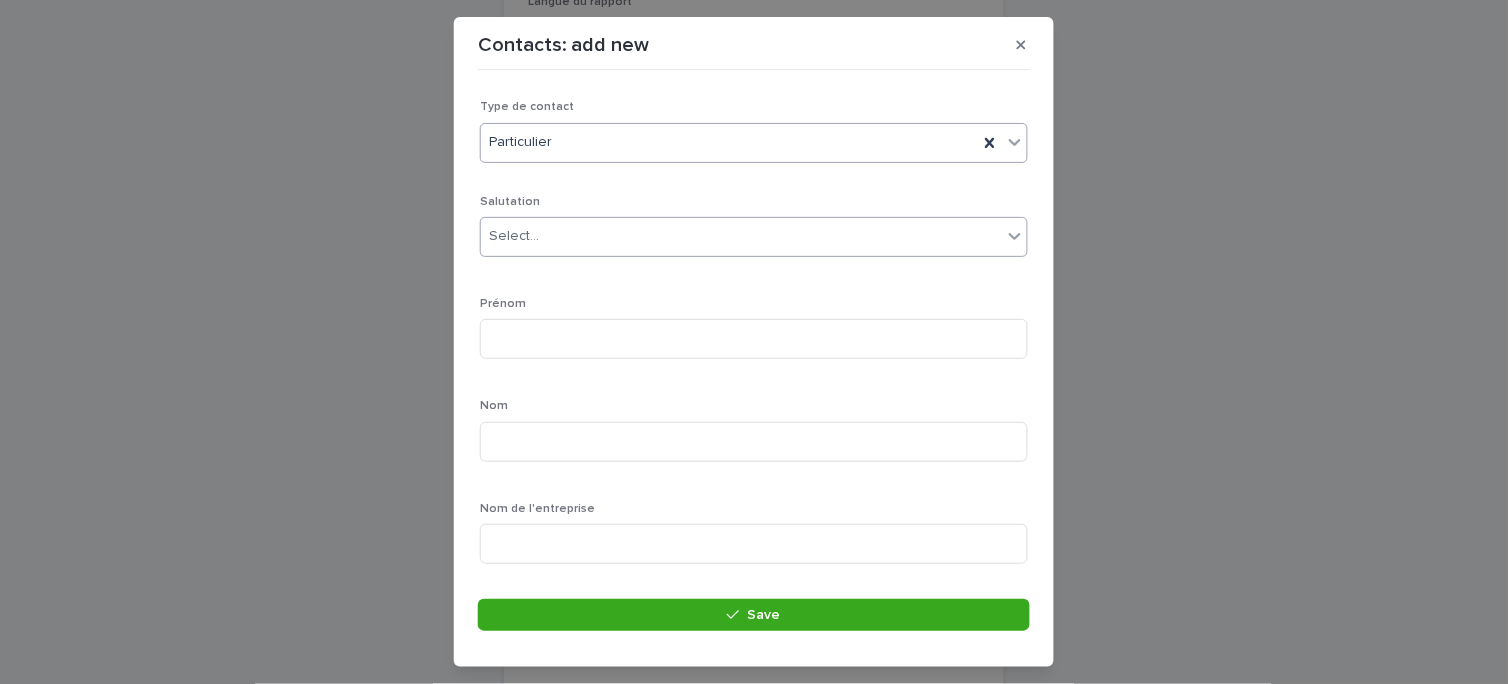 click on "Select..." at bounding box center [741, 236] 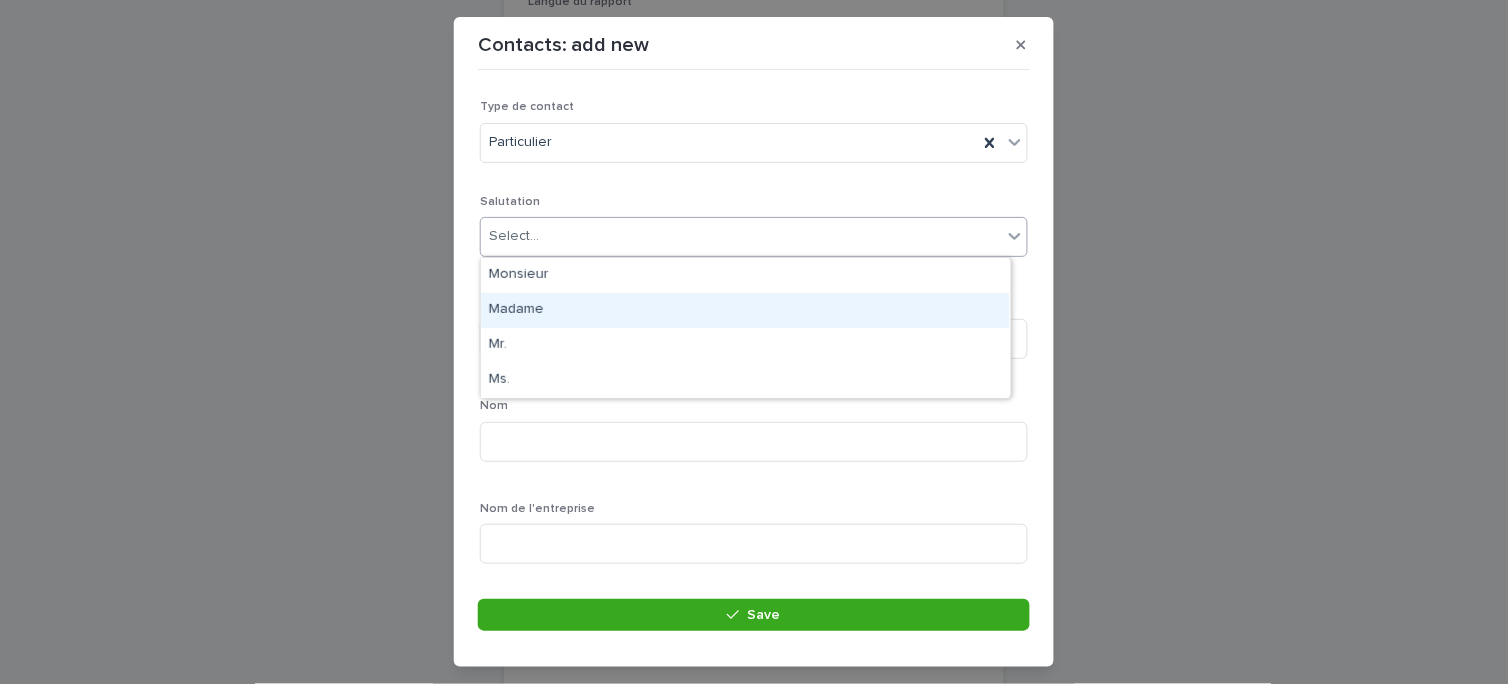 click on "Madame" at bounding box center [745, 310] 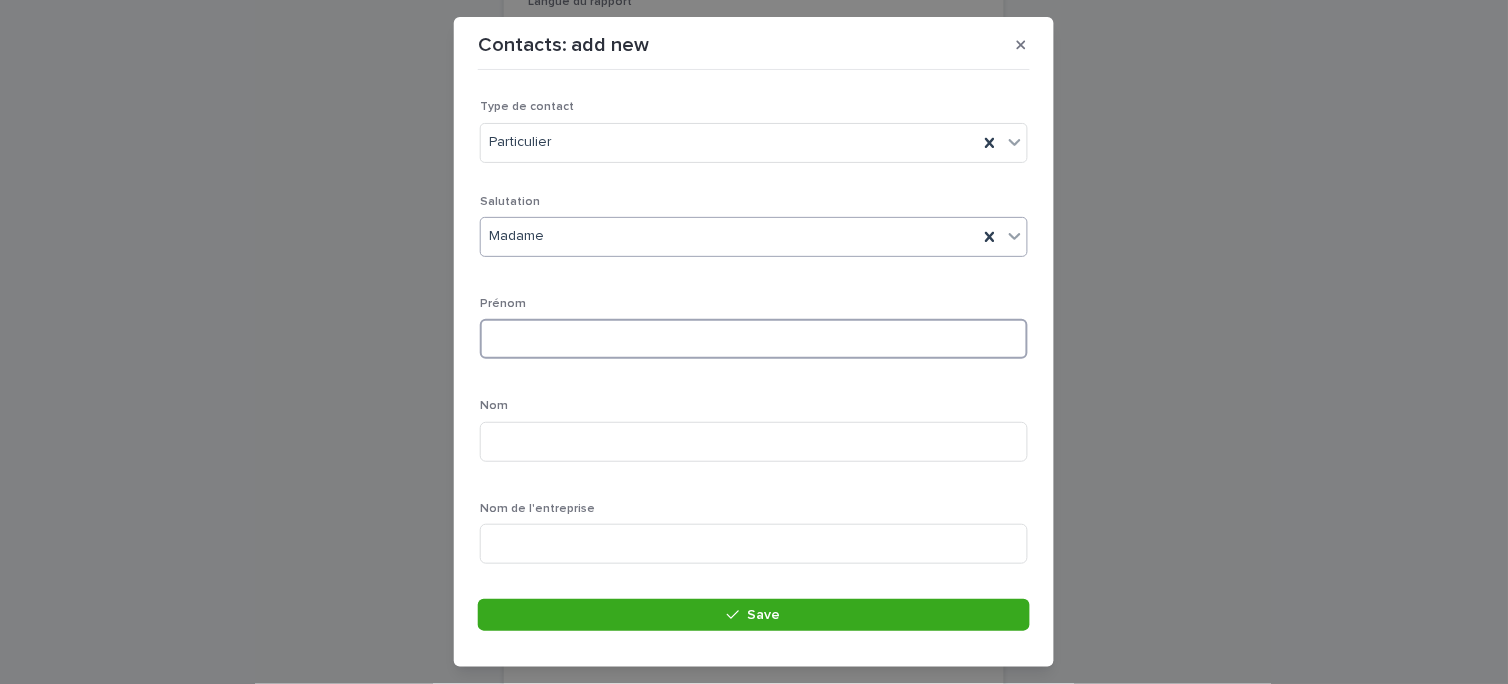 click at bounding box center (754, 339) 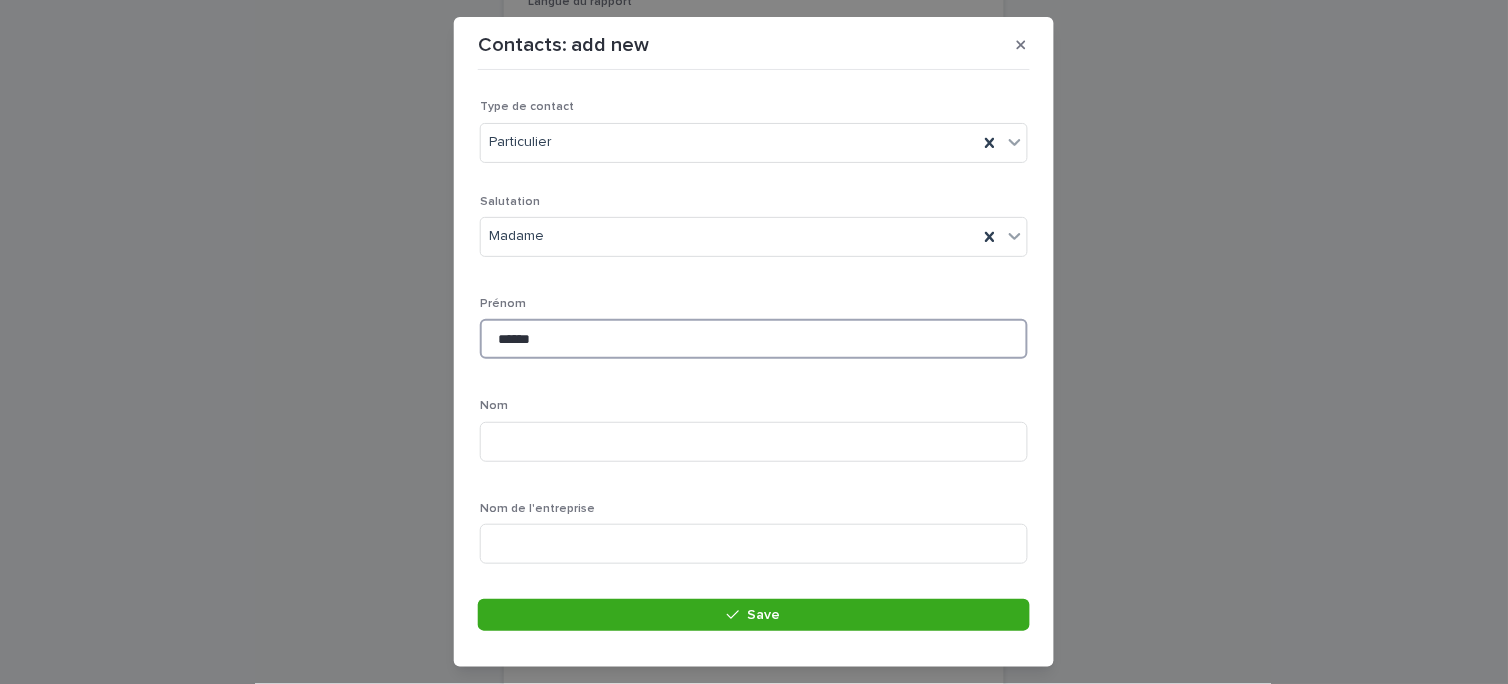 type on "******" 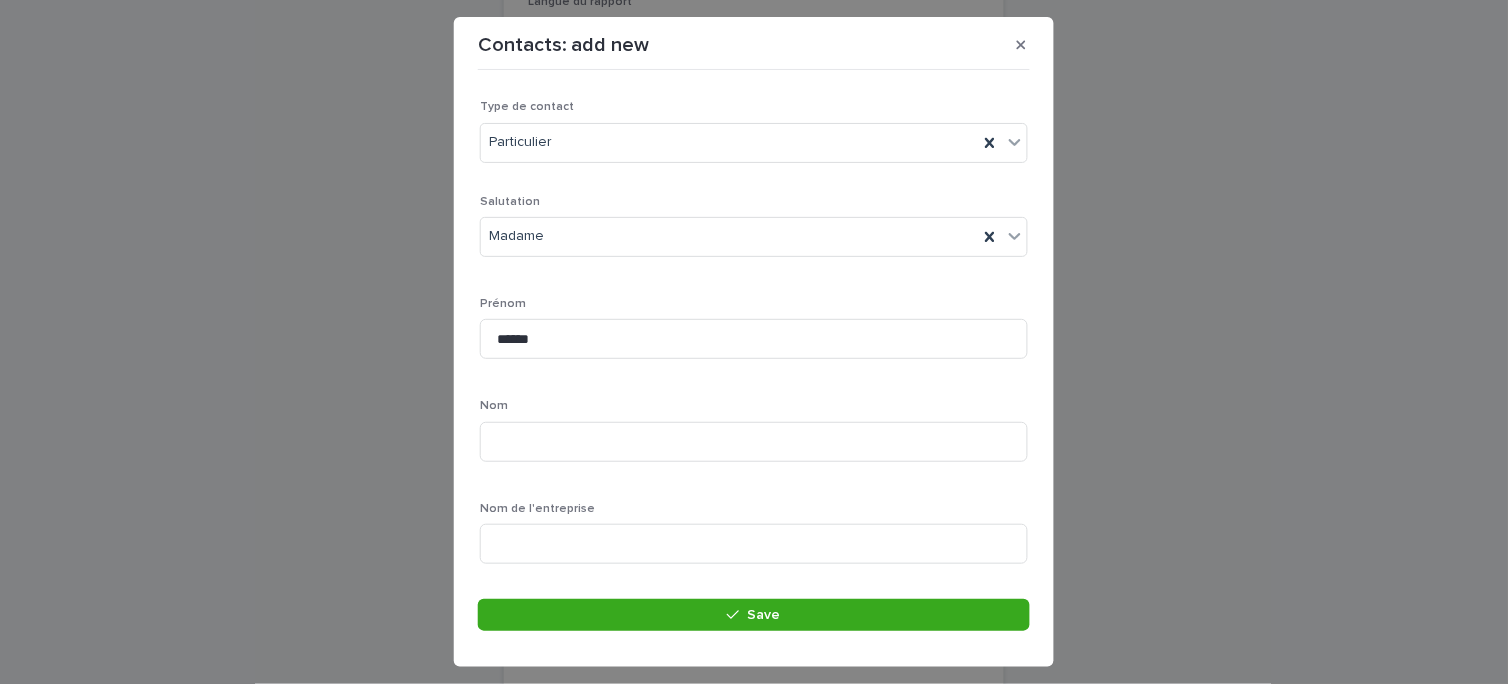 click on "Prénom ******" at bounding box center (754, 336) 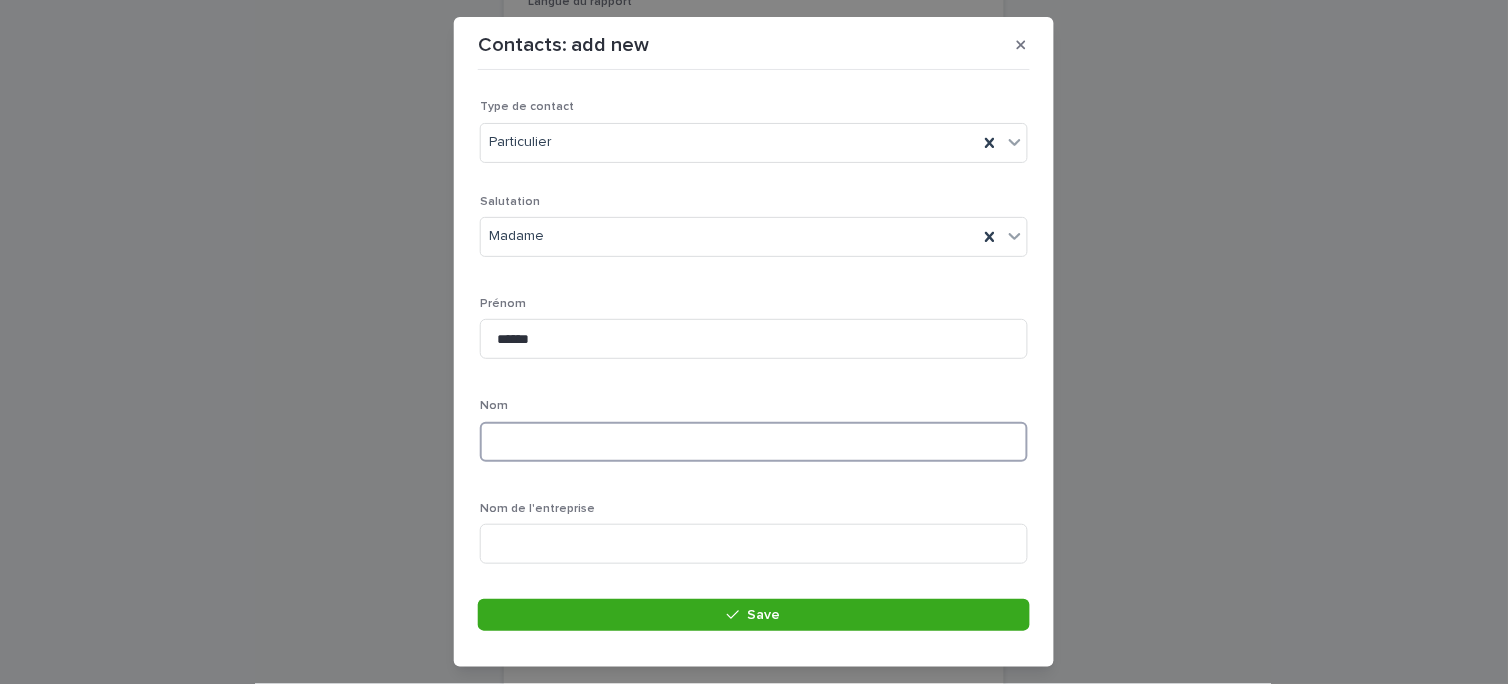 click at bounding box center [754, 442] 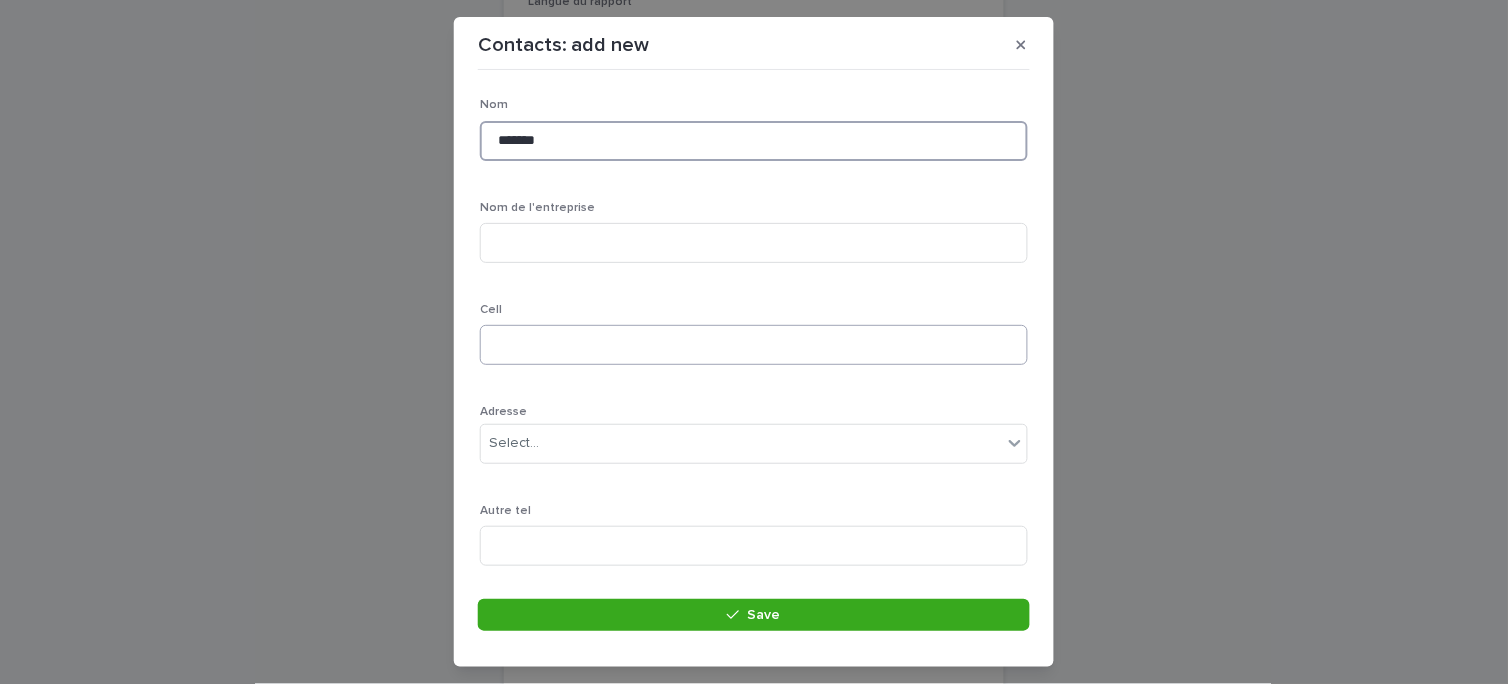 scroll, scrollTop: 333, scrollLeft: 0, axis: vertical 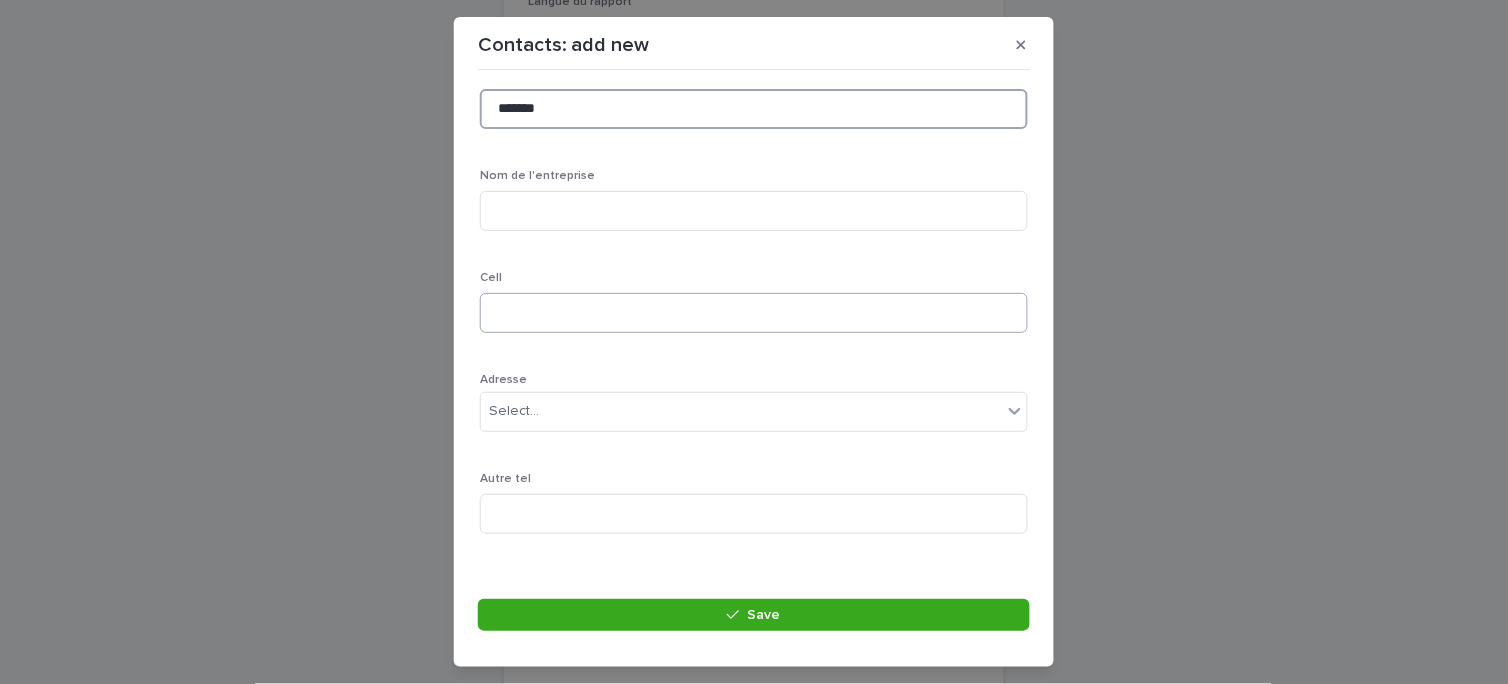 type on "*******" 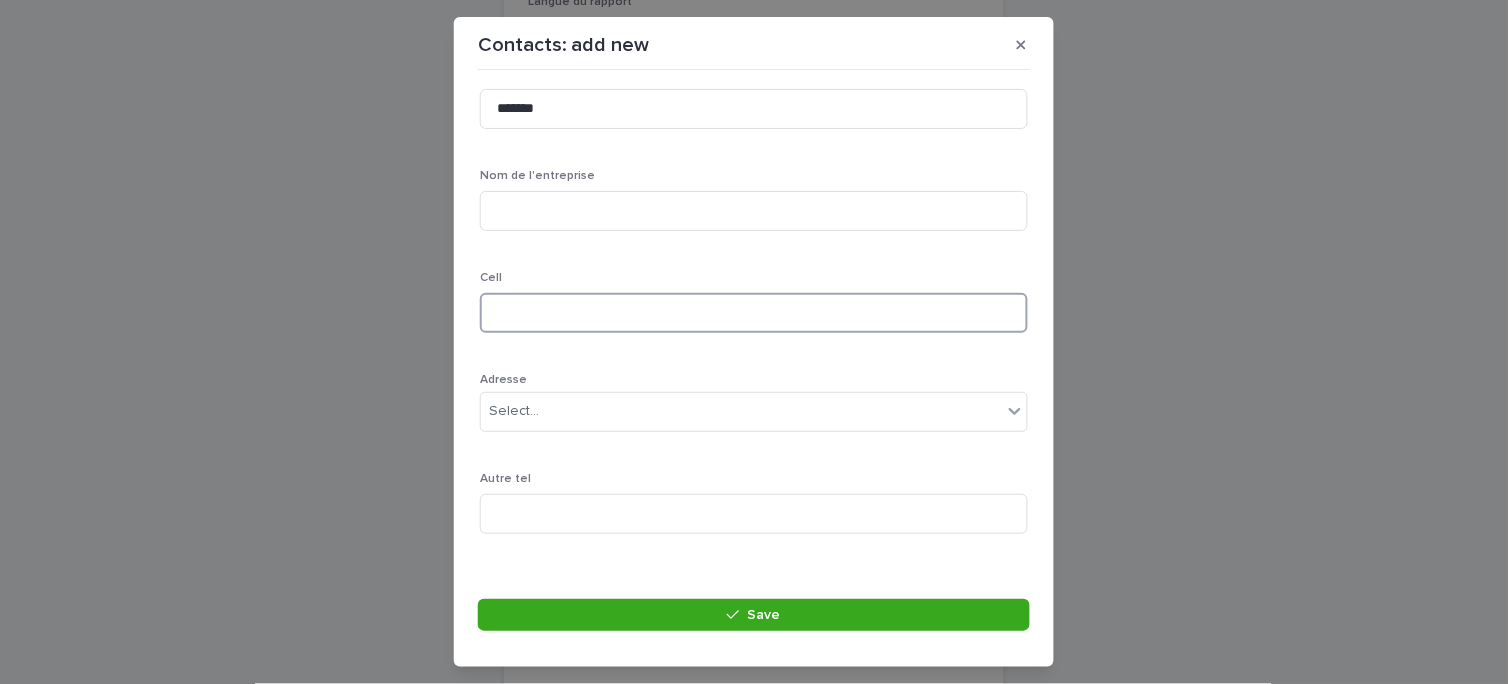 click at bounding box center (754, 313) 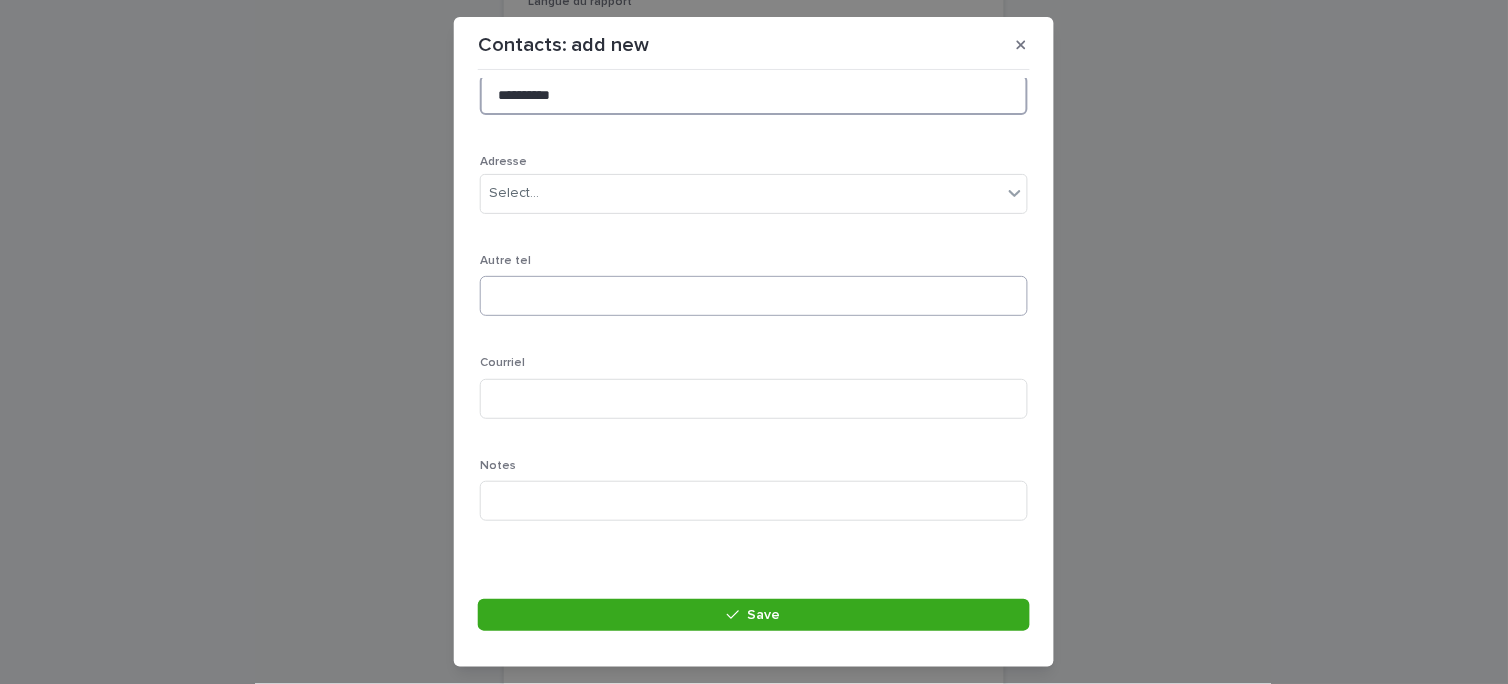 scroll, scrollTop: 558, scrollLeft: 0, axis: vertical 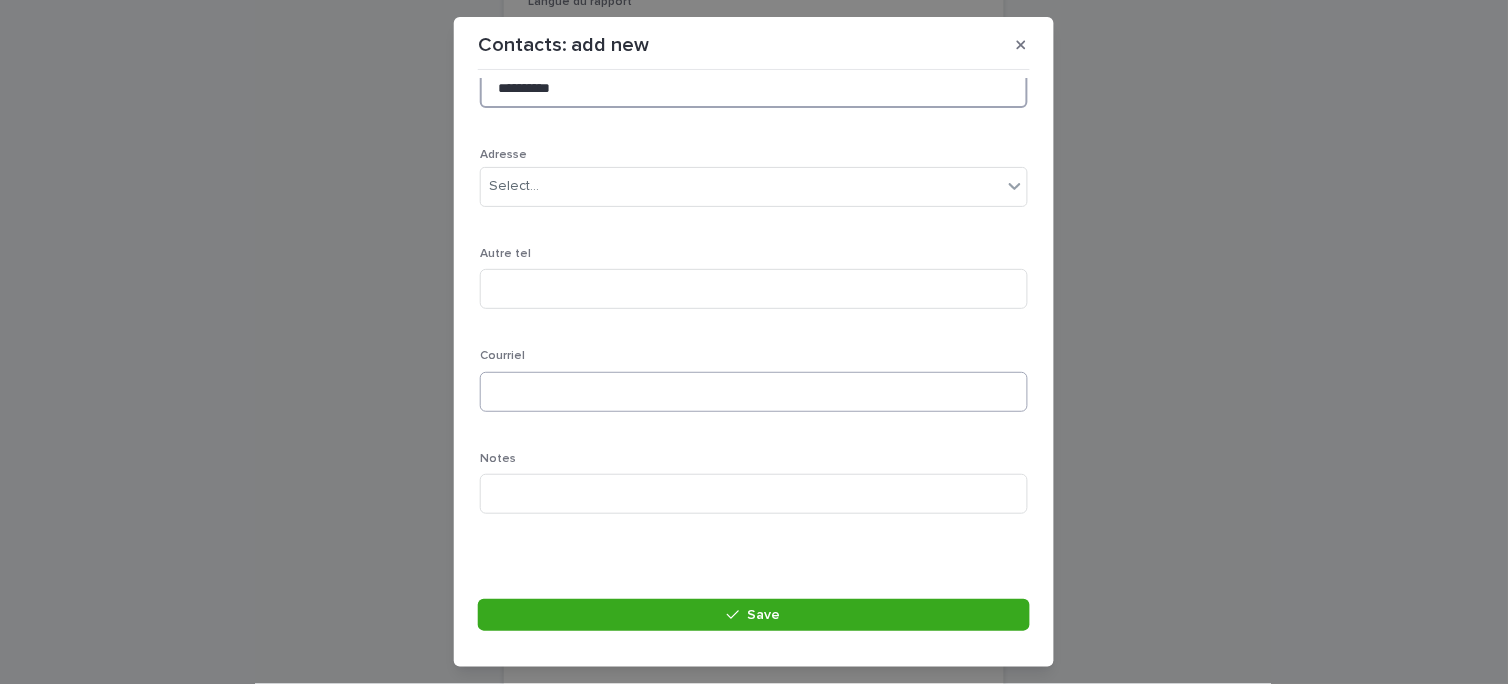 type on "**********" 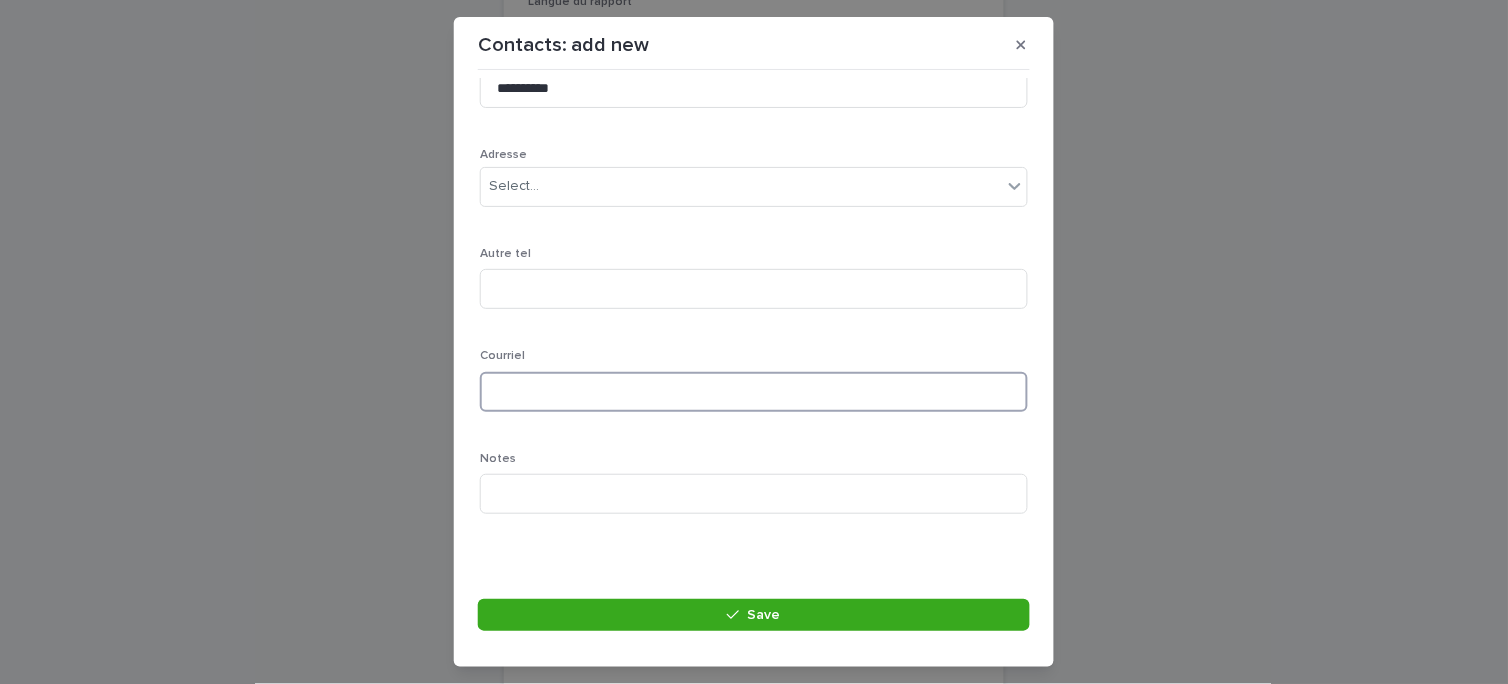 click at bounding box center (754, 392) 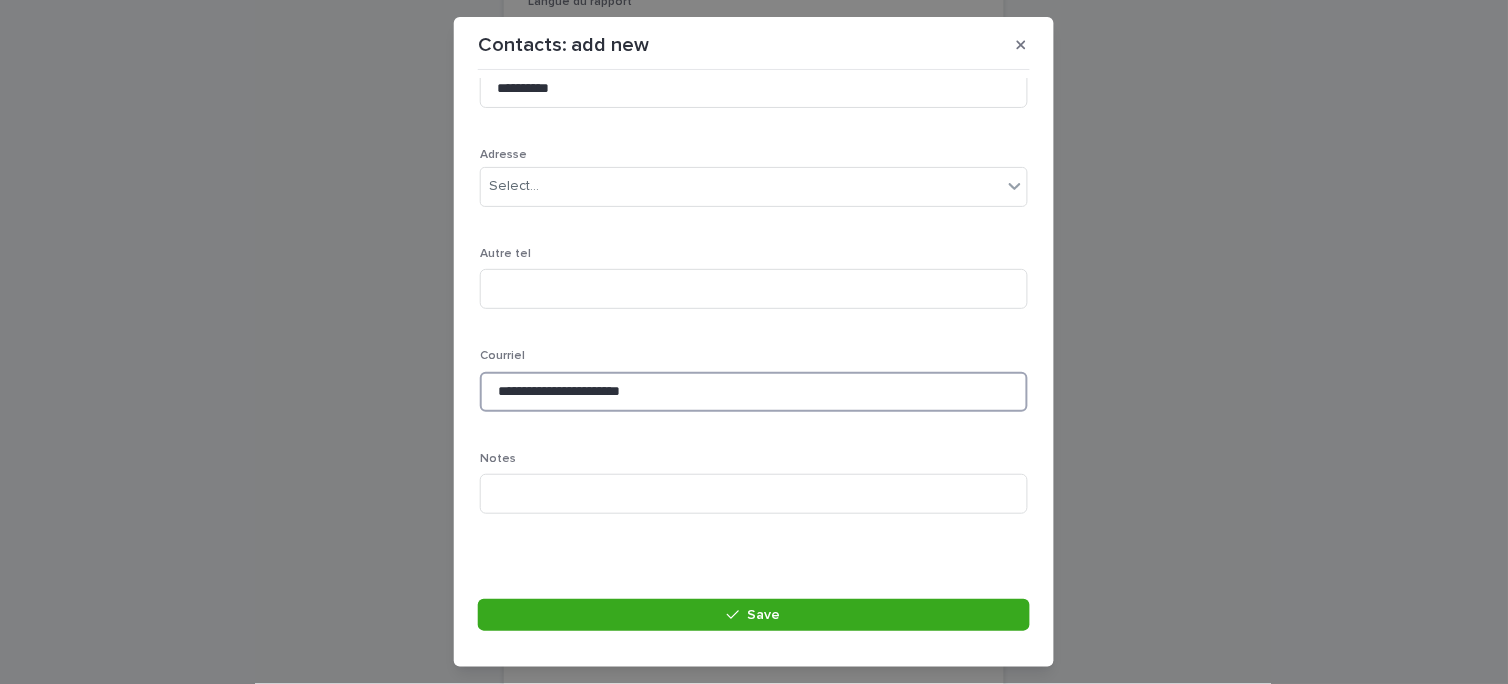 type on "**********" 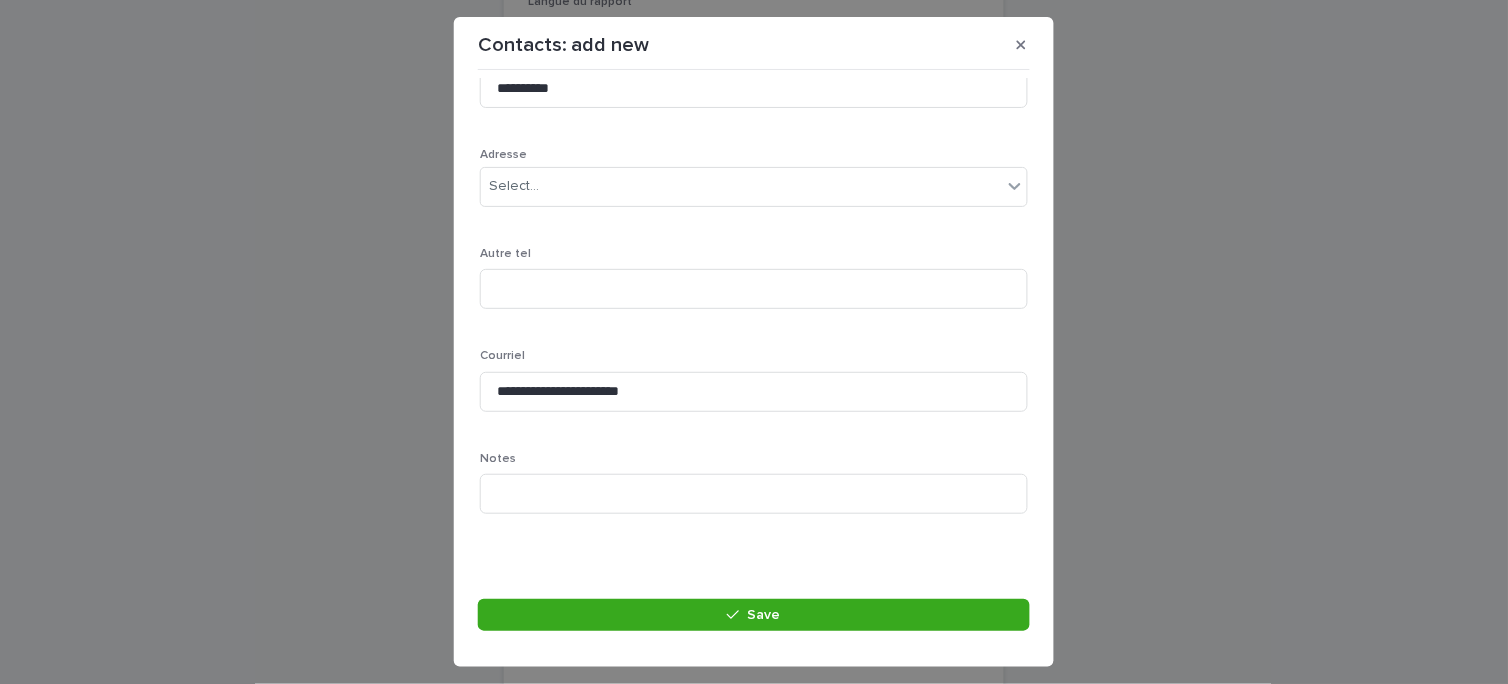 click on "Notes" at bounding box center [754, 491] 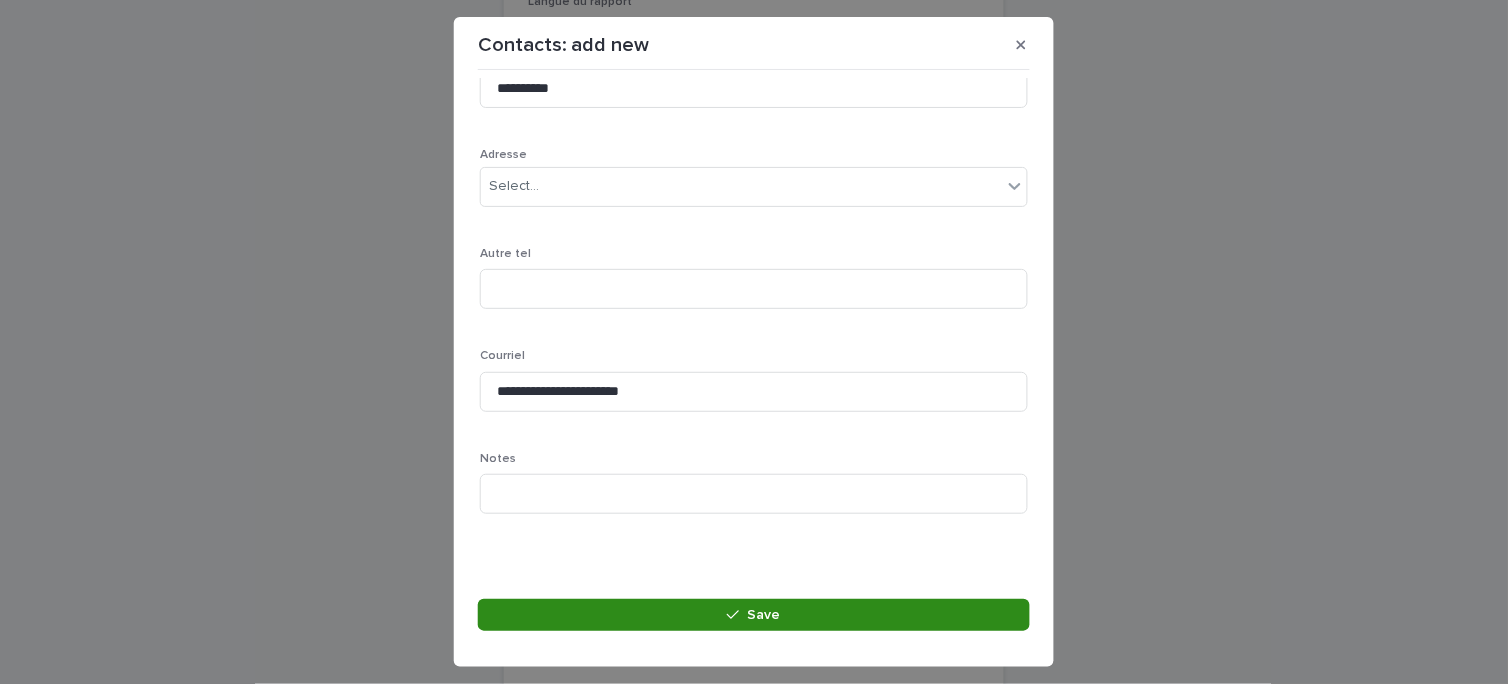 click on "Save" at bounding box center [754, 621] 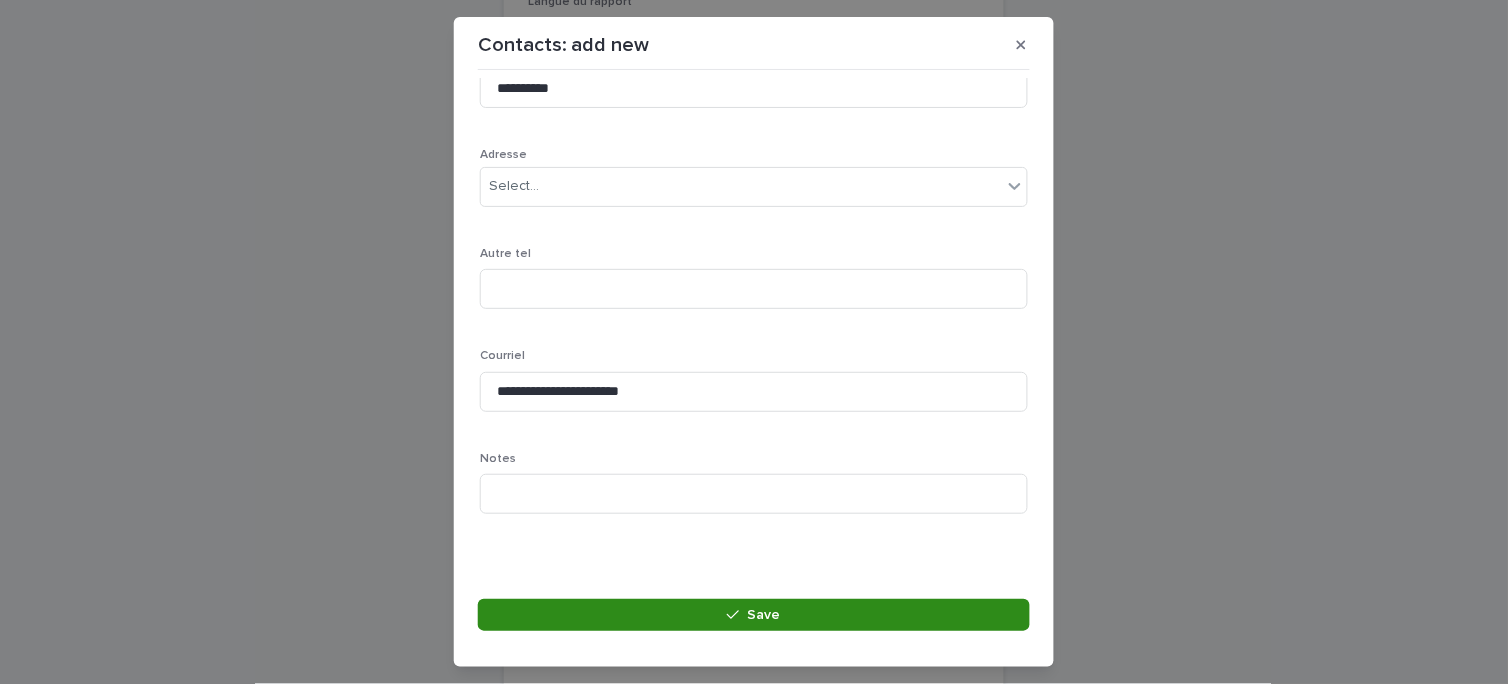 click on "Save" at bounding box center (754, 615) 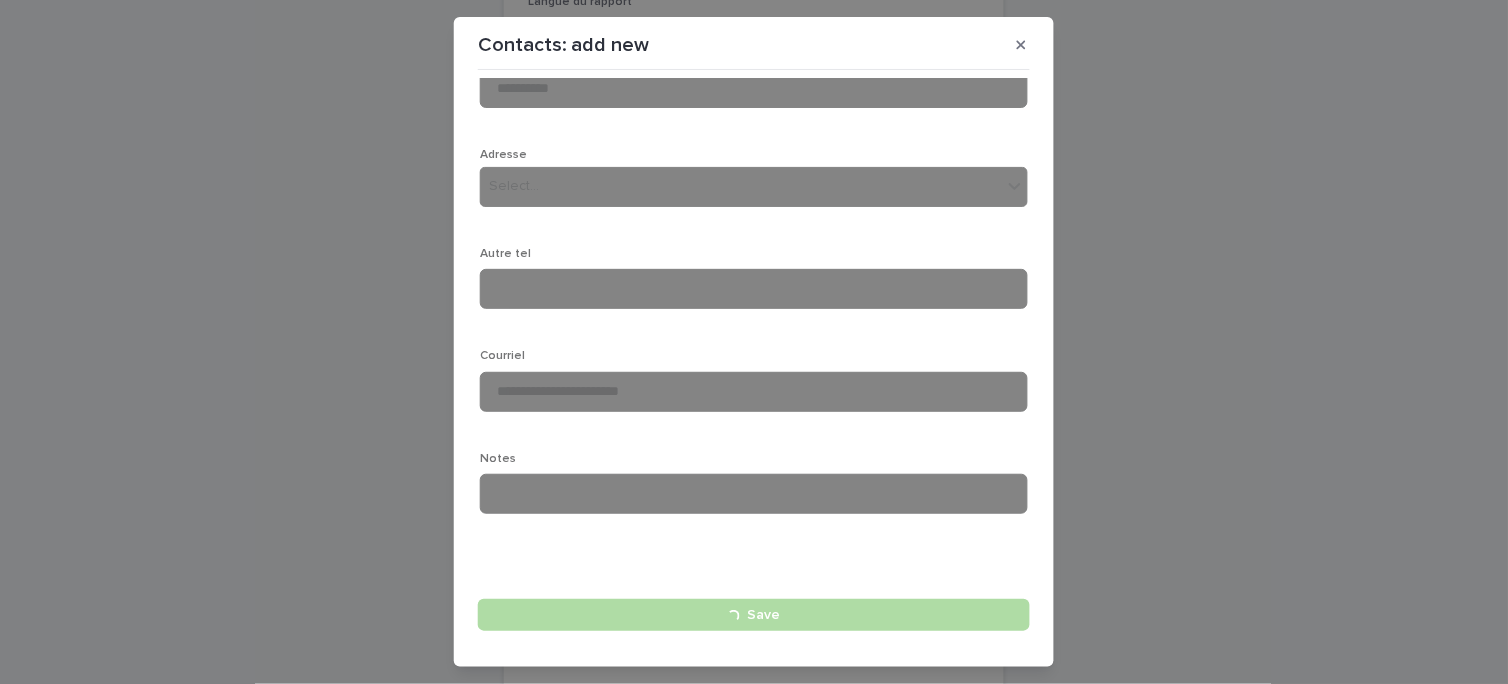 type 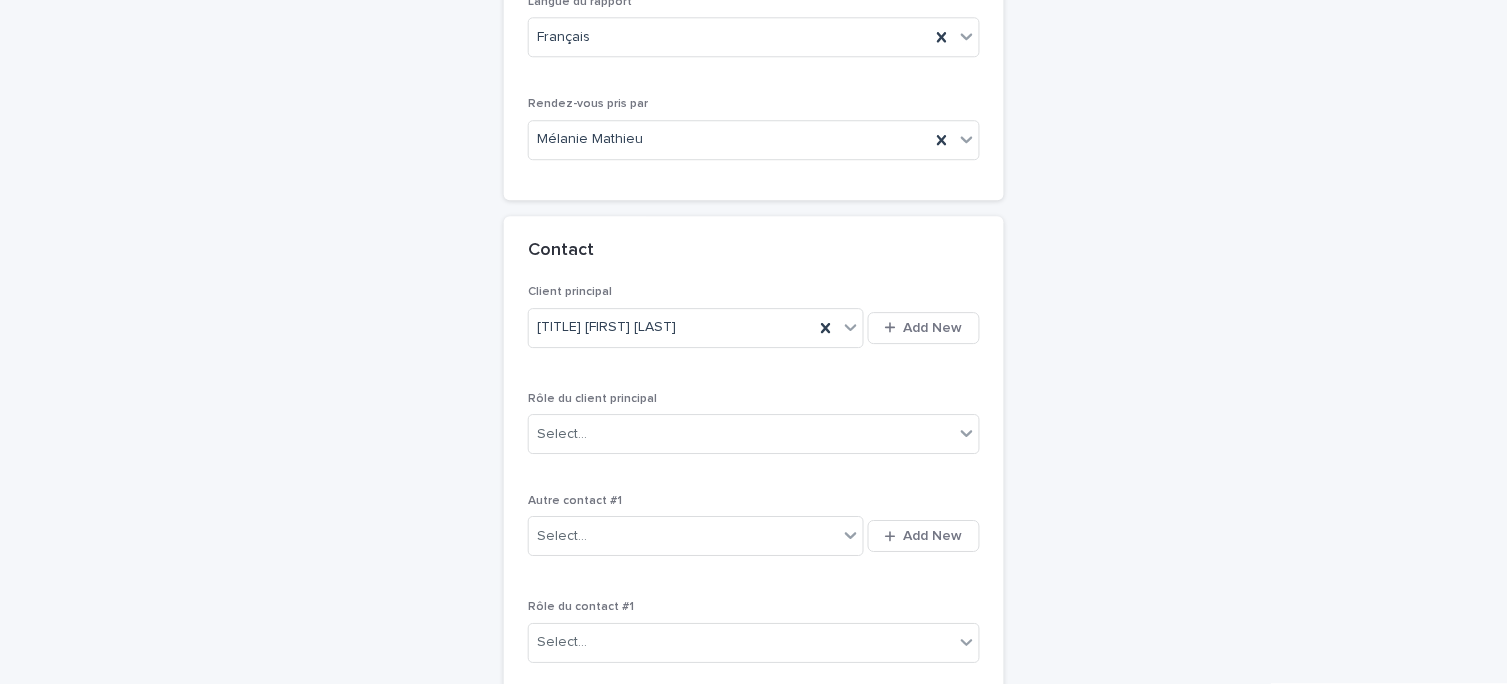 scroll, scrollTop: 1286, scrollLeft: 0, axis: vertical 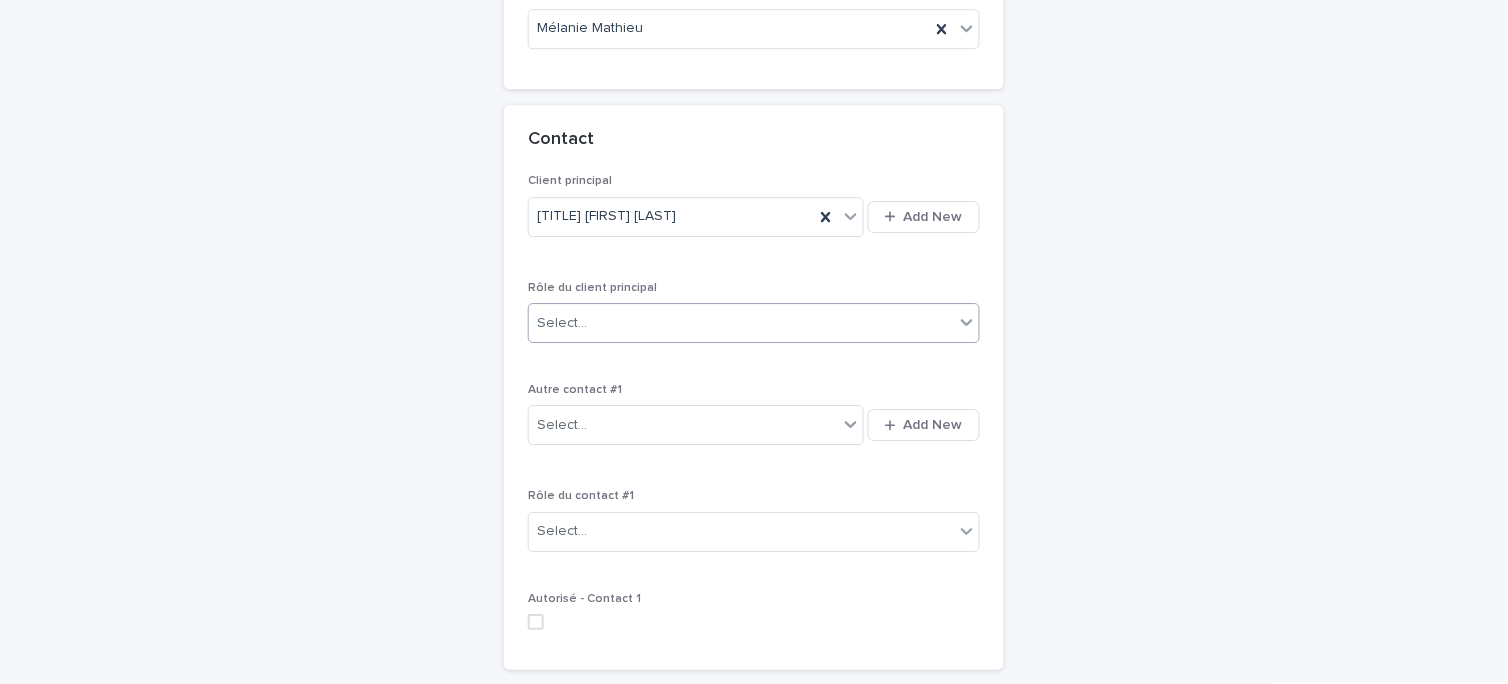 click on "Select..." at bounding box center [741, 323] 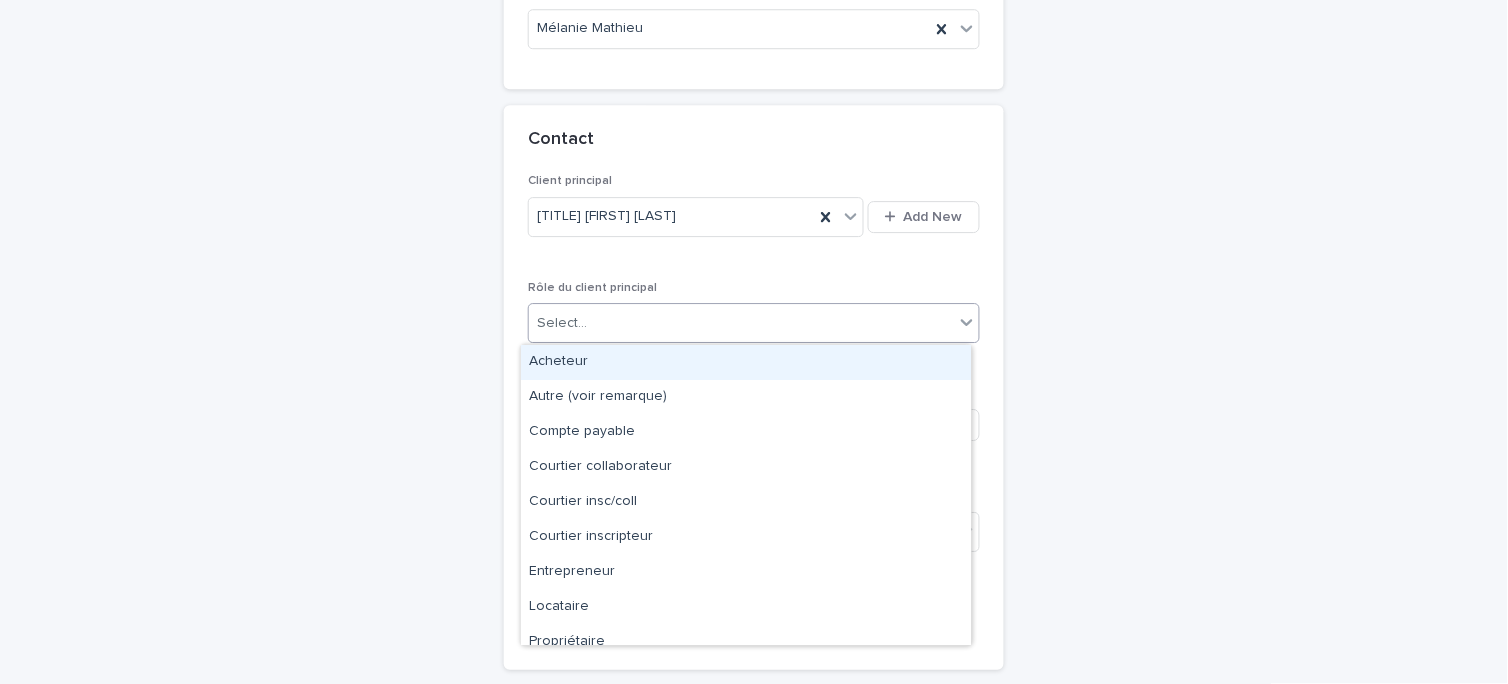 scroll, scrollTop: 50, scrollLeft: 0, axis: vertical 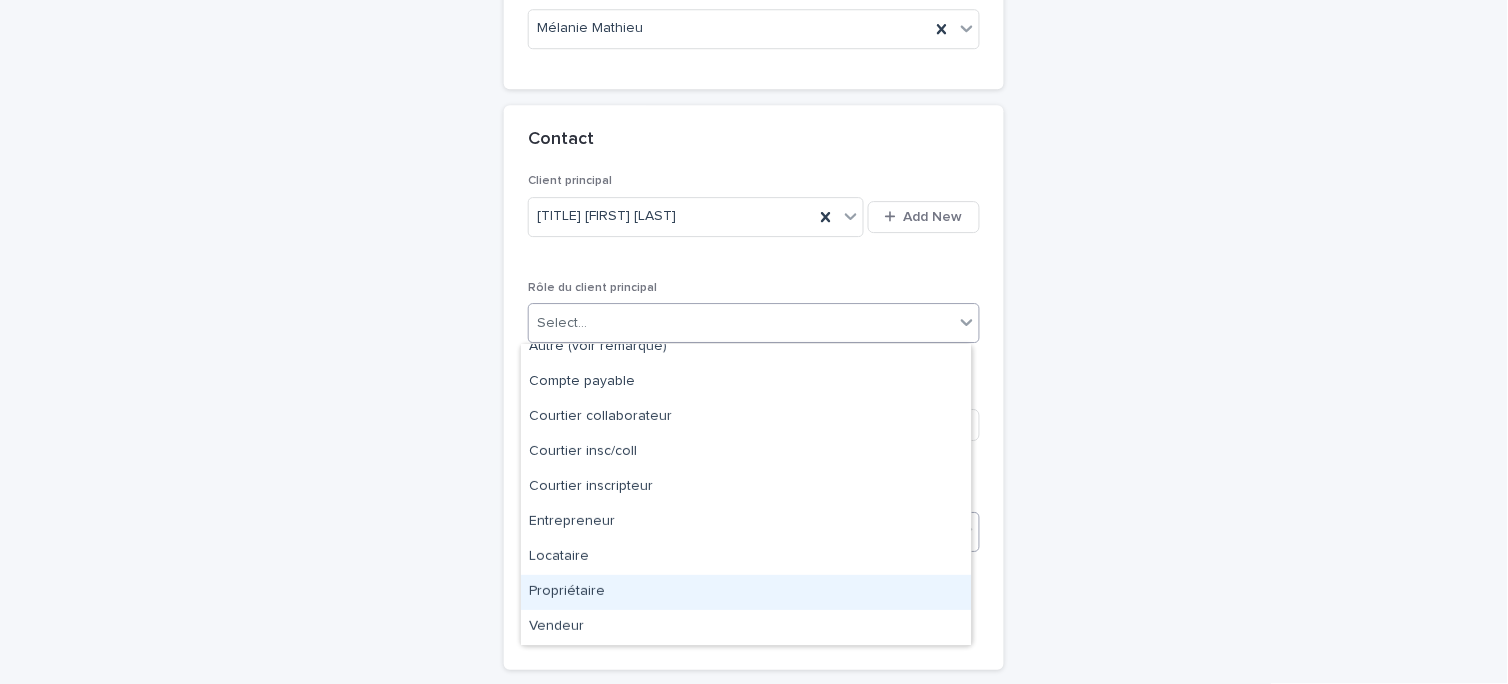 click on "Propriétaire" at bounding box center [746, 592] 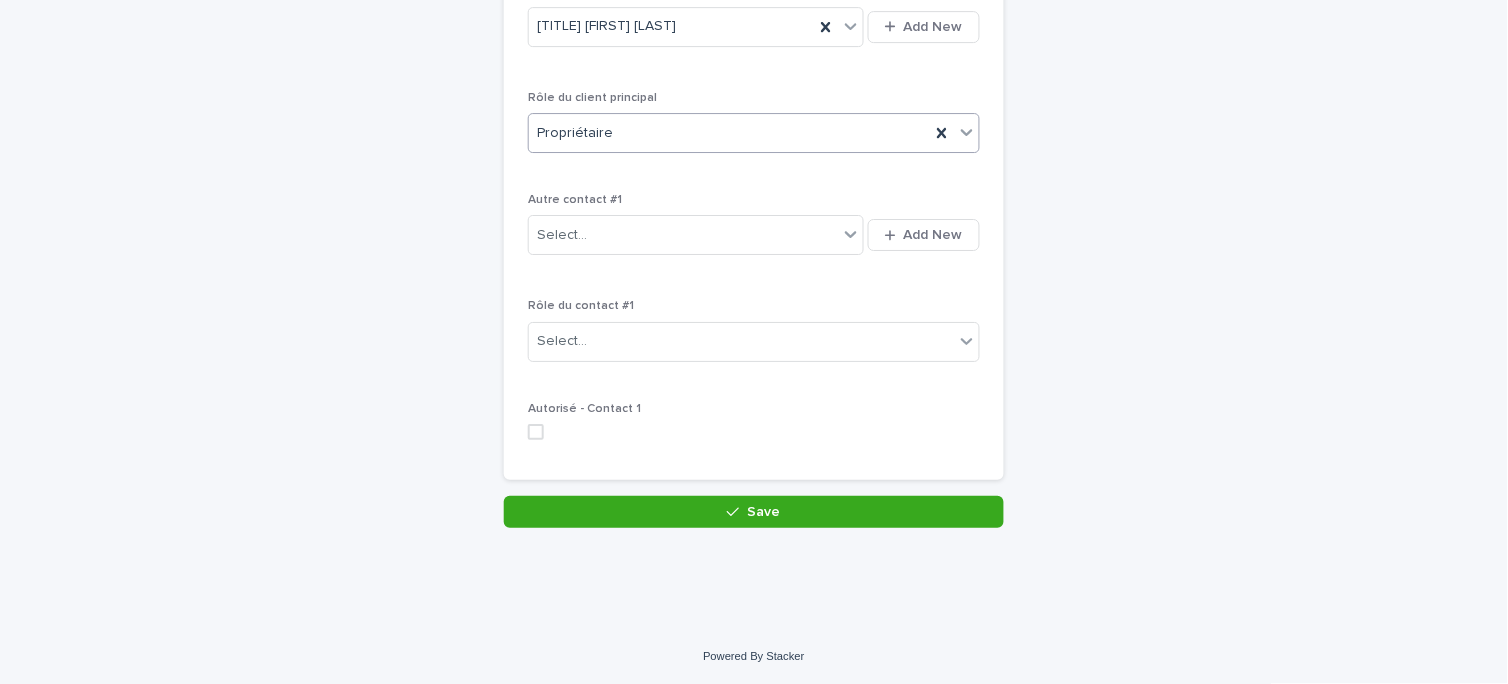 scroll, scrollTop: 1478, scrollLeft: 0, axis: vertical 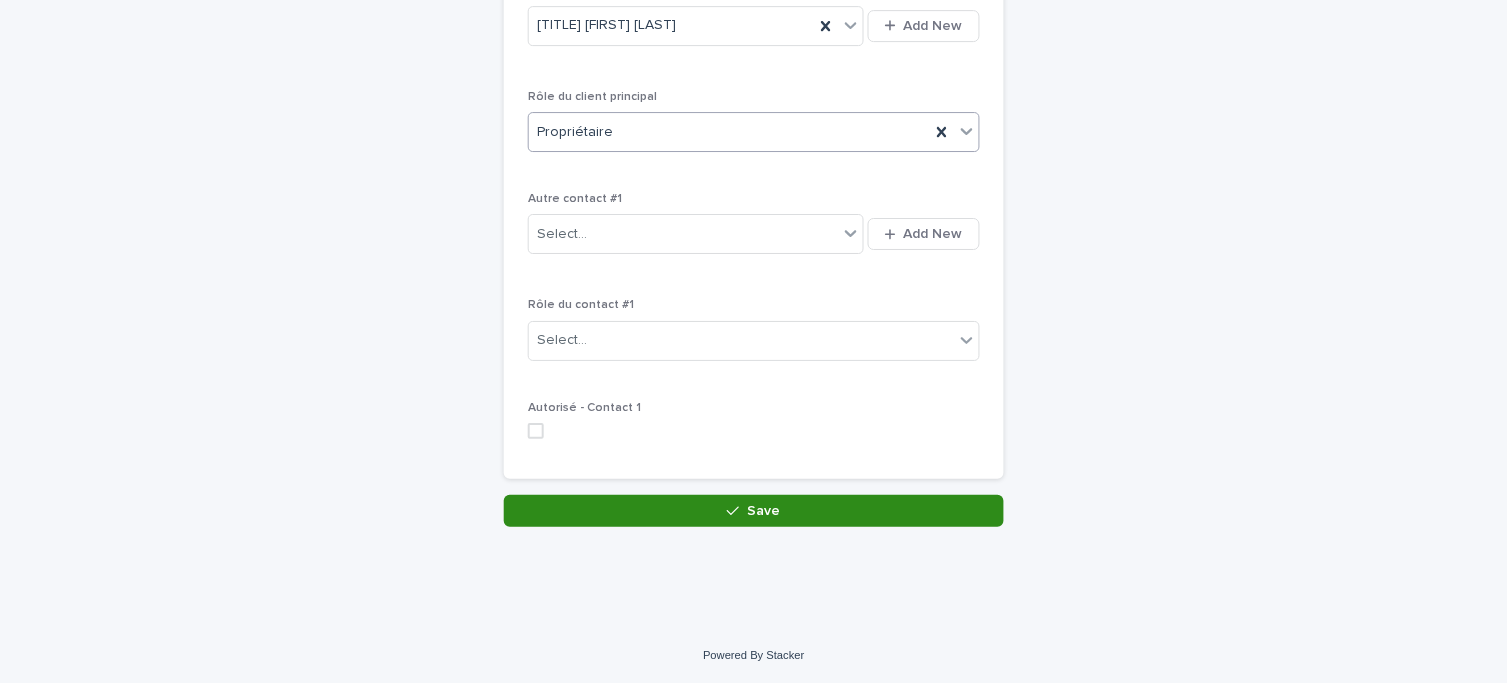 click on "Save" at bounding box center (764, 511) 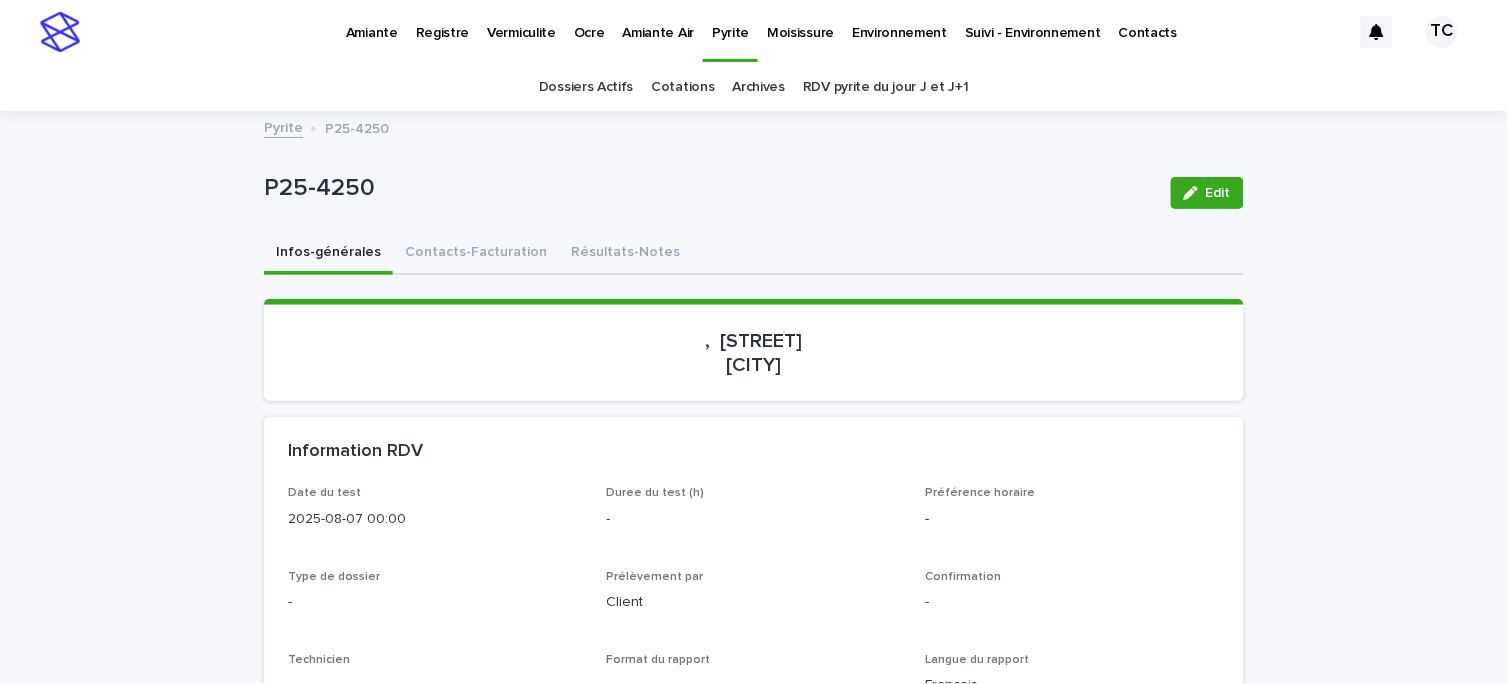 scroll, scrollTop: 111, scrollLeft: 0, axis: vertical 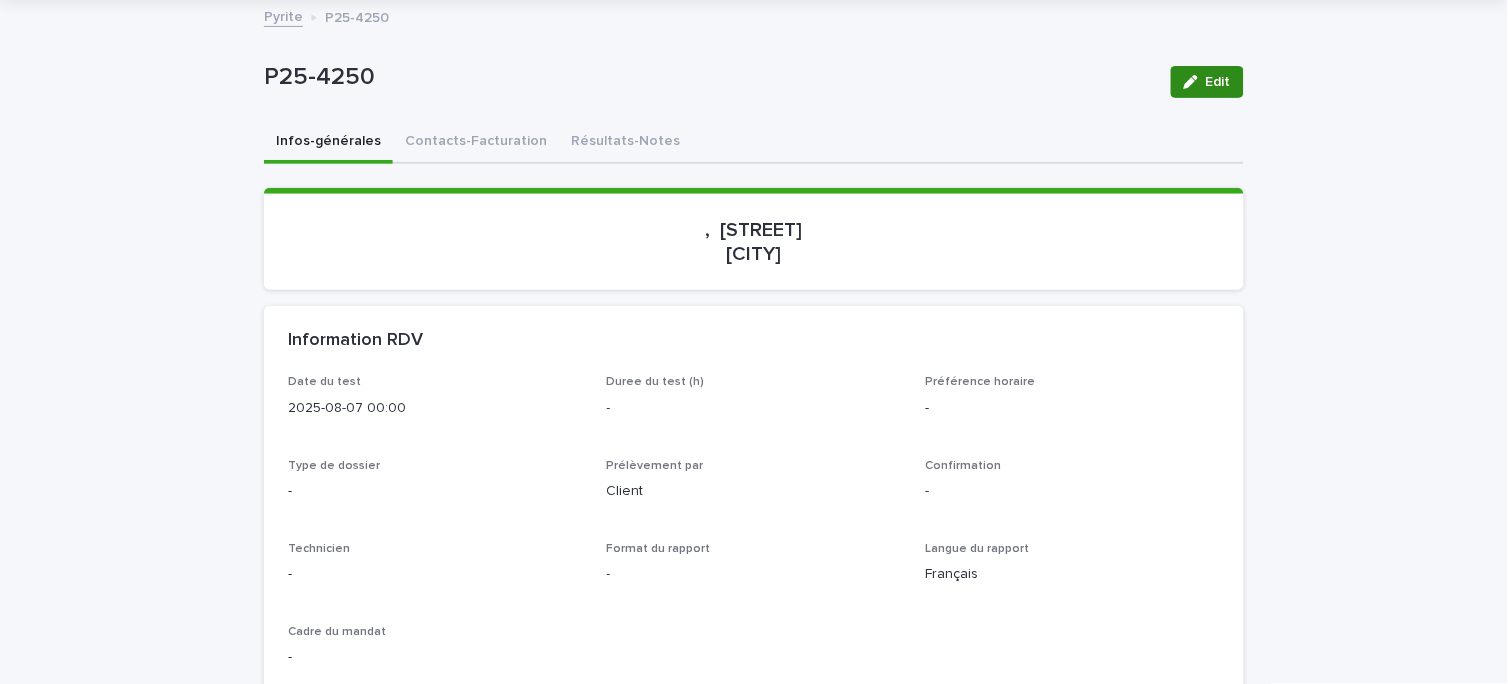 click on "Edit" at bounding box center (1207, 82) 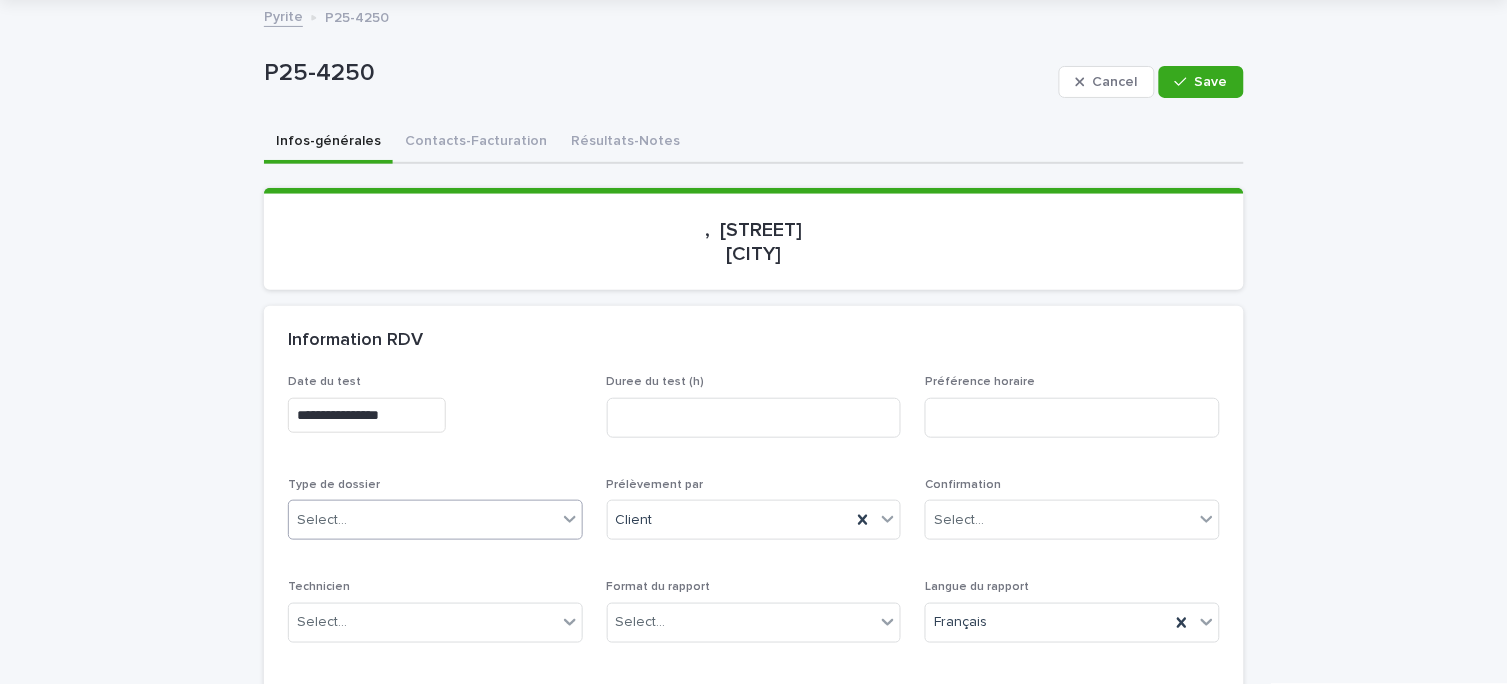 click on "Select..." at bounding box center [423, 520] 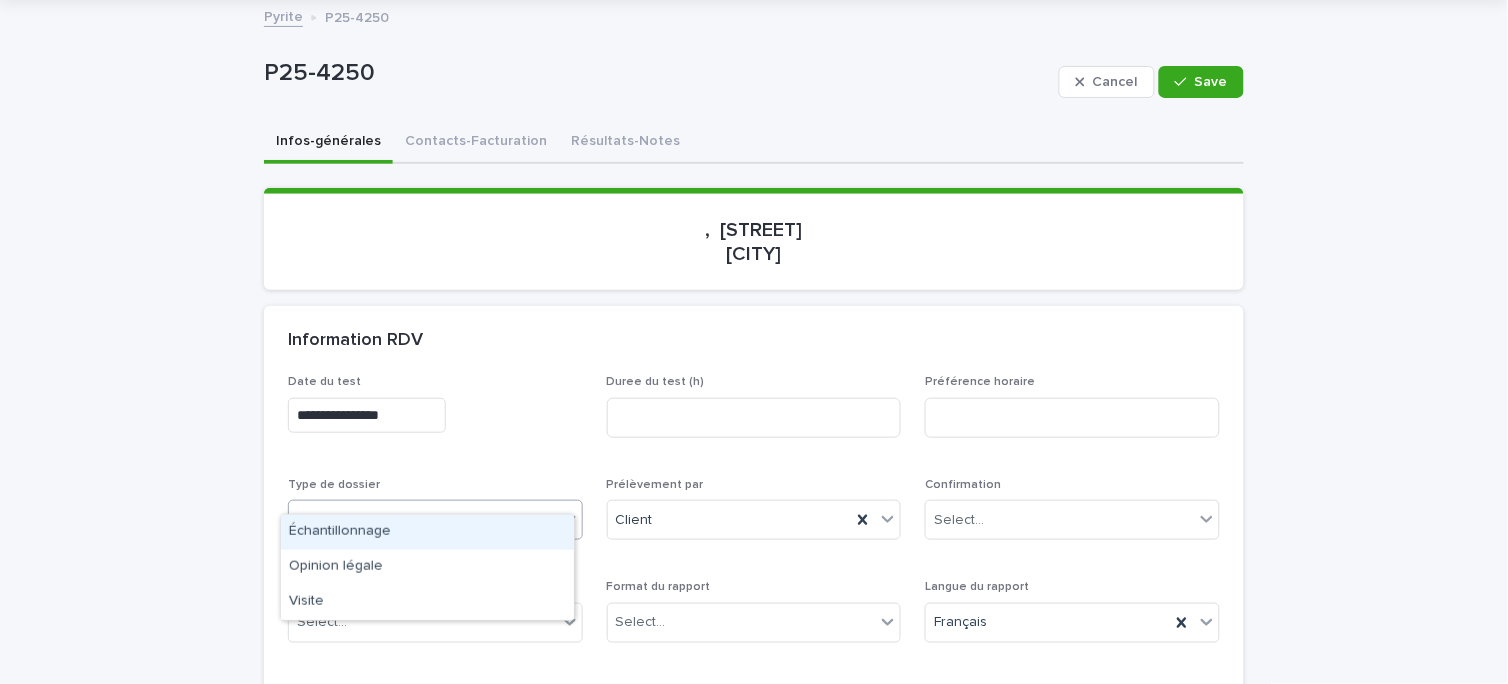 click on "Échantillonnage" at bounding box center (427, 532) 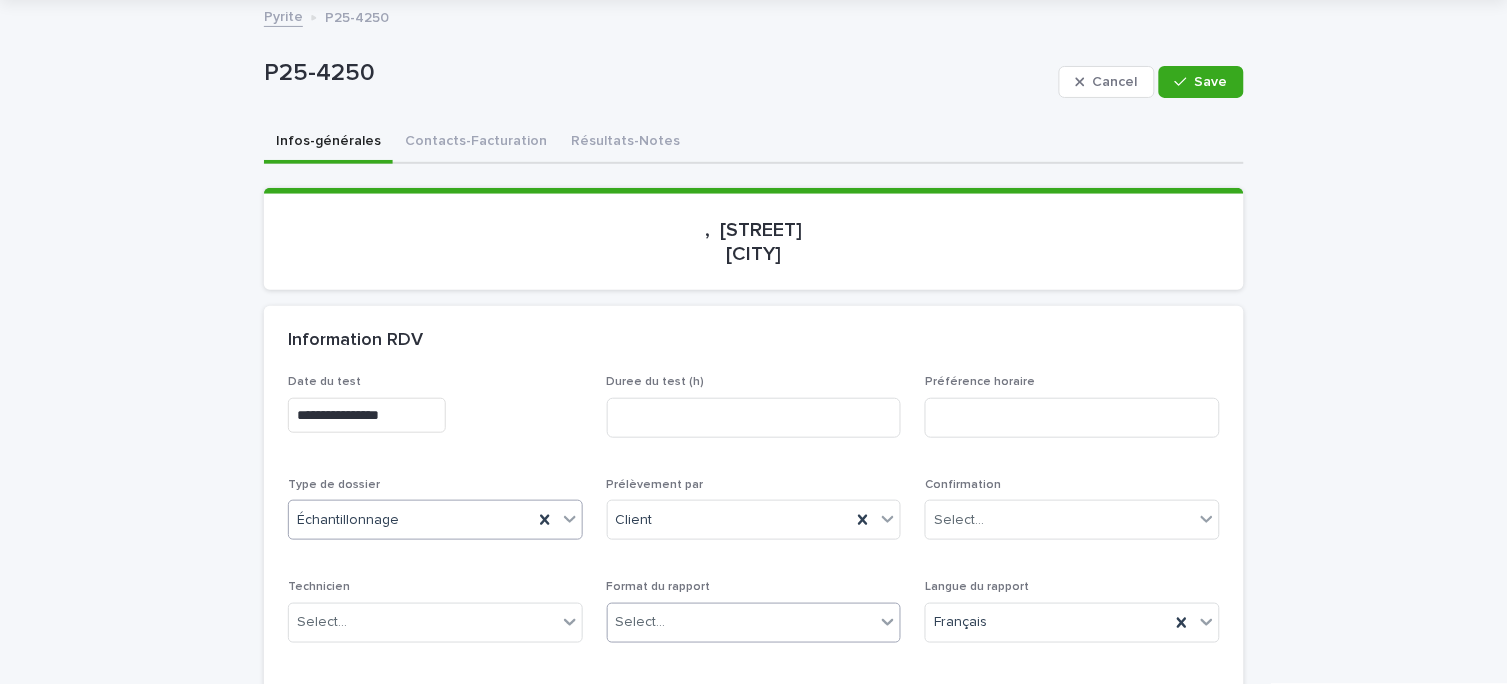 click on "Select..." at bounding box center (742, 622) 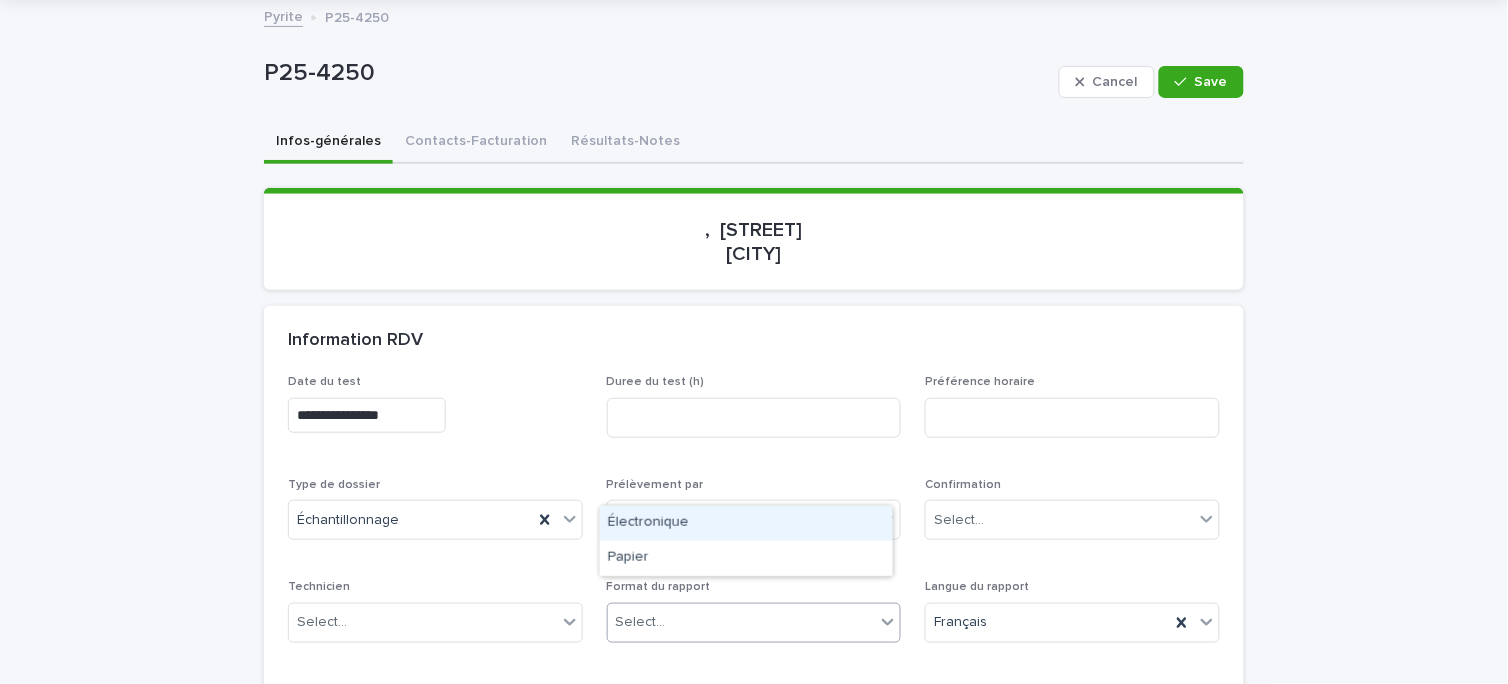 click on "Électronique" at bounding box center [746, 523] 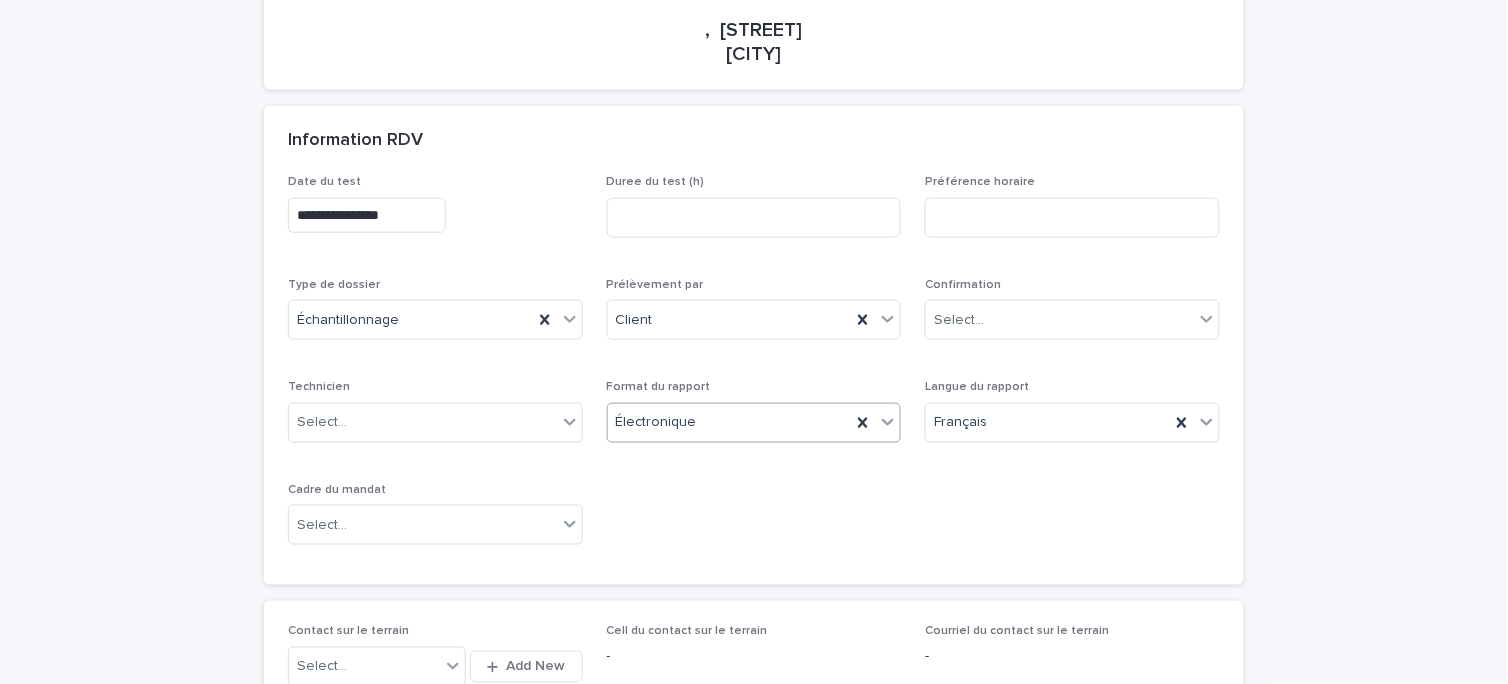 scroll, scrollTop: 444, scrollLeft: 0, axis: vertical 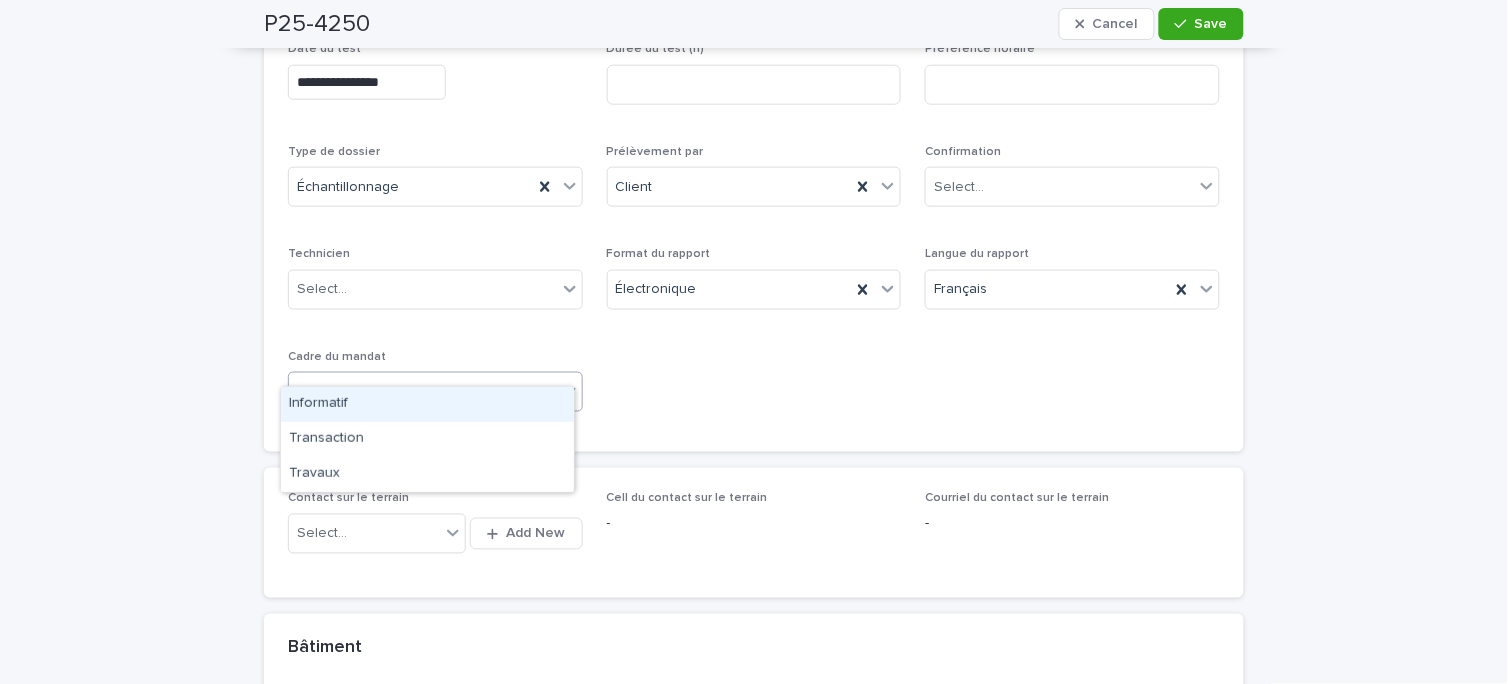 click on "Select..." at bounding box center (423, 392) 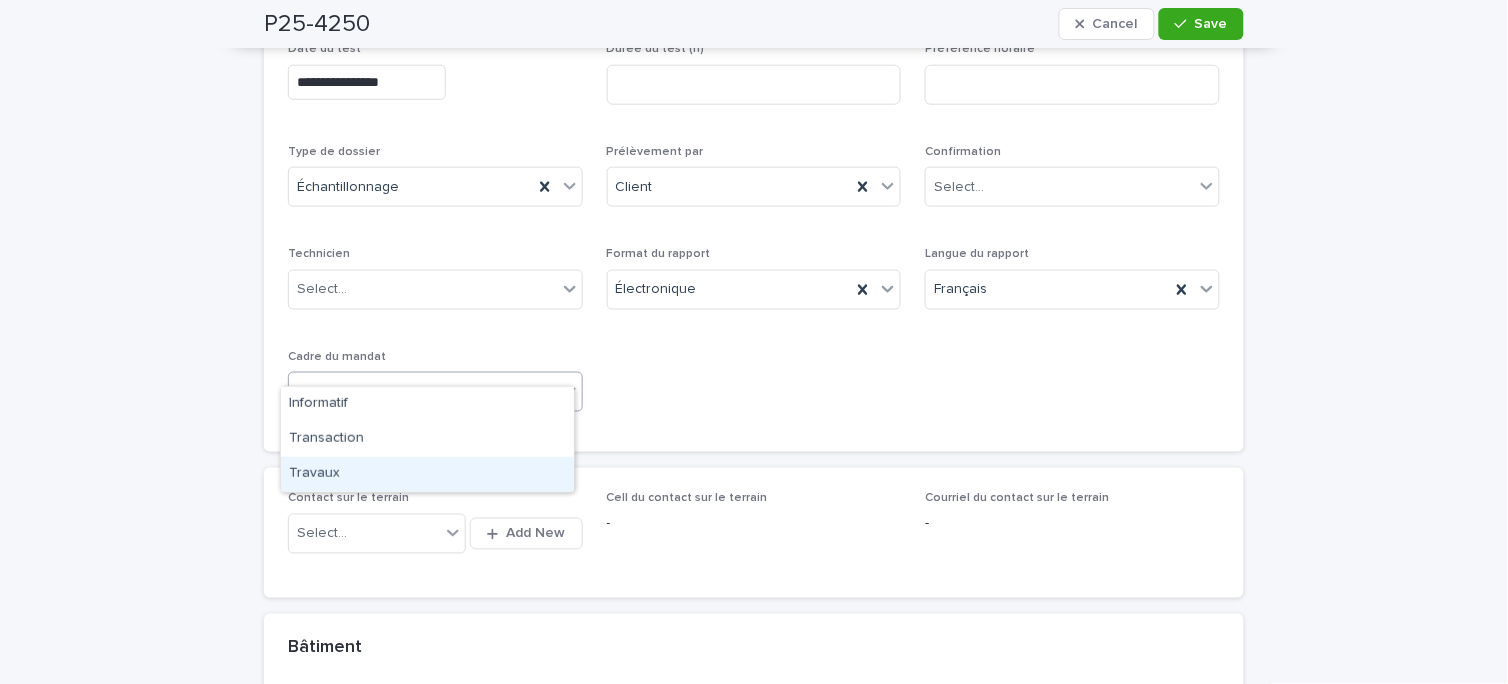 drag, startPoint x: 353, startPoint y: 464, endPoint x: 873, endPoint y: 255, distance: 560.4293 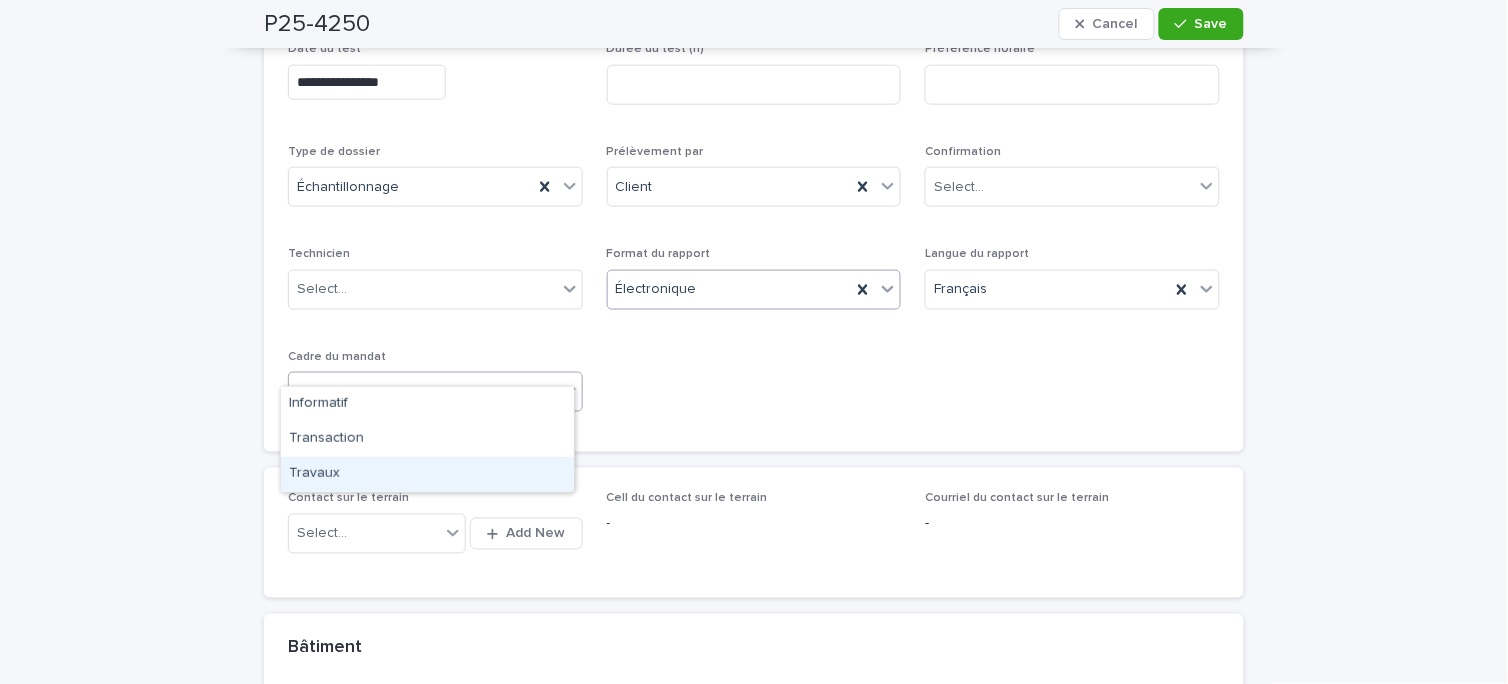 click on "Travaux" at bounding box center (427, 474) 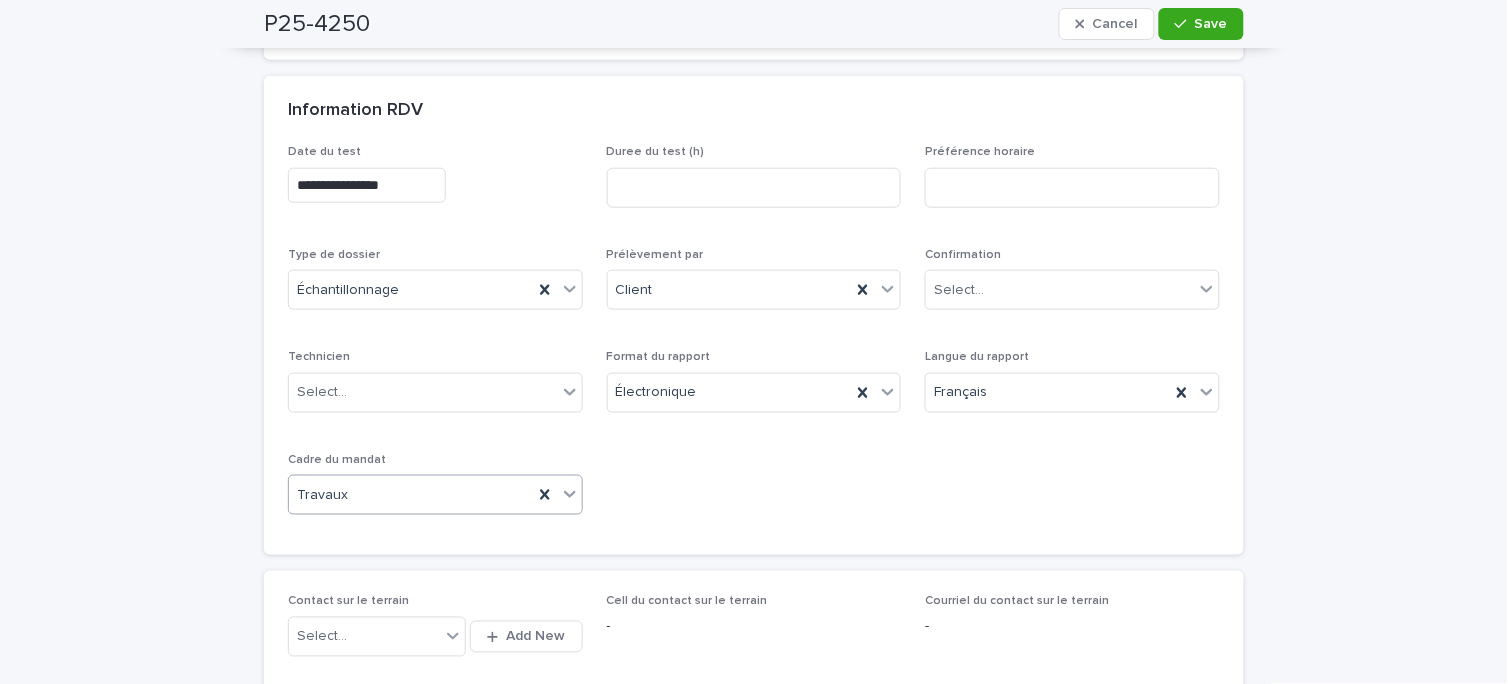 scroll, scrollTop: 0, scrollLeft: 0, axis: both 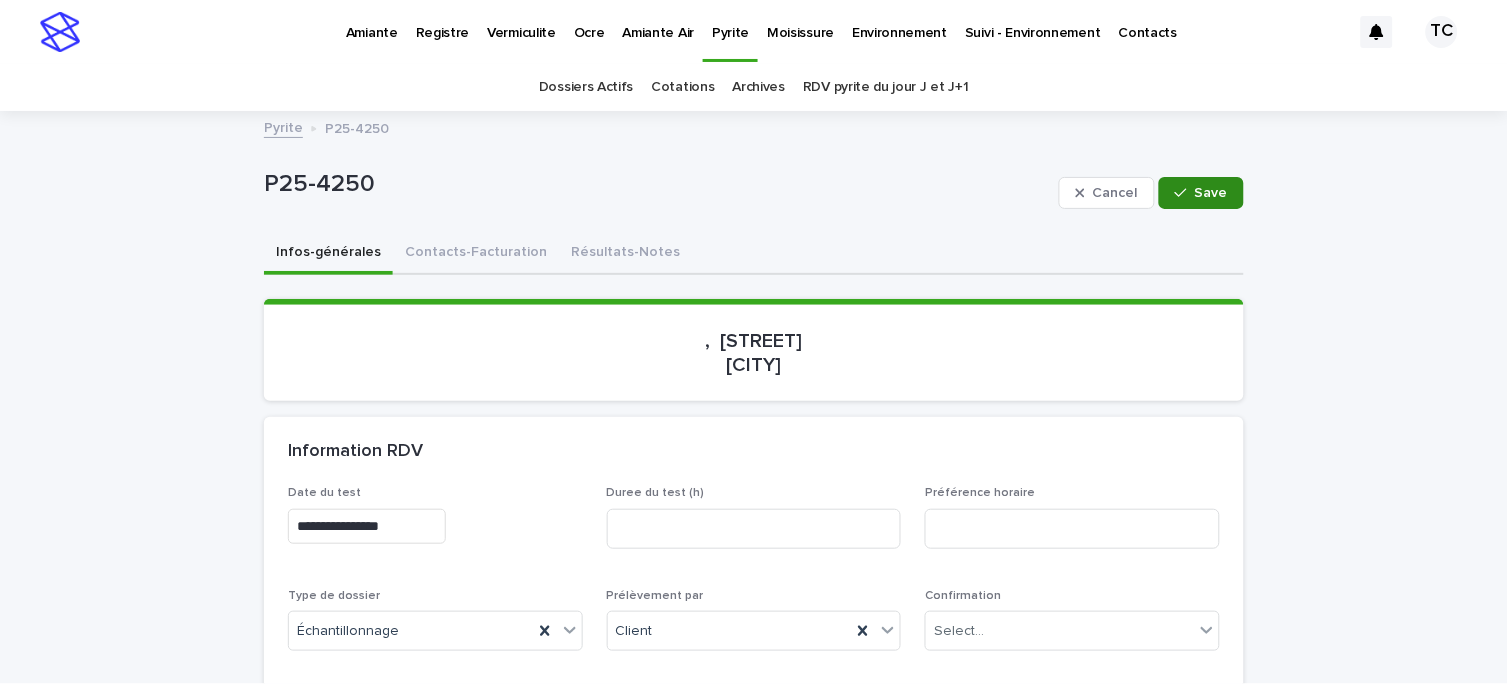 click on "Save" at bounding box center (1211, 193) 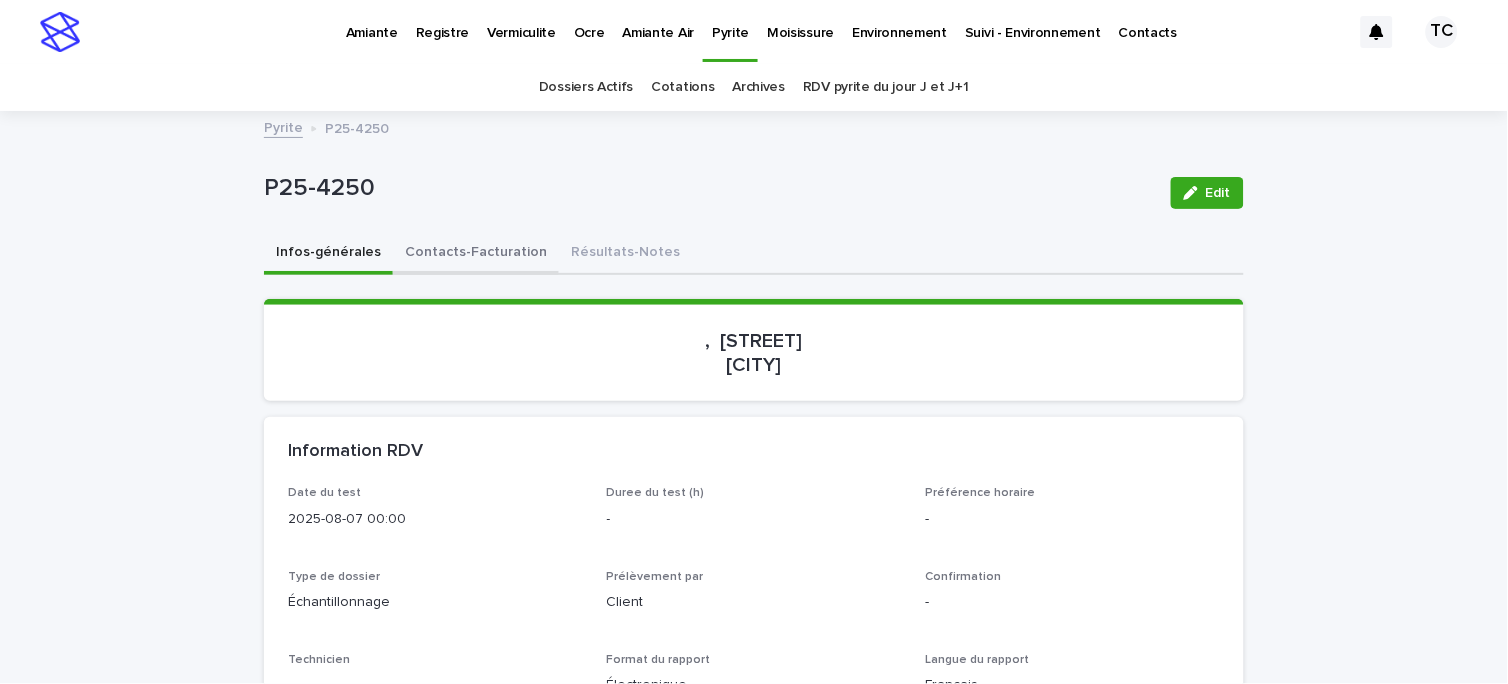 click on "Contacts-Facturation" at bounding box center [476, 254] 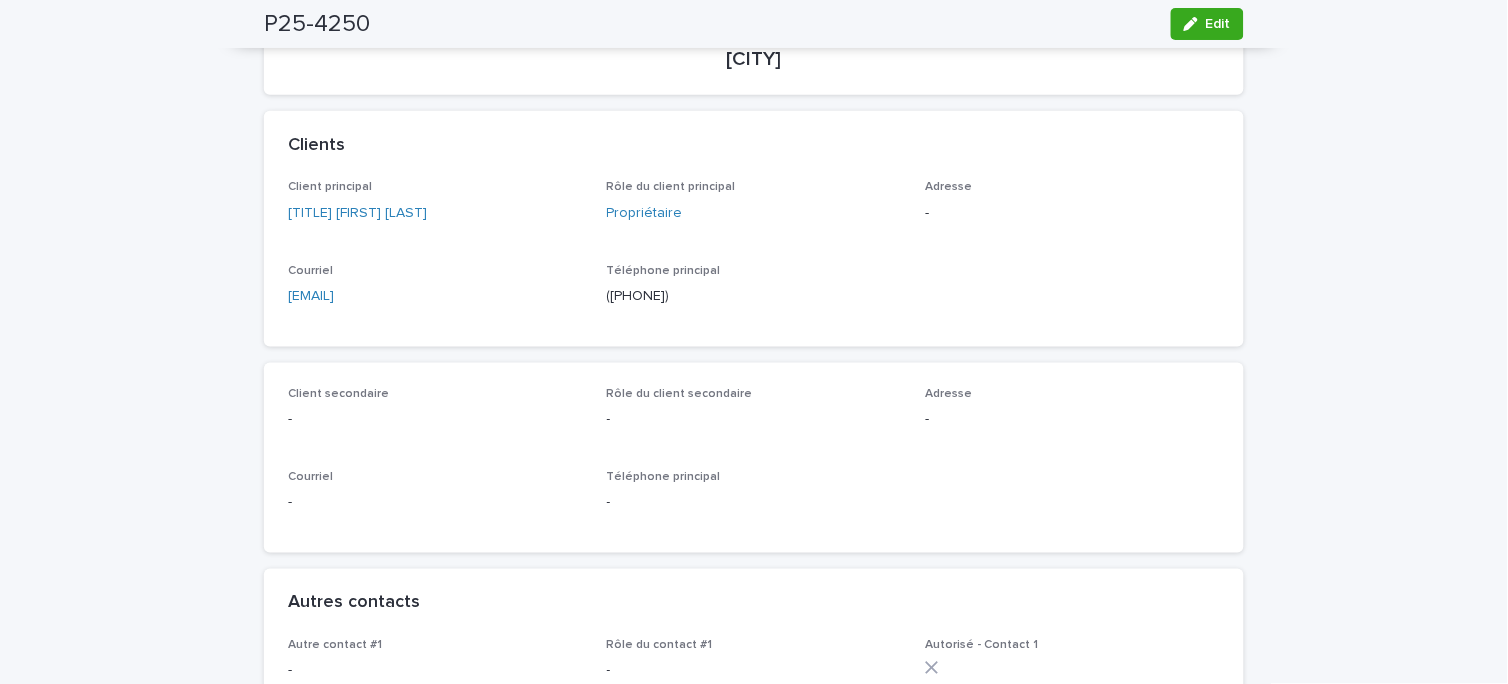 scroll, scrollTop: 333, scrollLeft: 0, axis: vertical 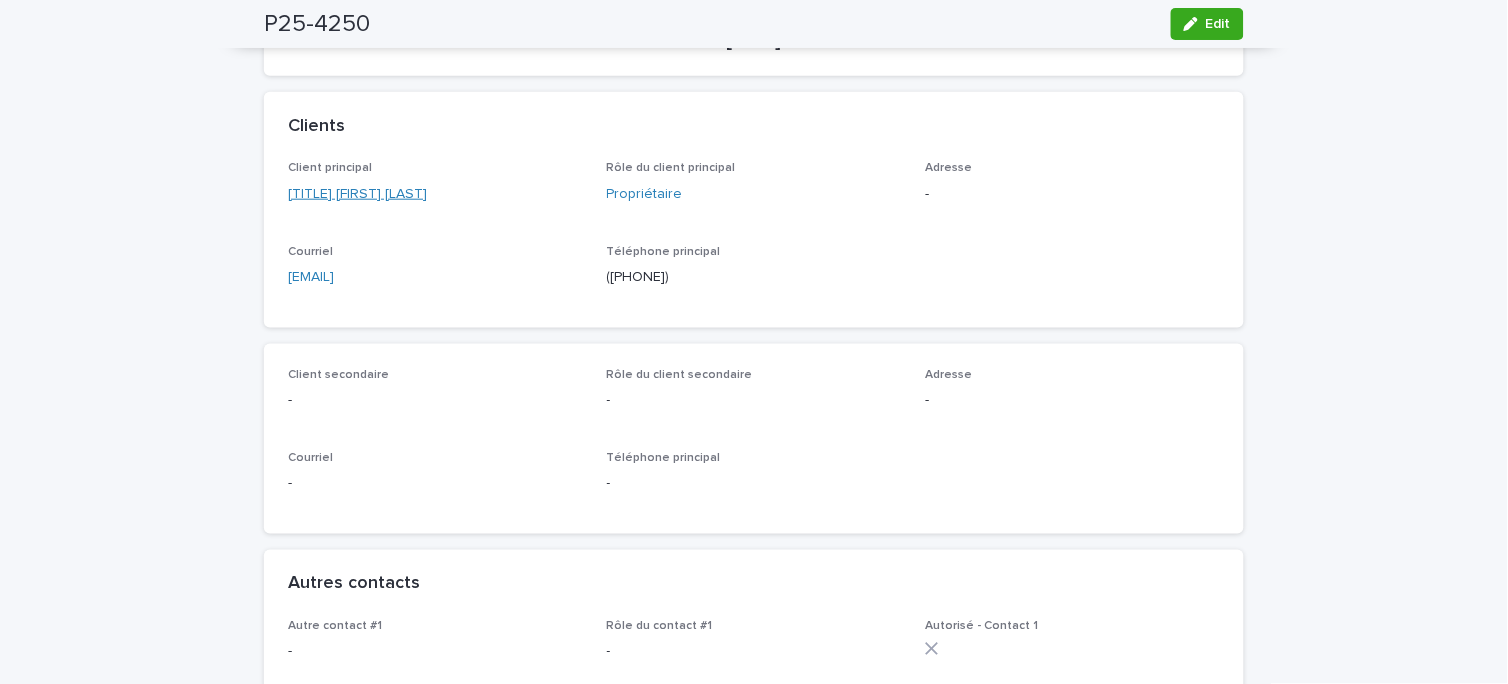 click on "[TITLE] [FIRST] [LAST]" at bounding box center (357, 194) 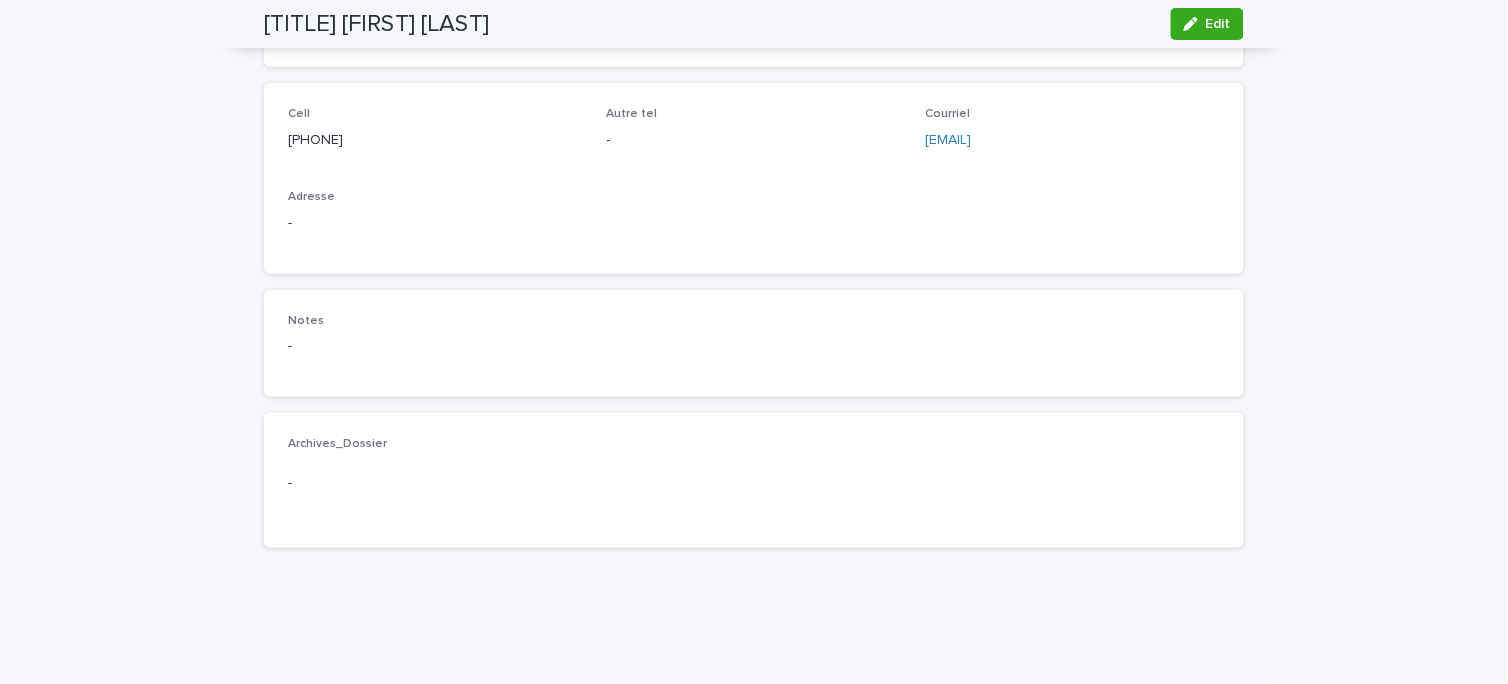 scroll, scrollTop: 0, scrollLeft: 0, axis: both 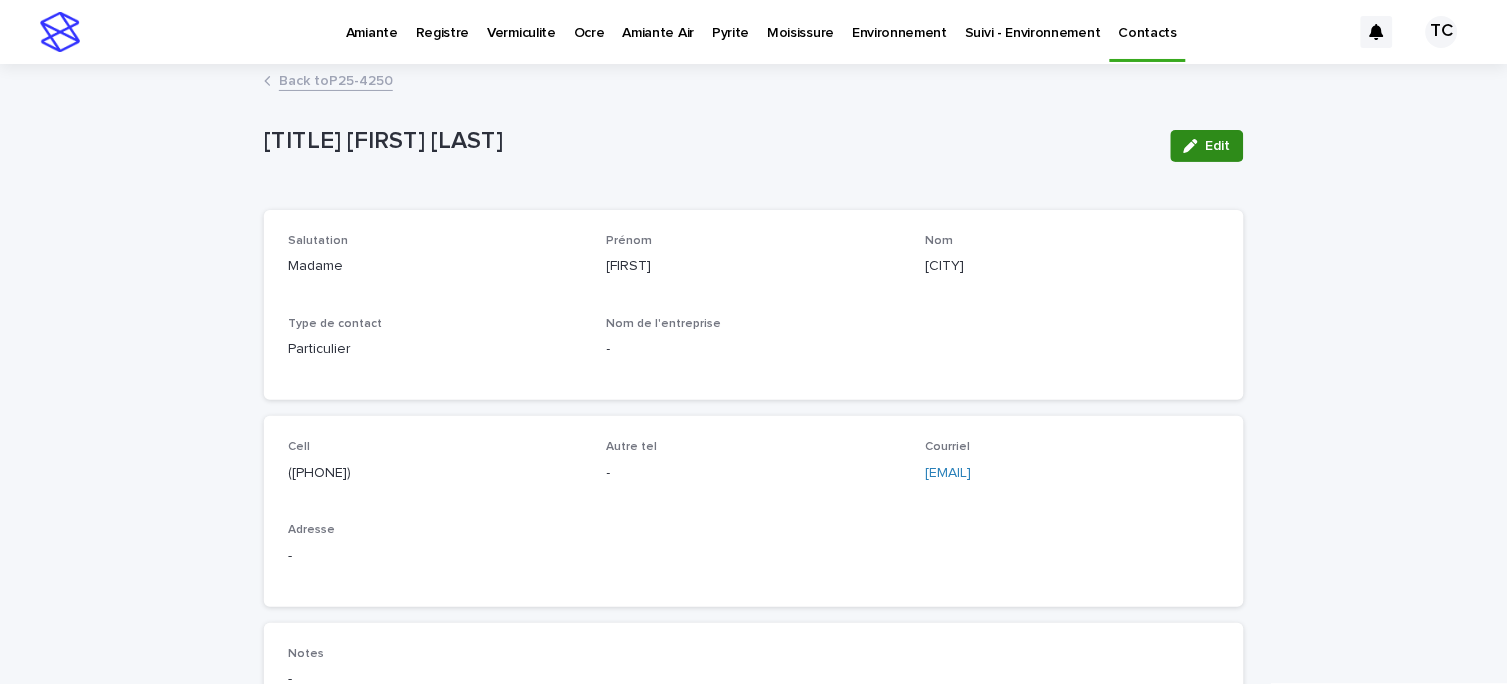 click at bounding box center [1195, 146] 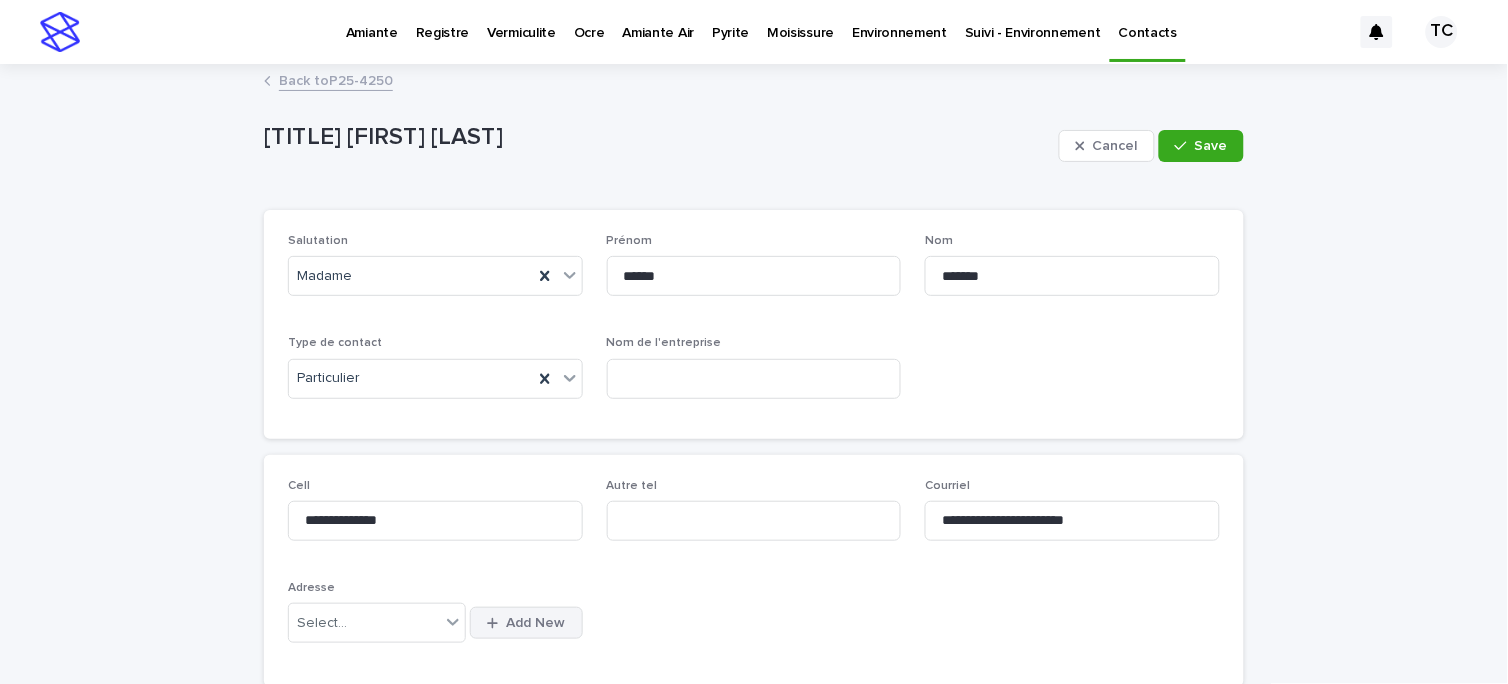 click on "Add New" at bounding box center [536, 623] 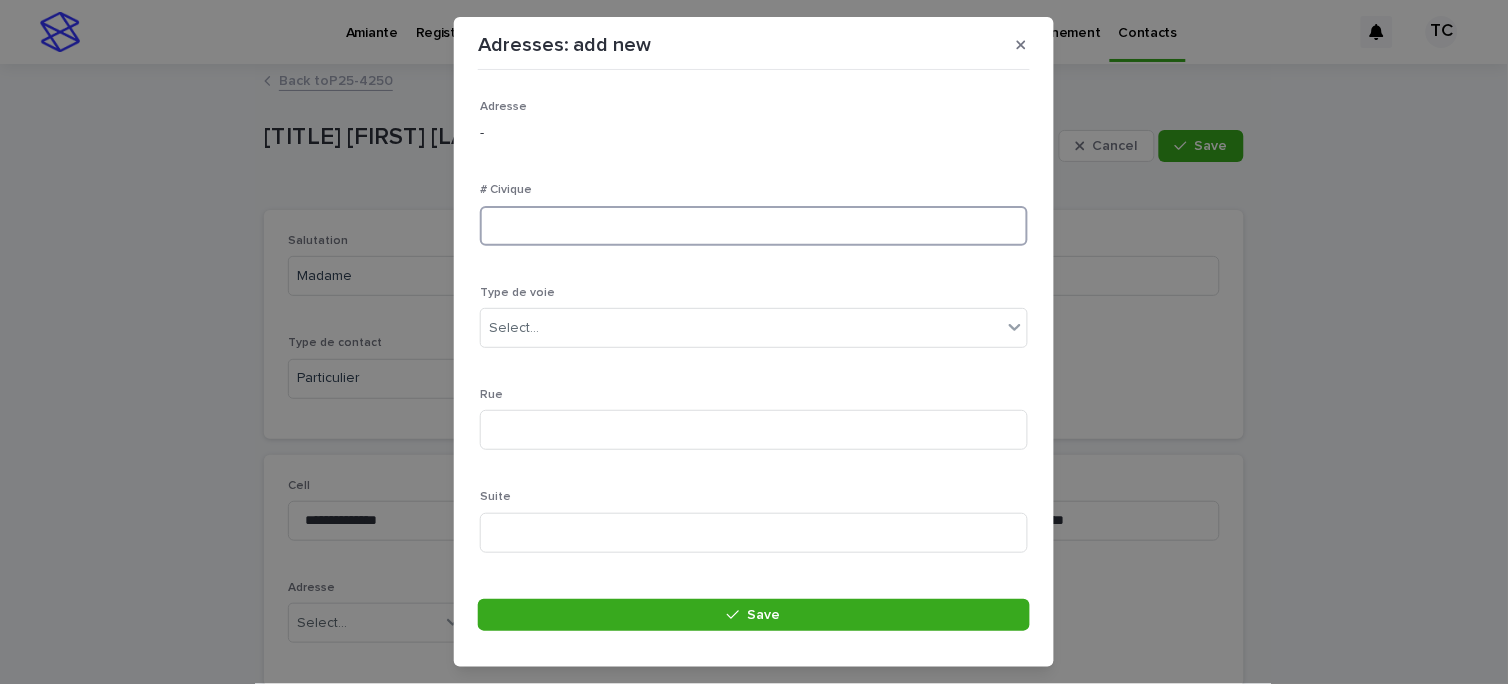 click at bounding box center (754, 226) 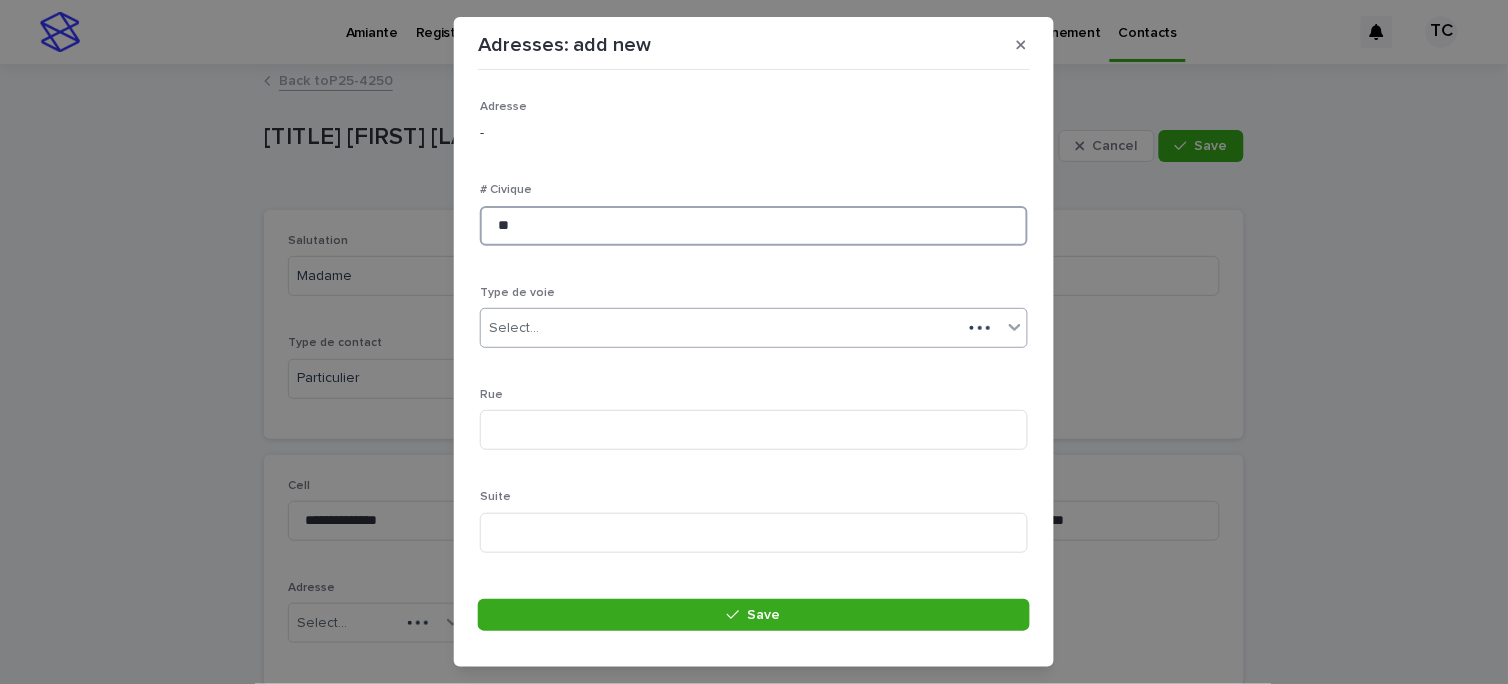 type on "**" 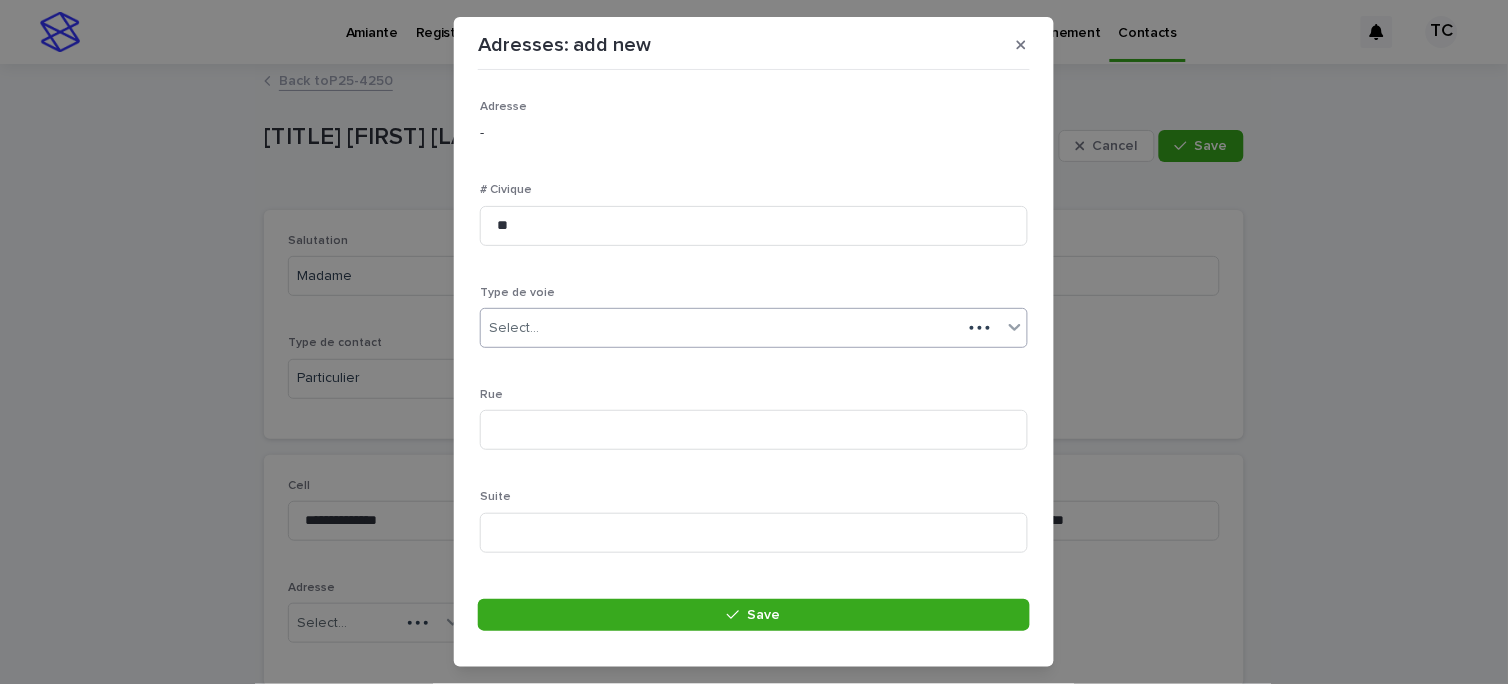 click on "Select..." at bounding box center [721, 328] 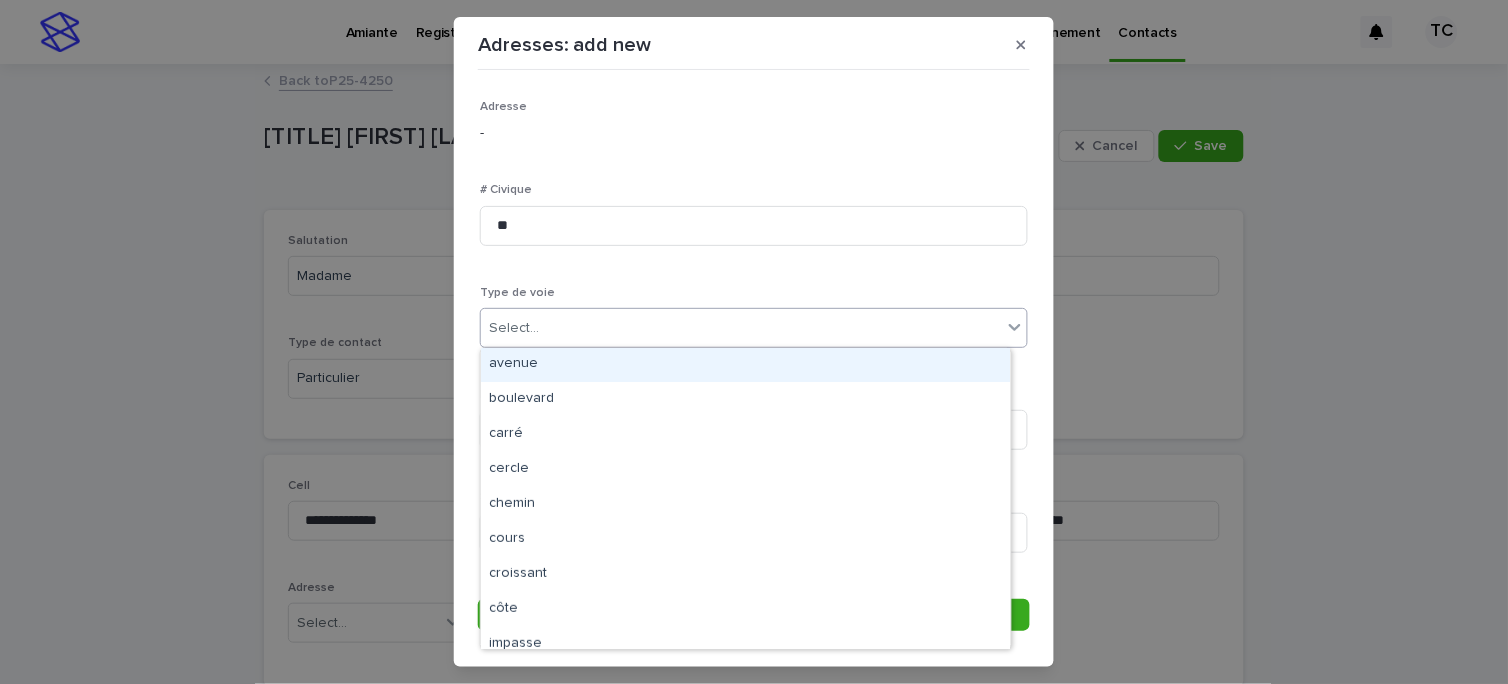 scroll, scrollTop: 330, scrollLeft: 0, axis: vertical 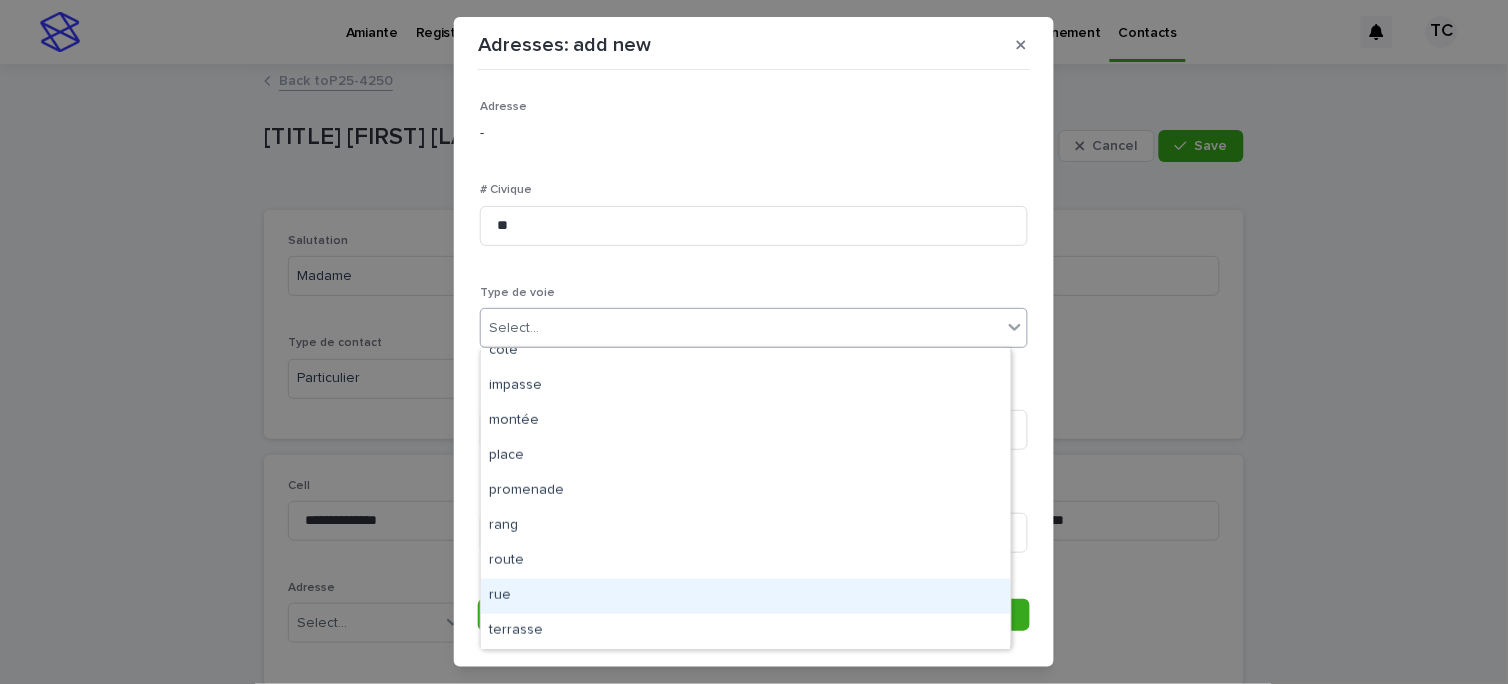 click on "rue" at bounding box center [745, 596] 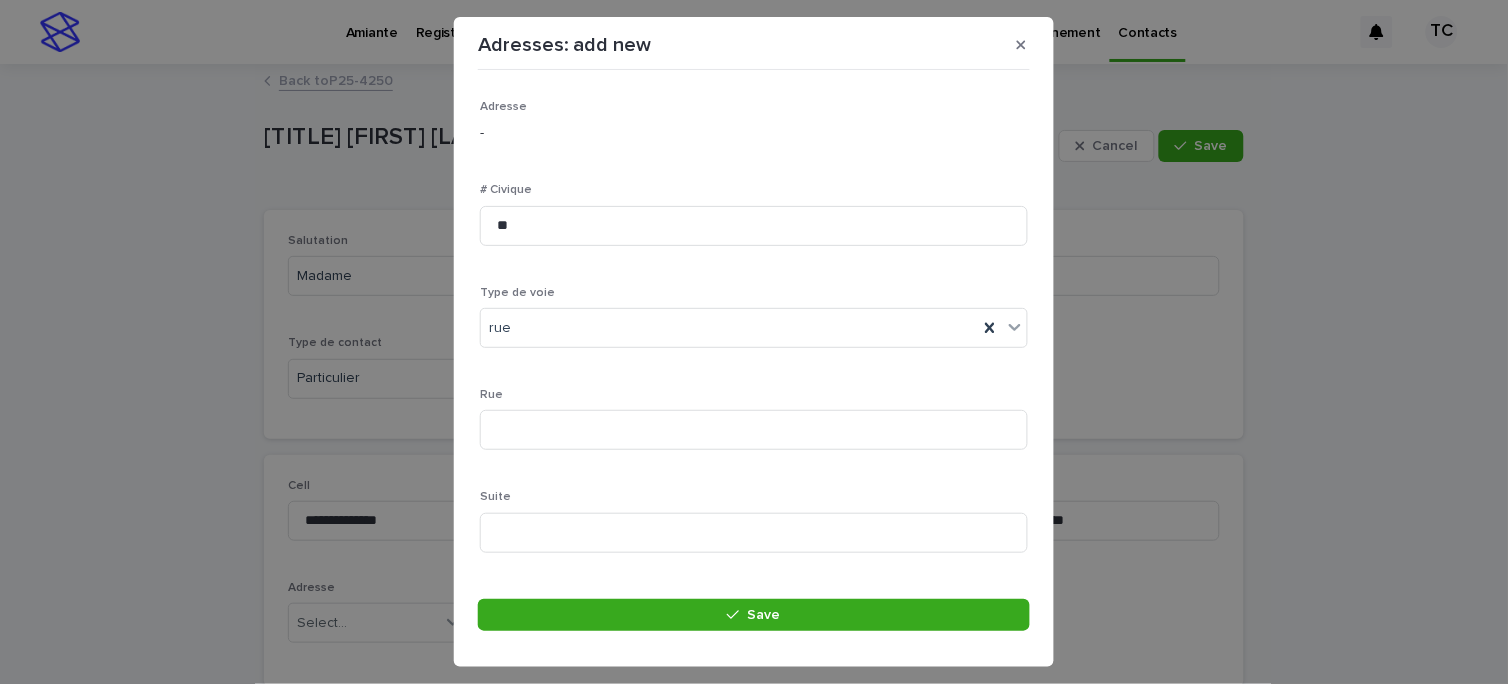 drag, startPoint x: 572, startPoint y: 454, endPoint x: 573, endPoint y: 438, distance: 16.03122 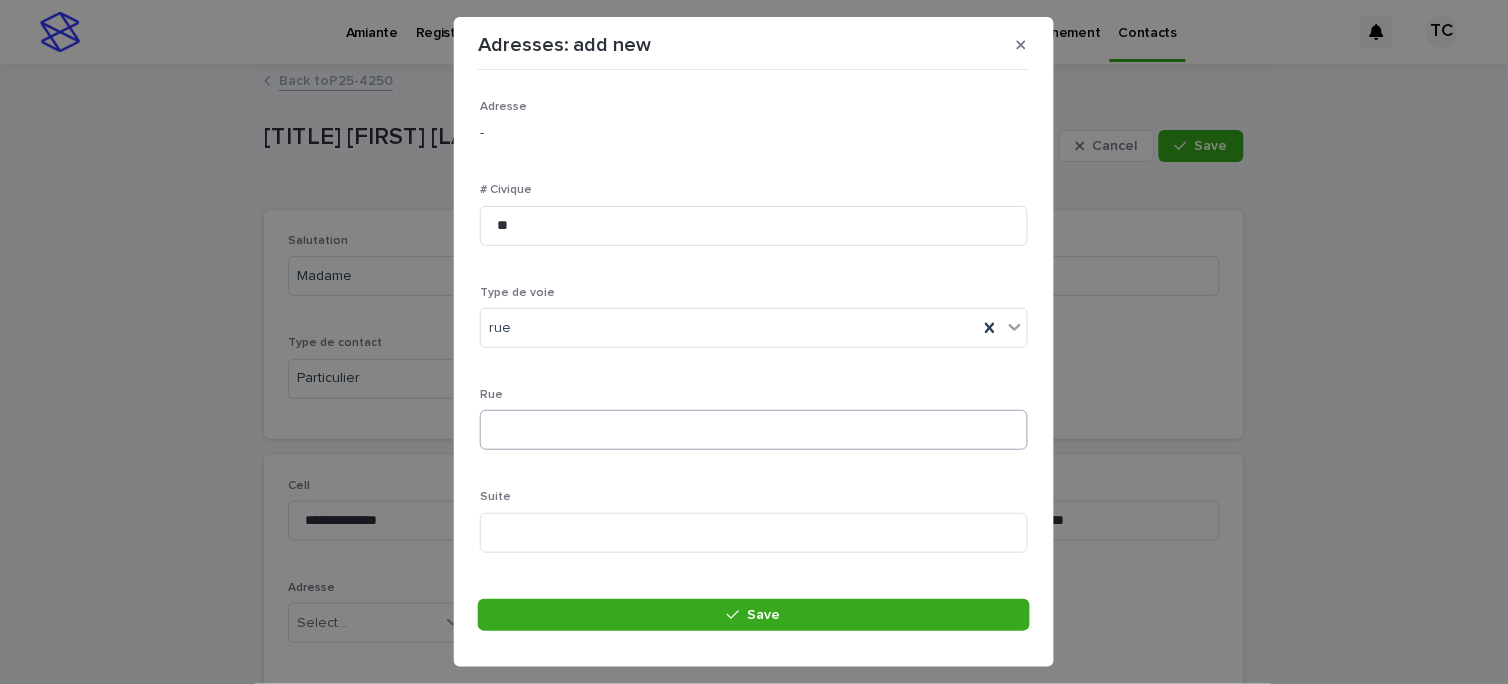 click on "Rue" at bounding box center (754, 427) 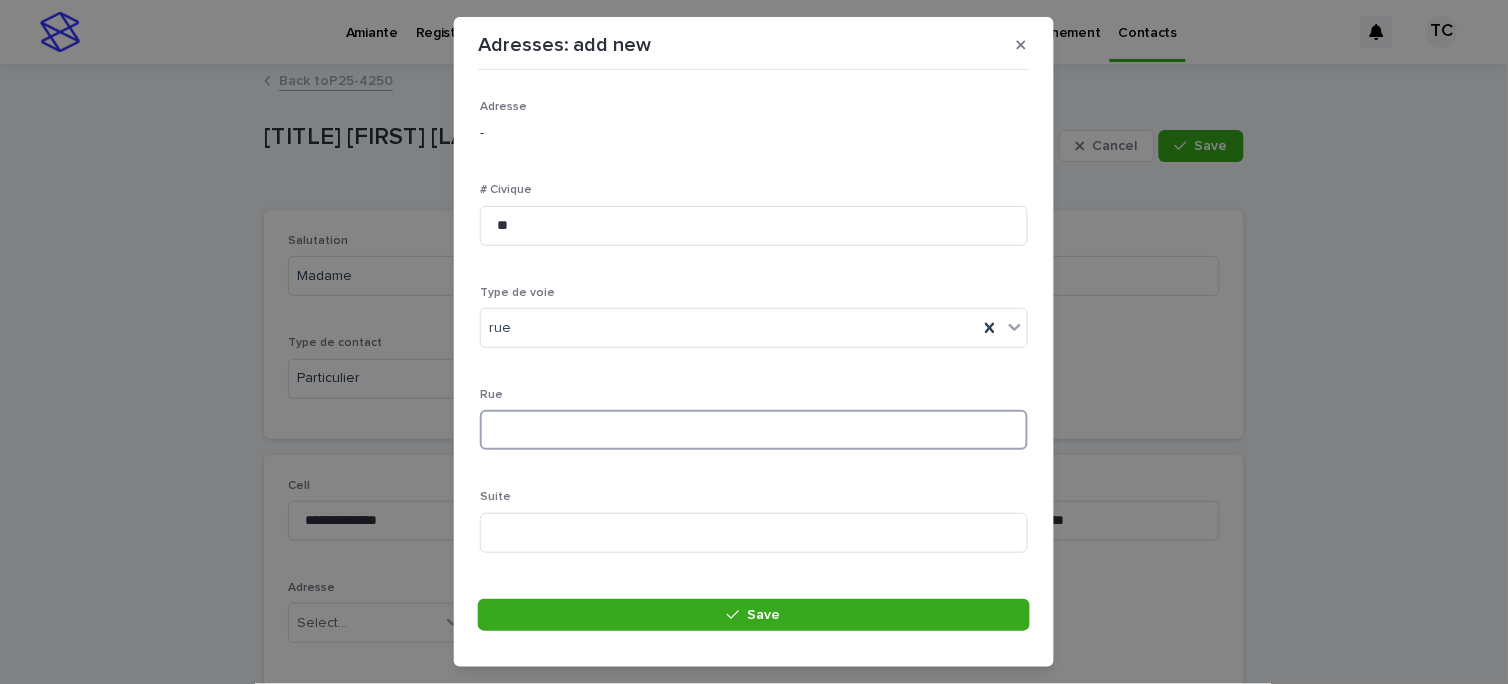 click at bounding box center [754, 430] 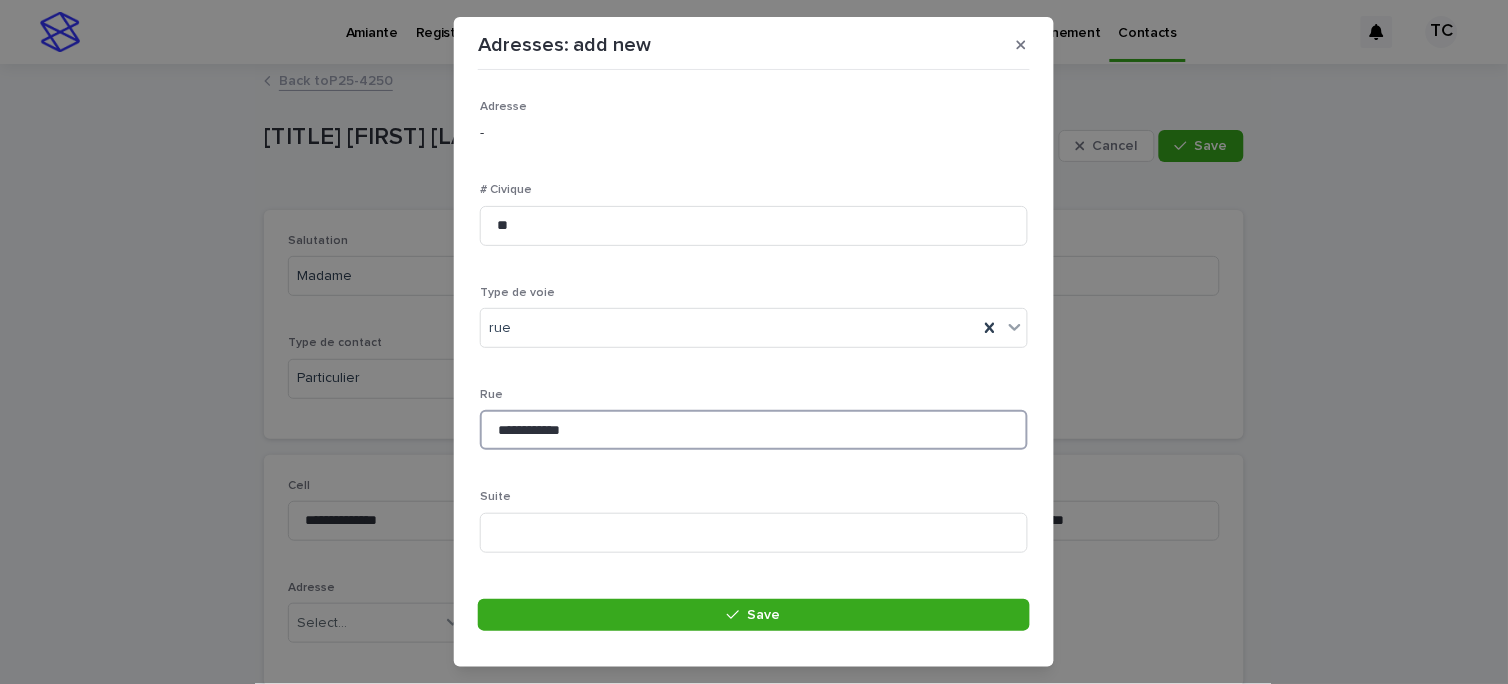 scroll, scrollTop: 222, scrollLeft: 0, axis: vertical 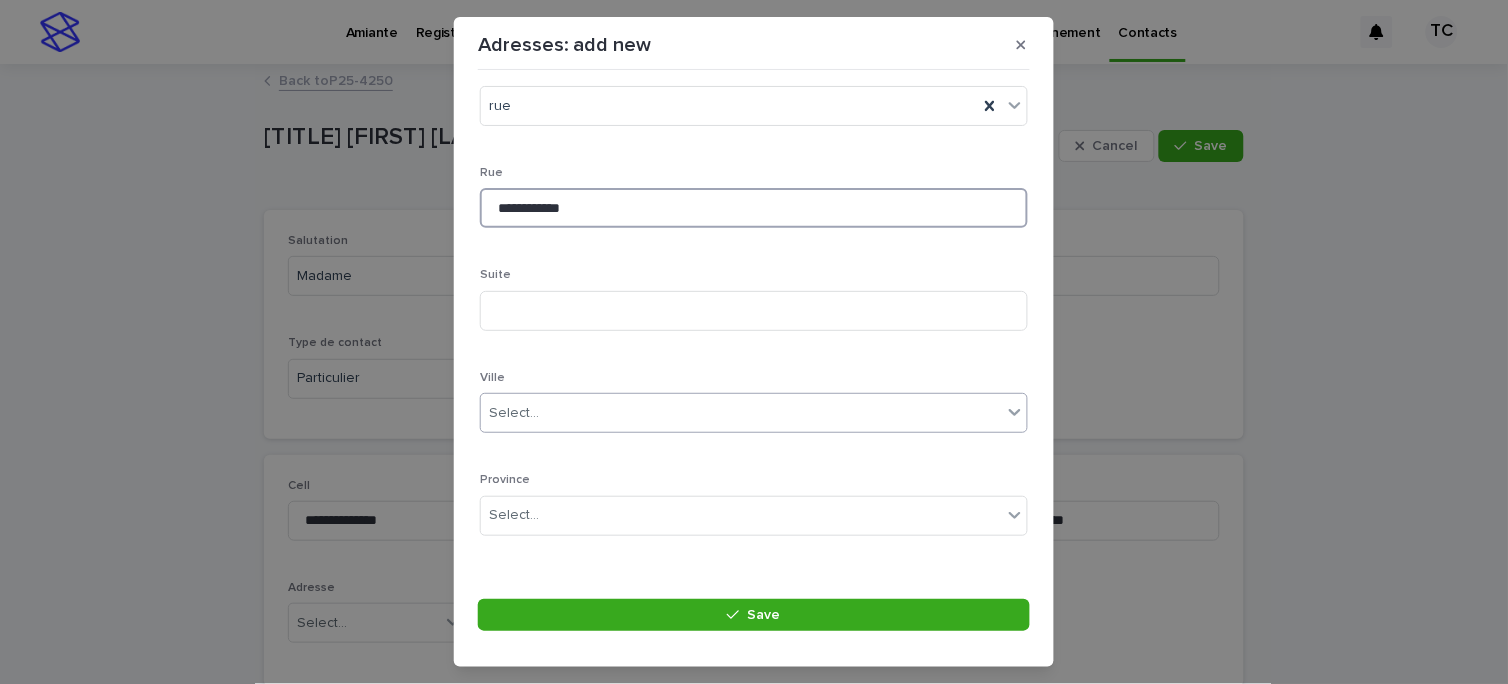type on "**********" 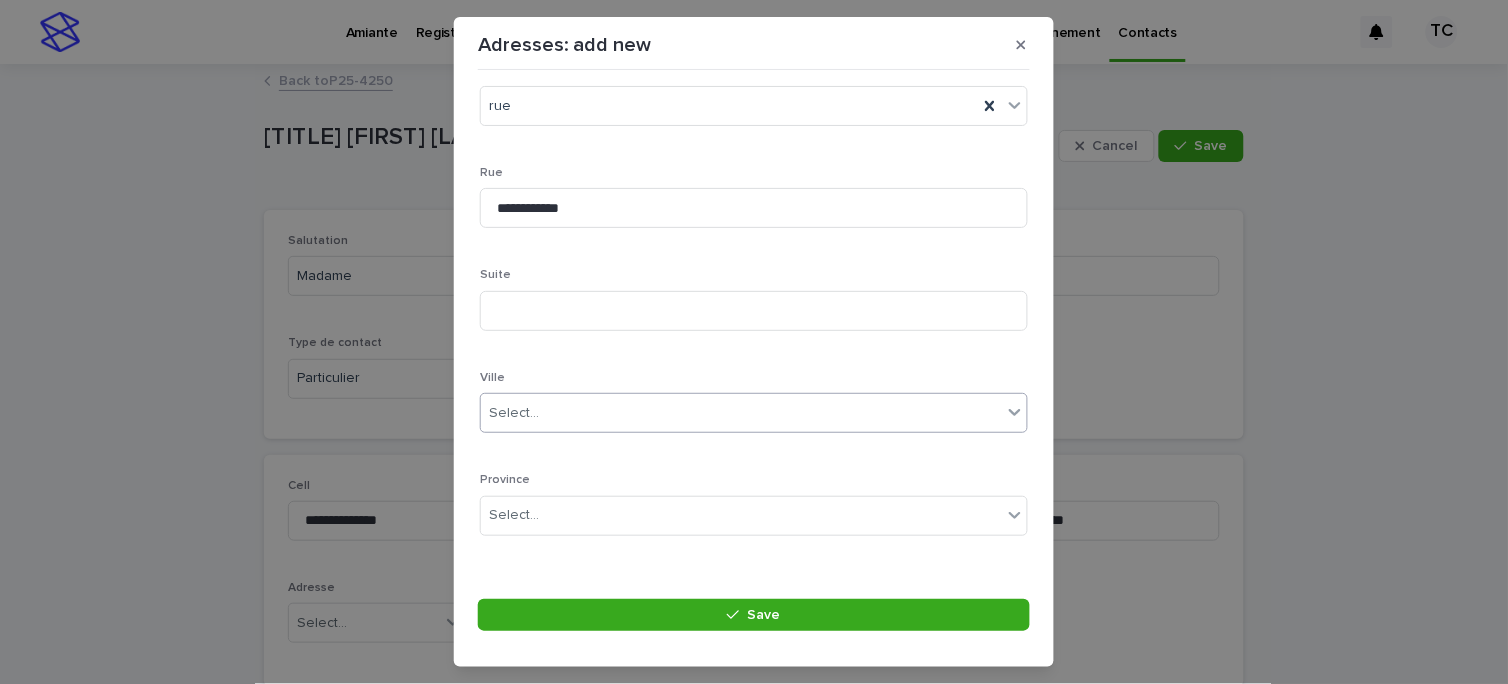 click on "Select..." at bounding box center (514, 413) 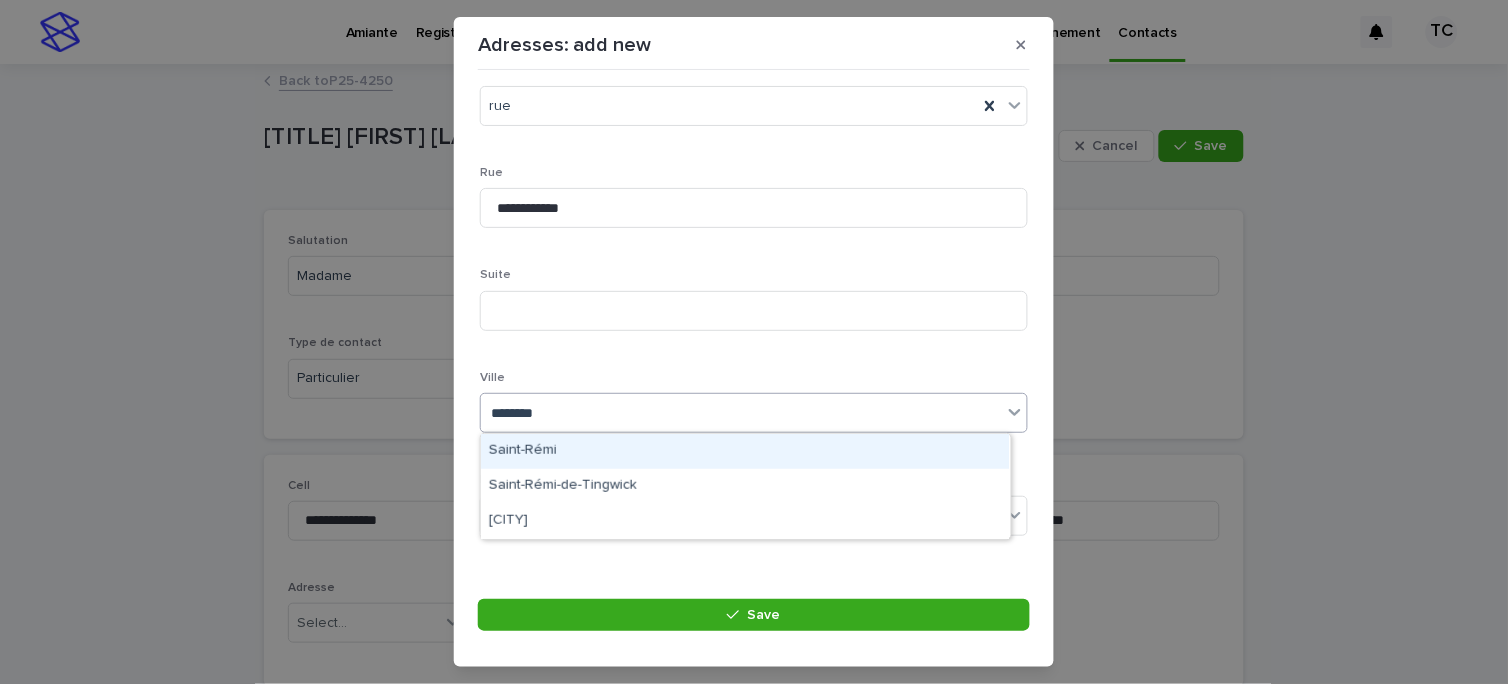 type on "*********" 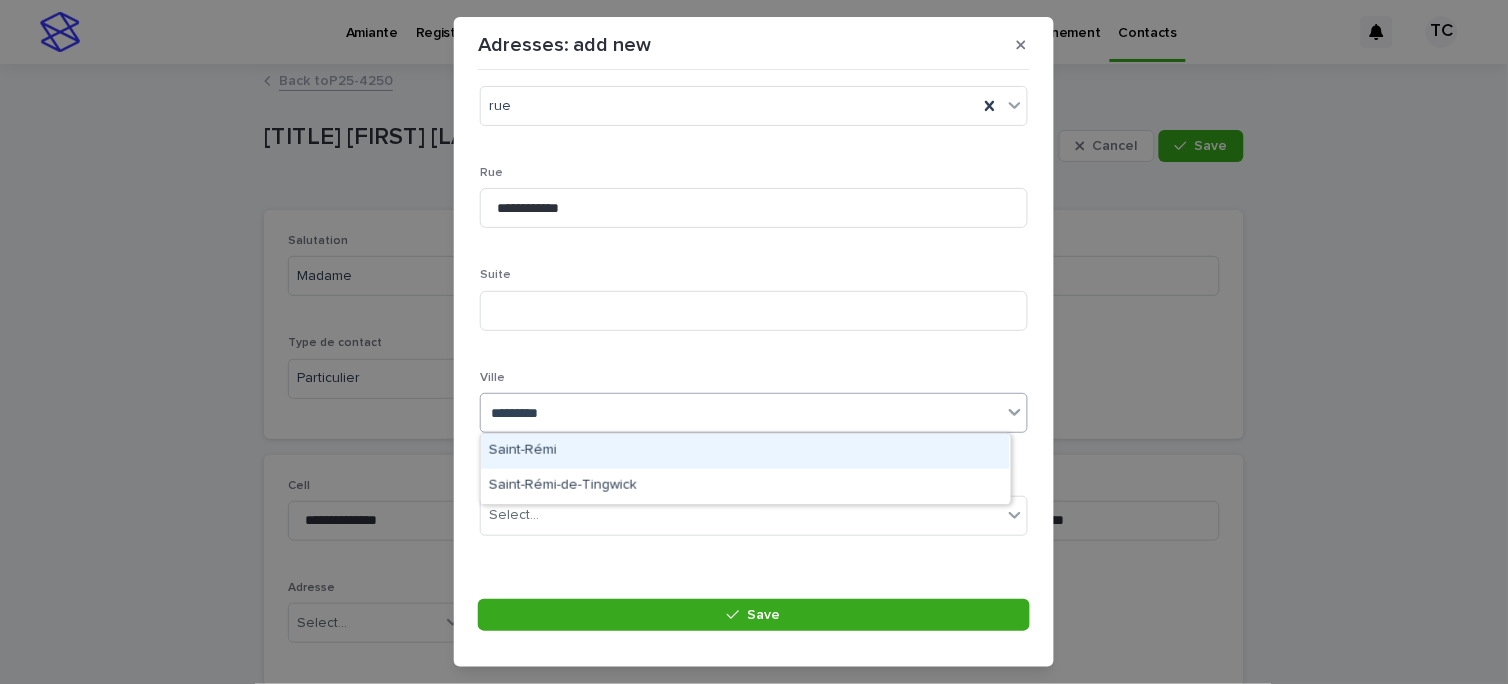 click on "Saint-Rémi" at bounding box center (745, 451) 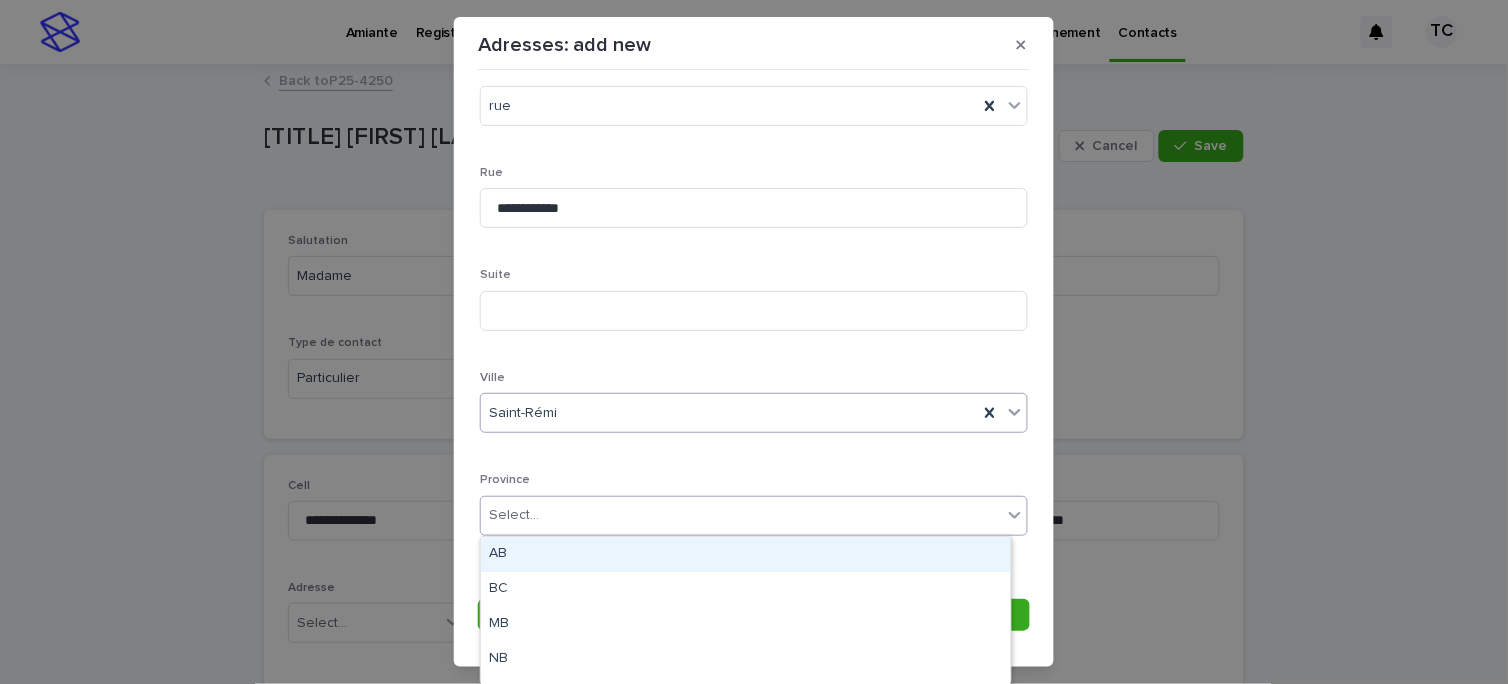 click on "Select..." at bounding box center (754, 516) 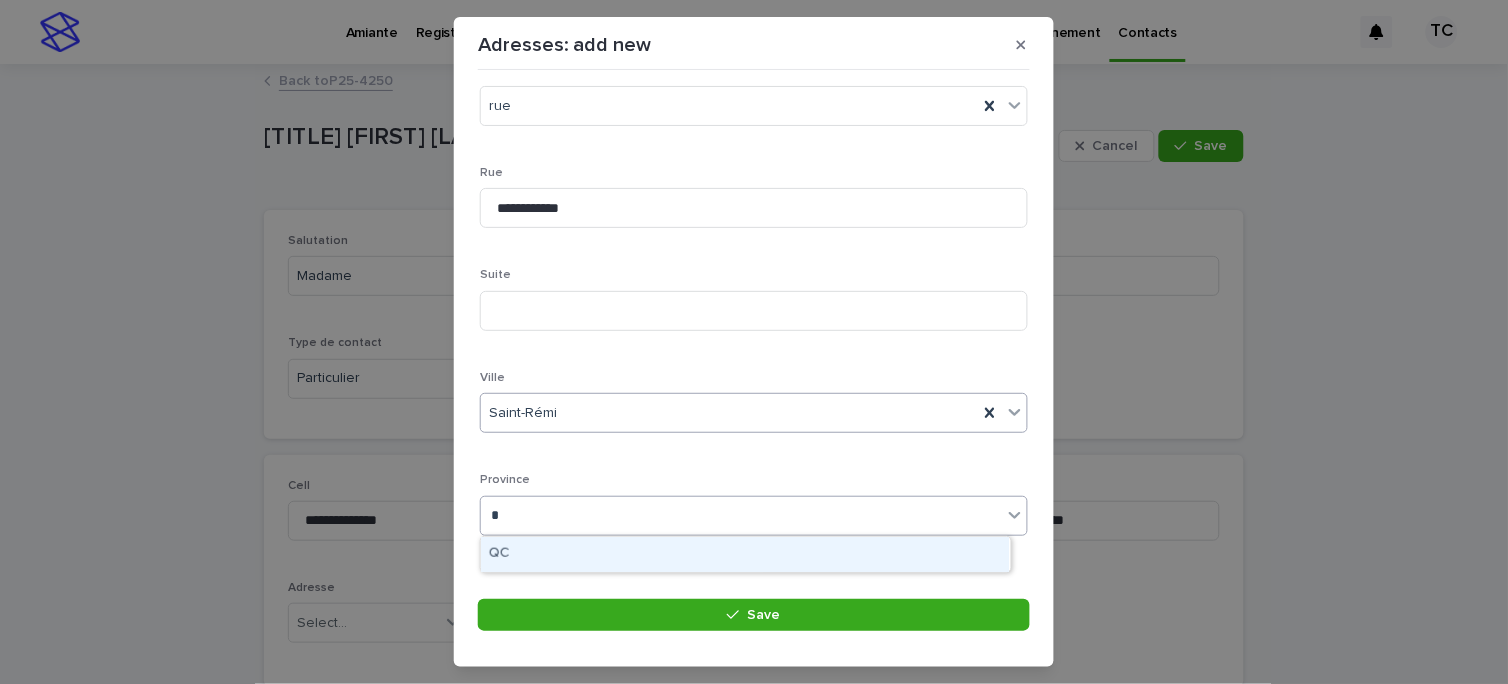 type on "**" 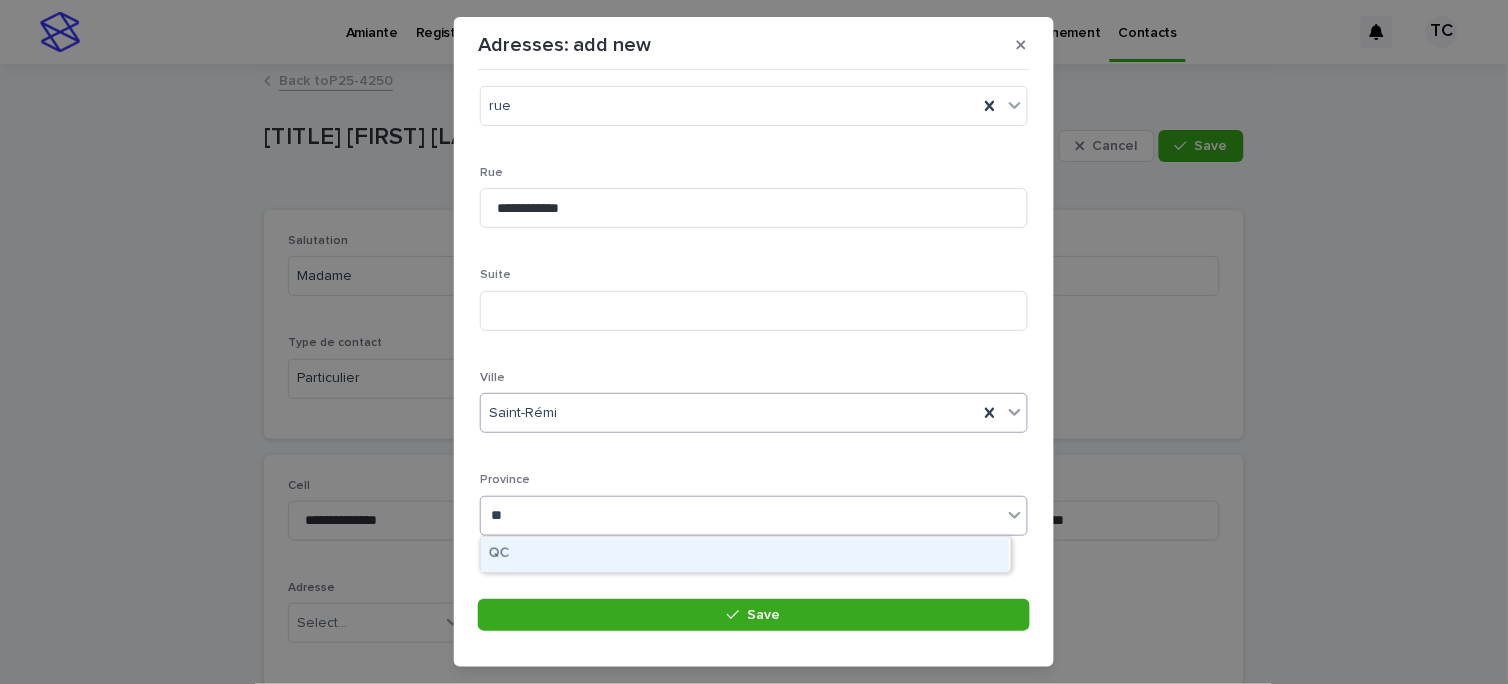 click on "QC" at bounding box center [745, 554] 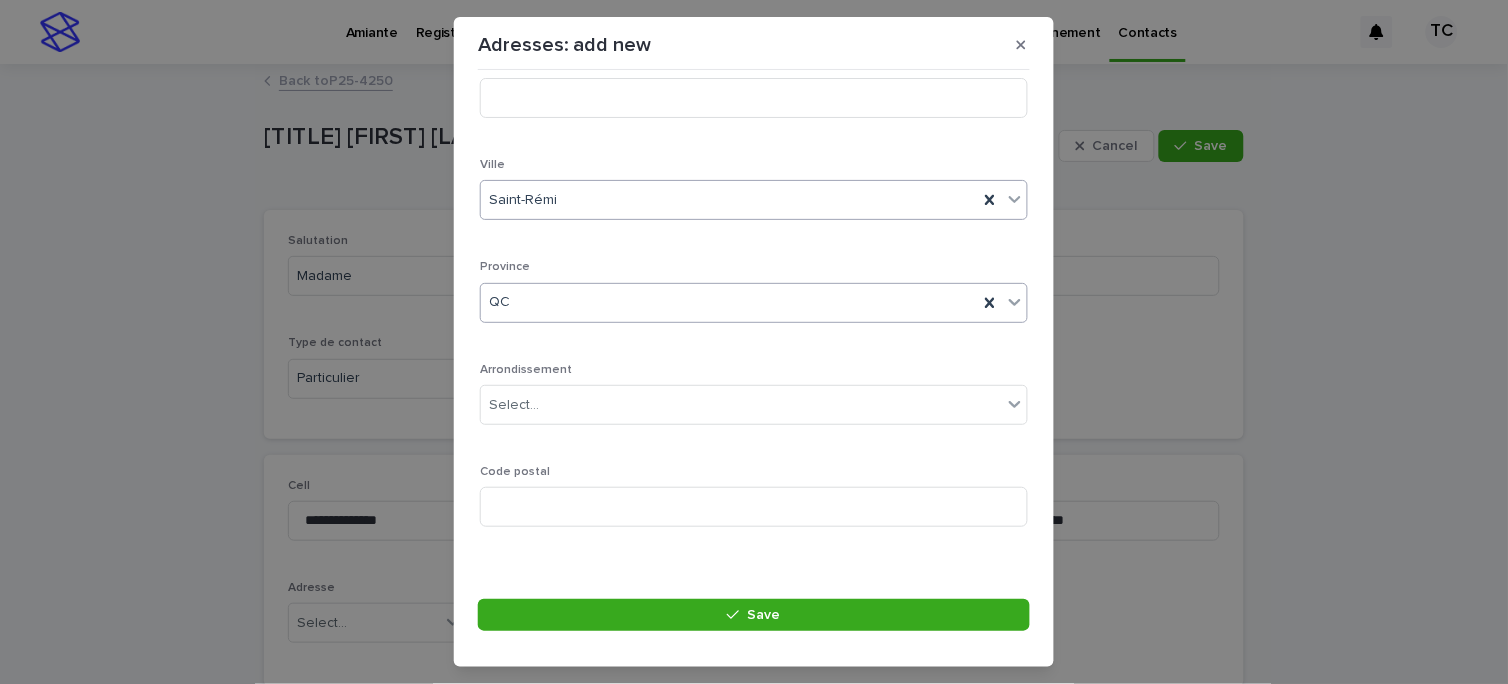 scroll, scrollTop: 448, scrollLeft: 0, axis: vertical 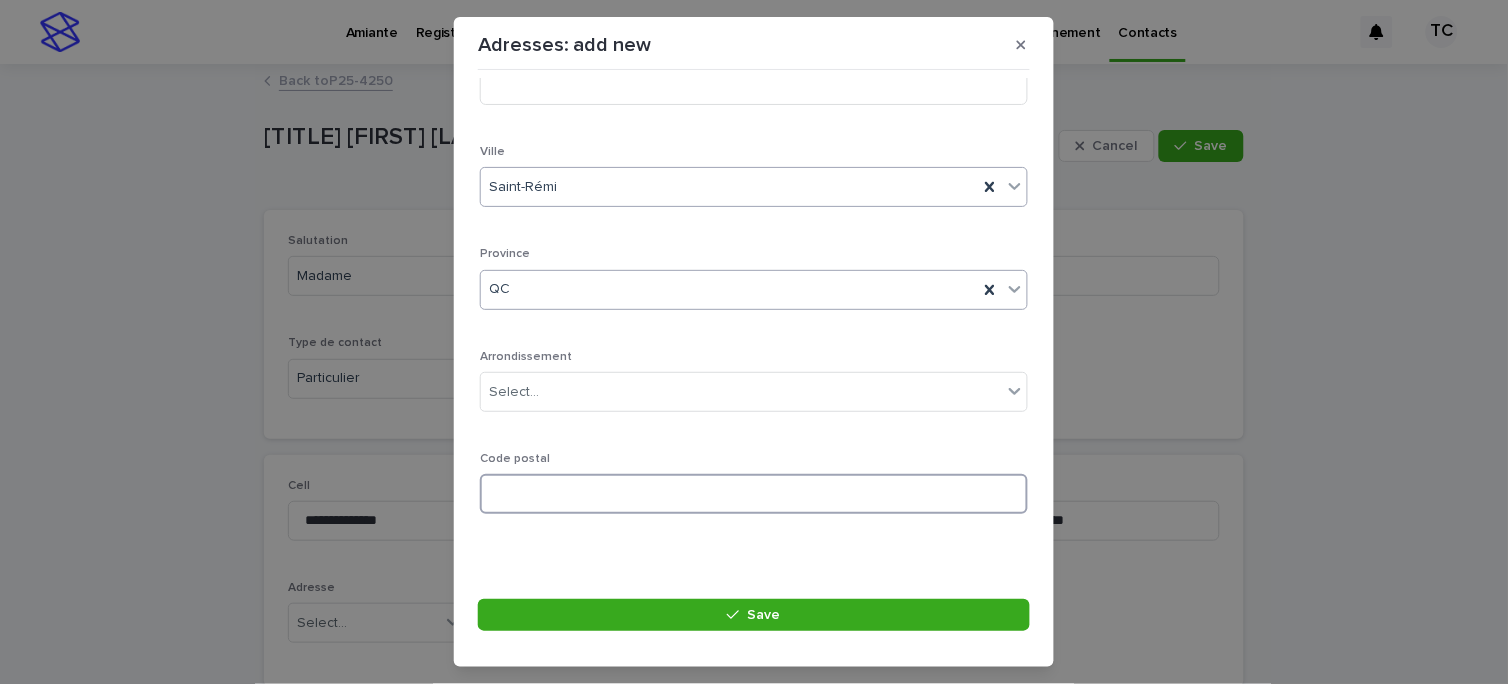 click at bounding box center [754, 494] 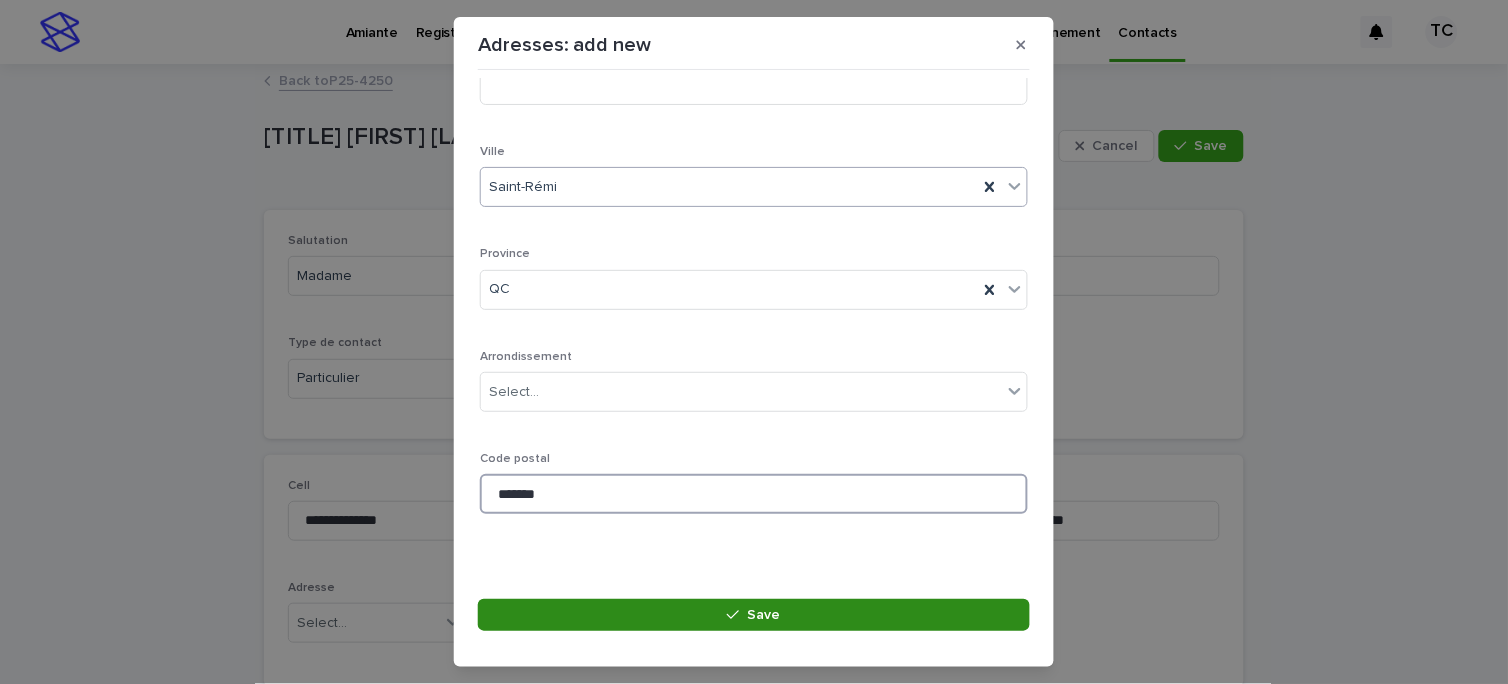 type on "*******" 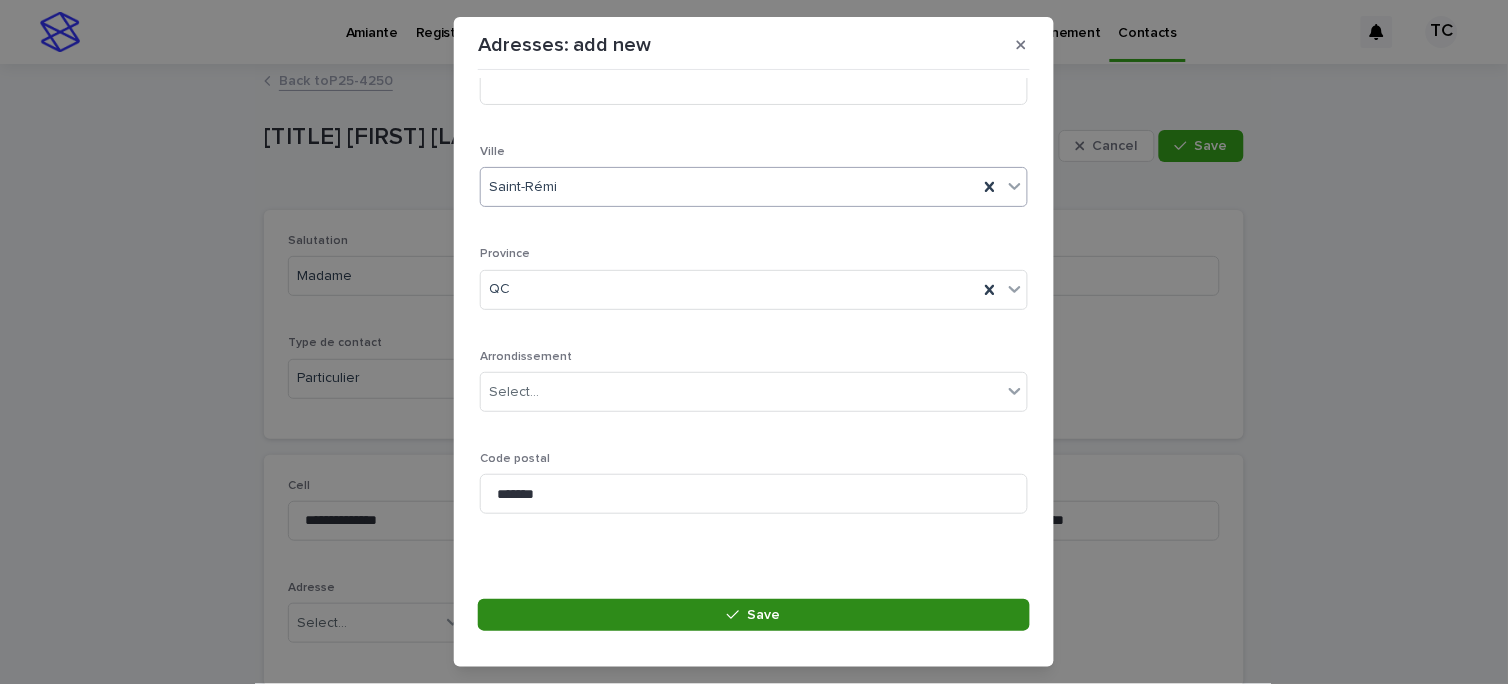 click on "Save" at bounding box center (764, 615) 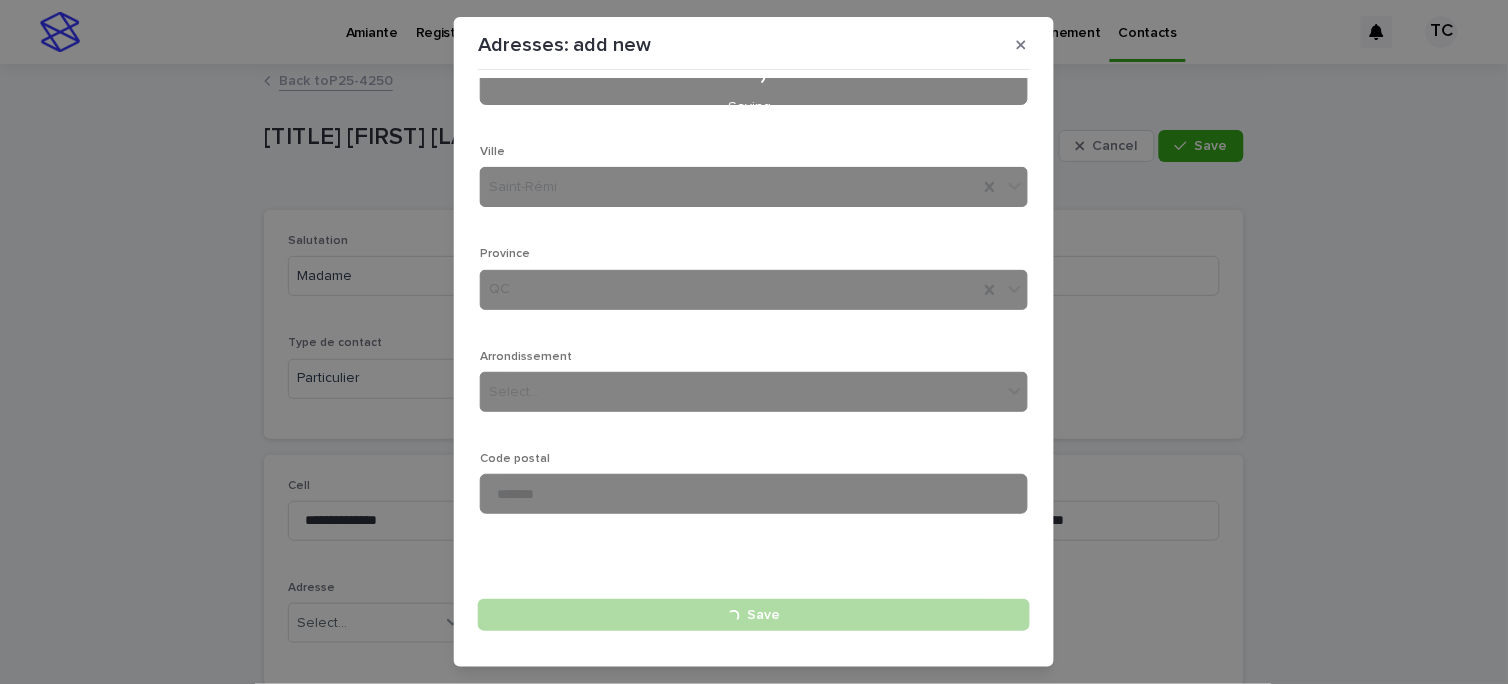 type 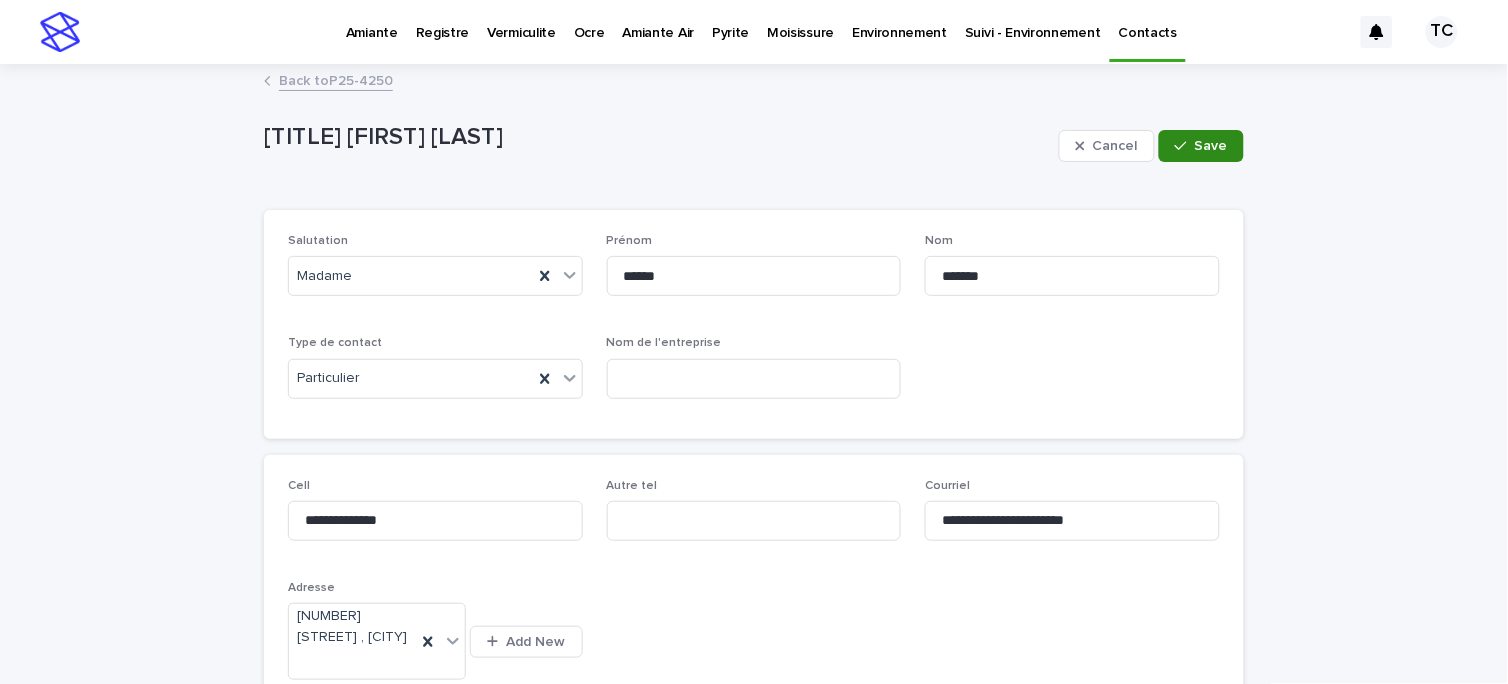 click on "Save" at bounding box center [1201, 146] 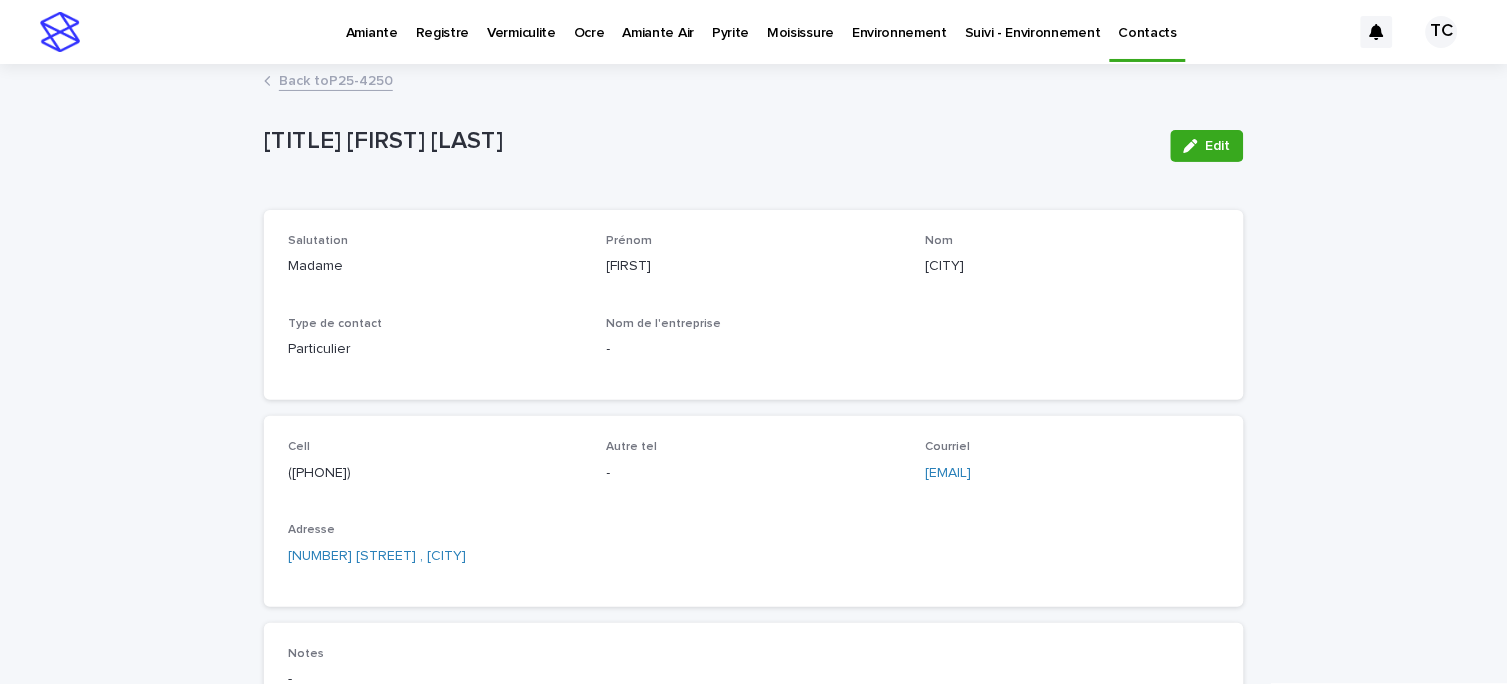 click on "Back to  P[NUMBER]-[NUMBER]" at bounding box center (336, 79) 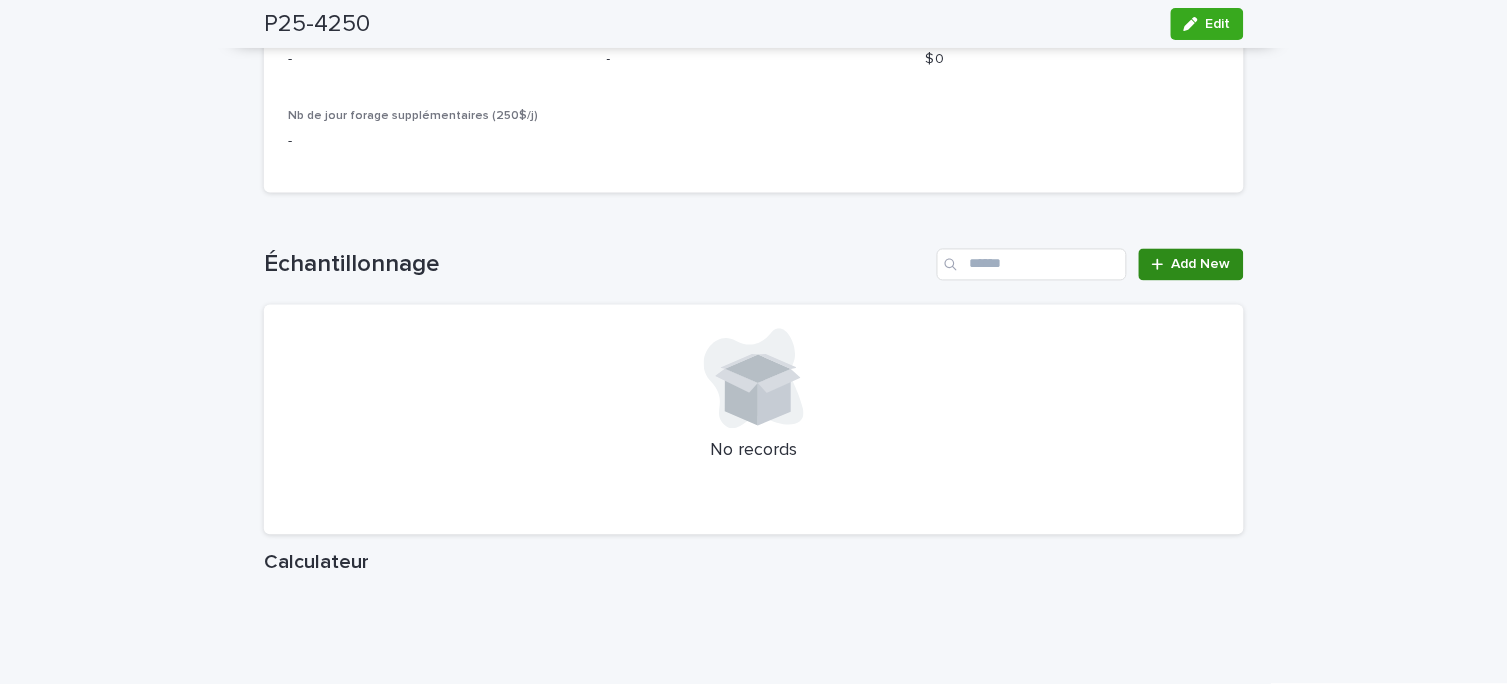 click on "Add New" at bounding box center (1191, 265) 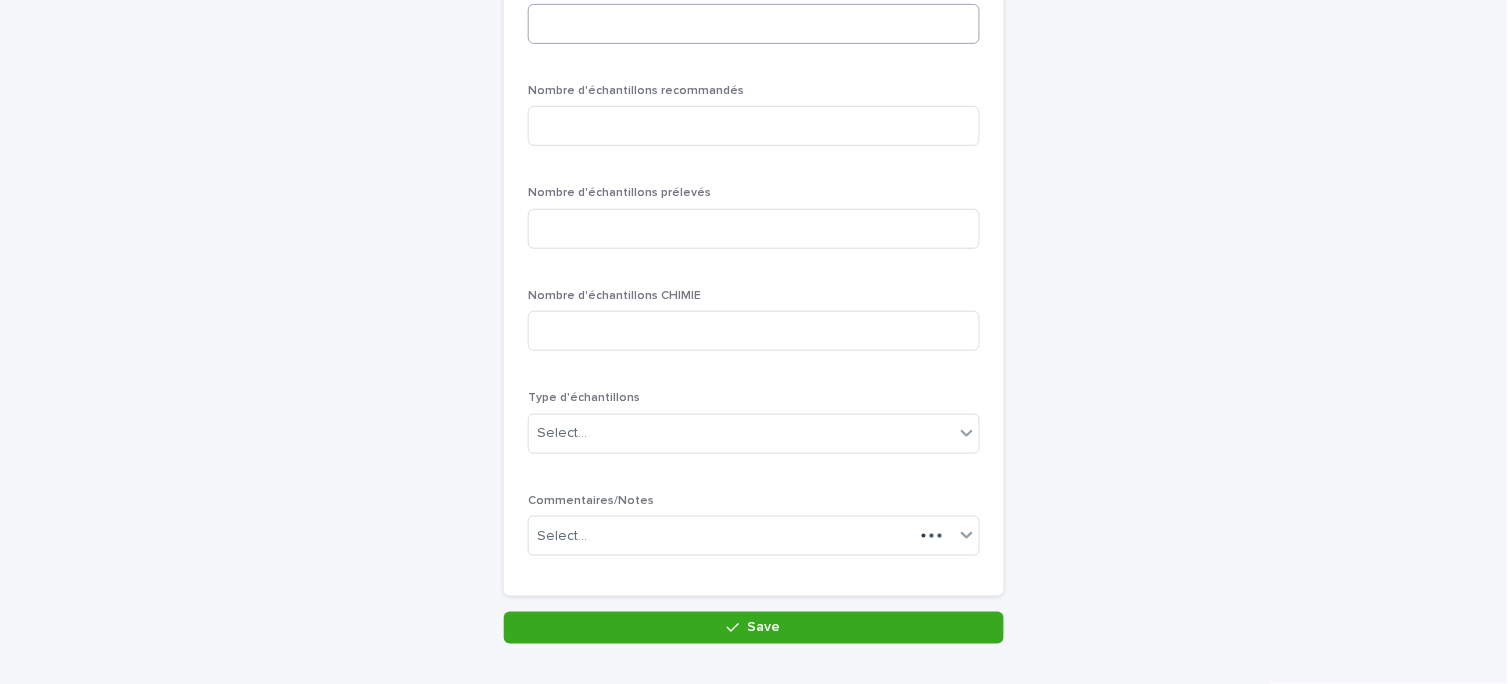 scroll, scrollTop: 0, scrollLeft: 0, axis: both 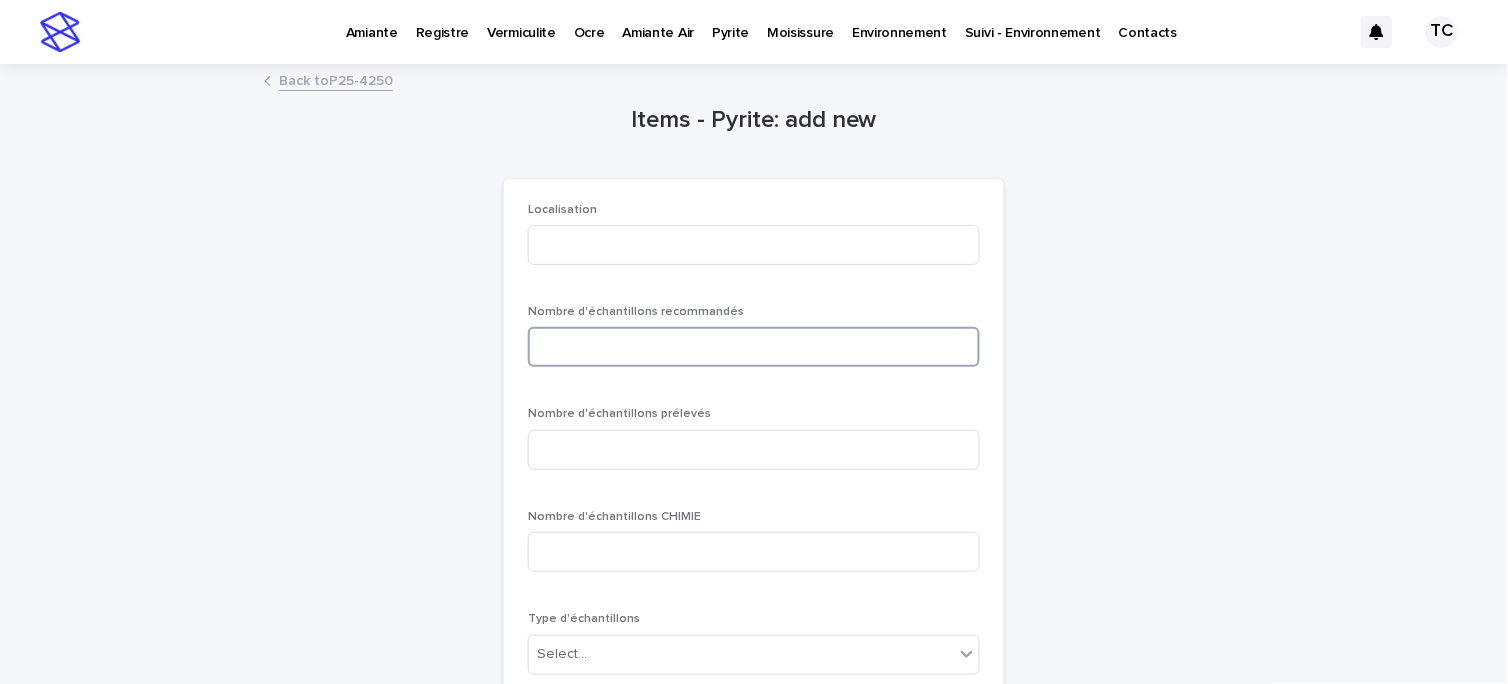 click at bounding box center (754, 347) 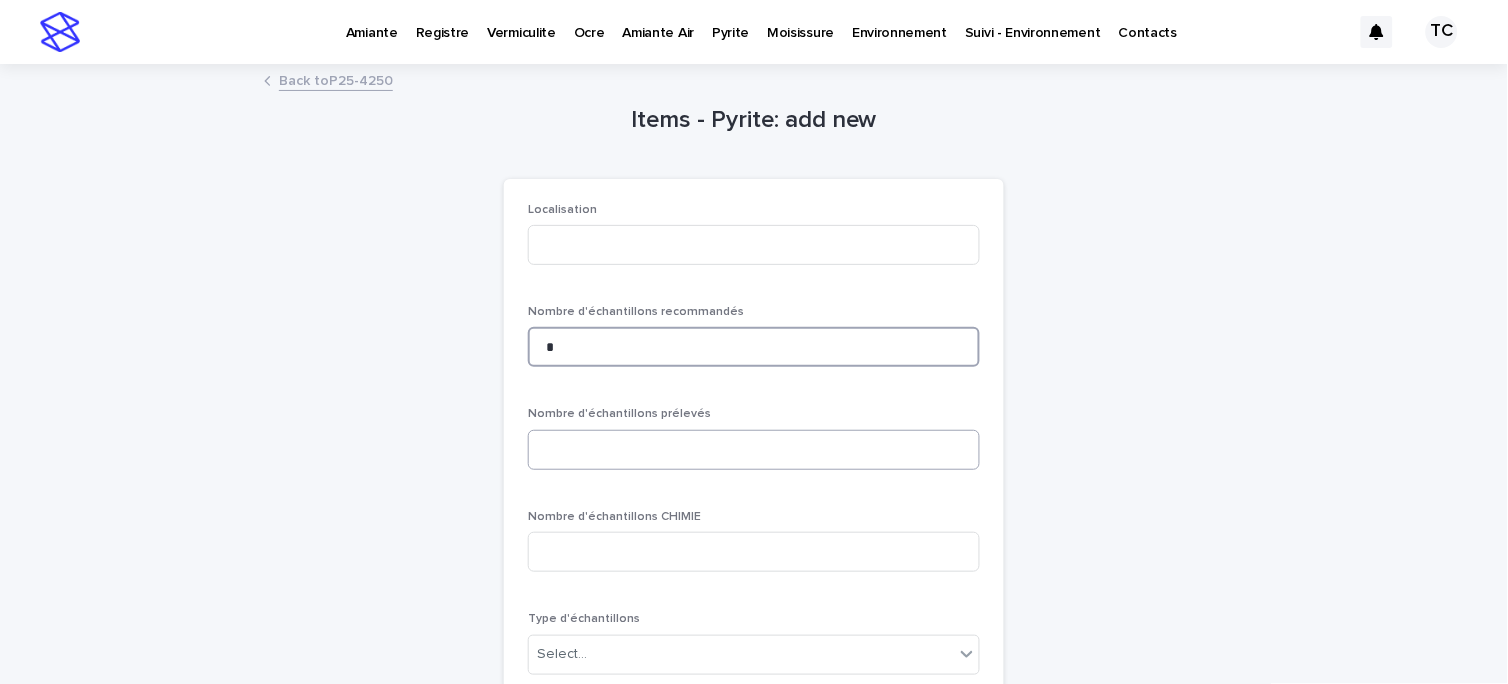 type on "*" 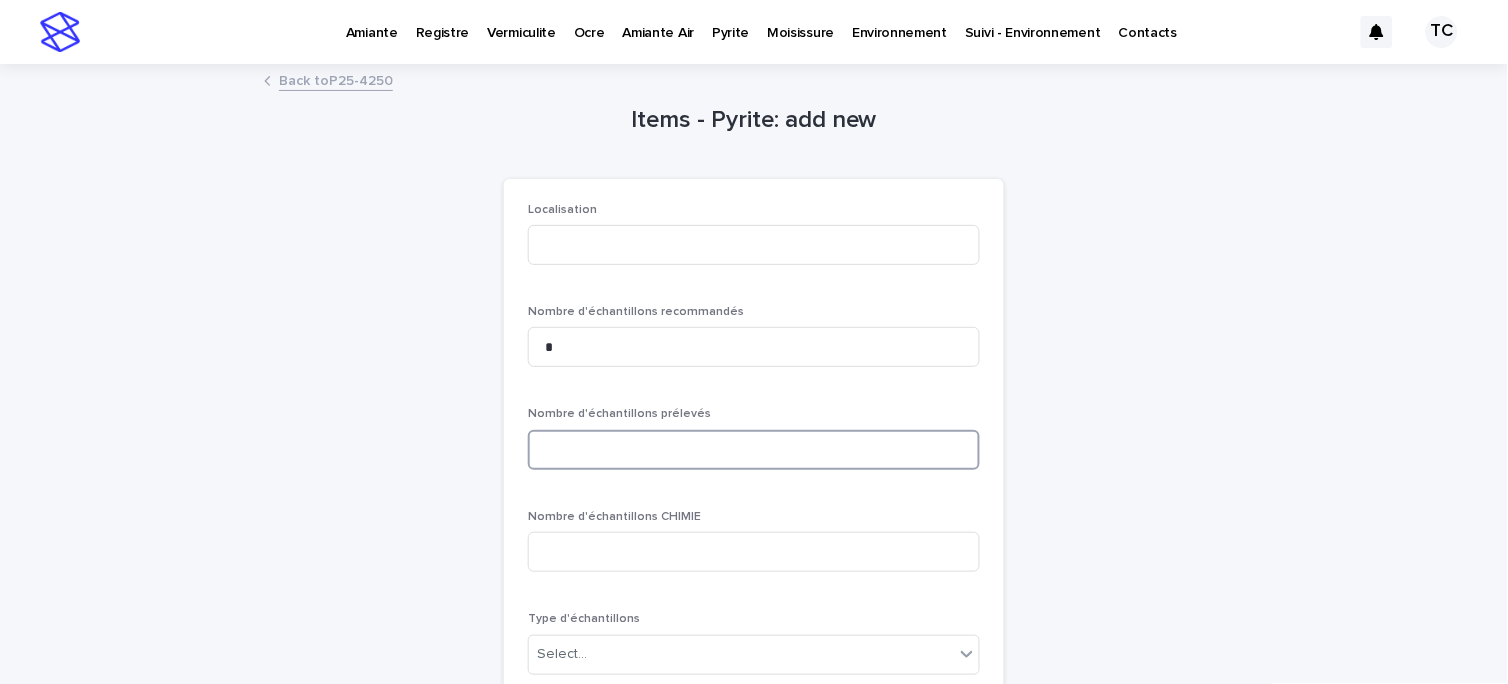 click at bounding box center [754, 450] 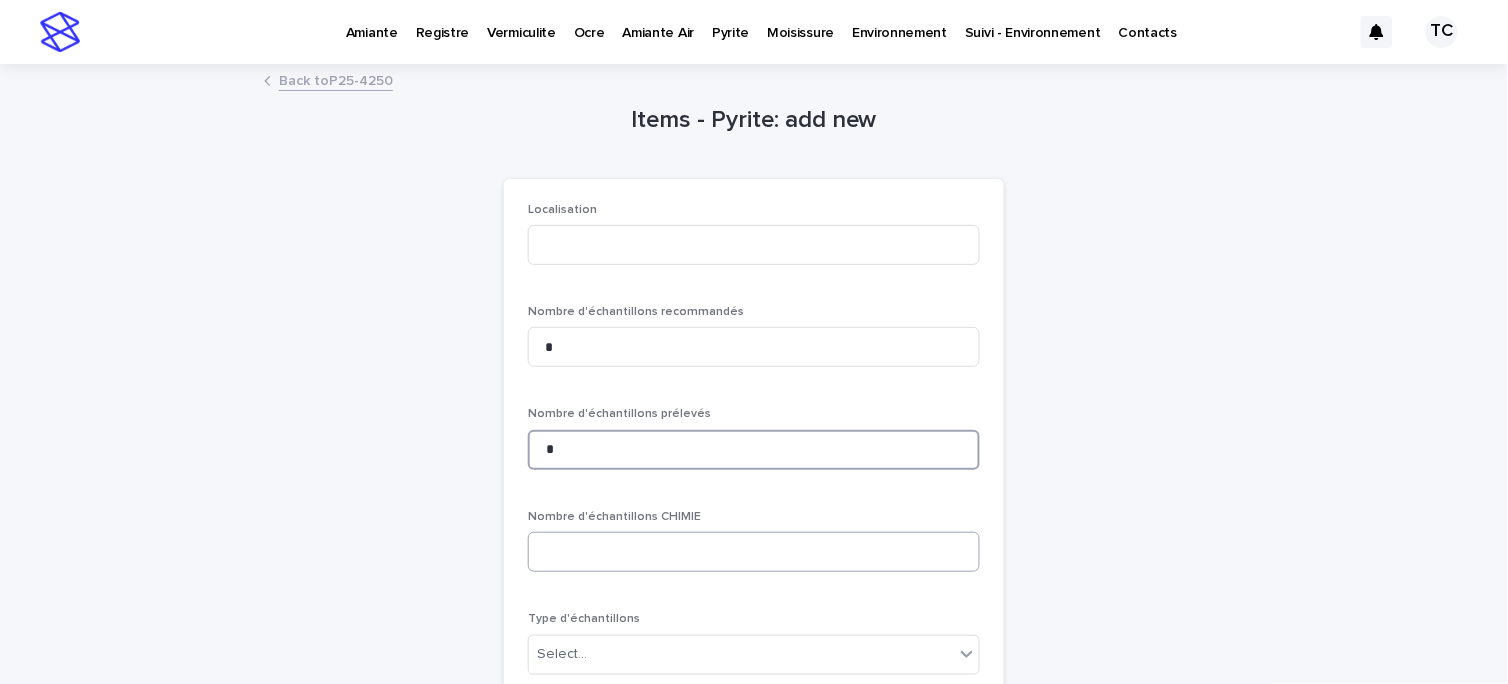 type on "*" 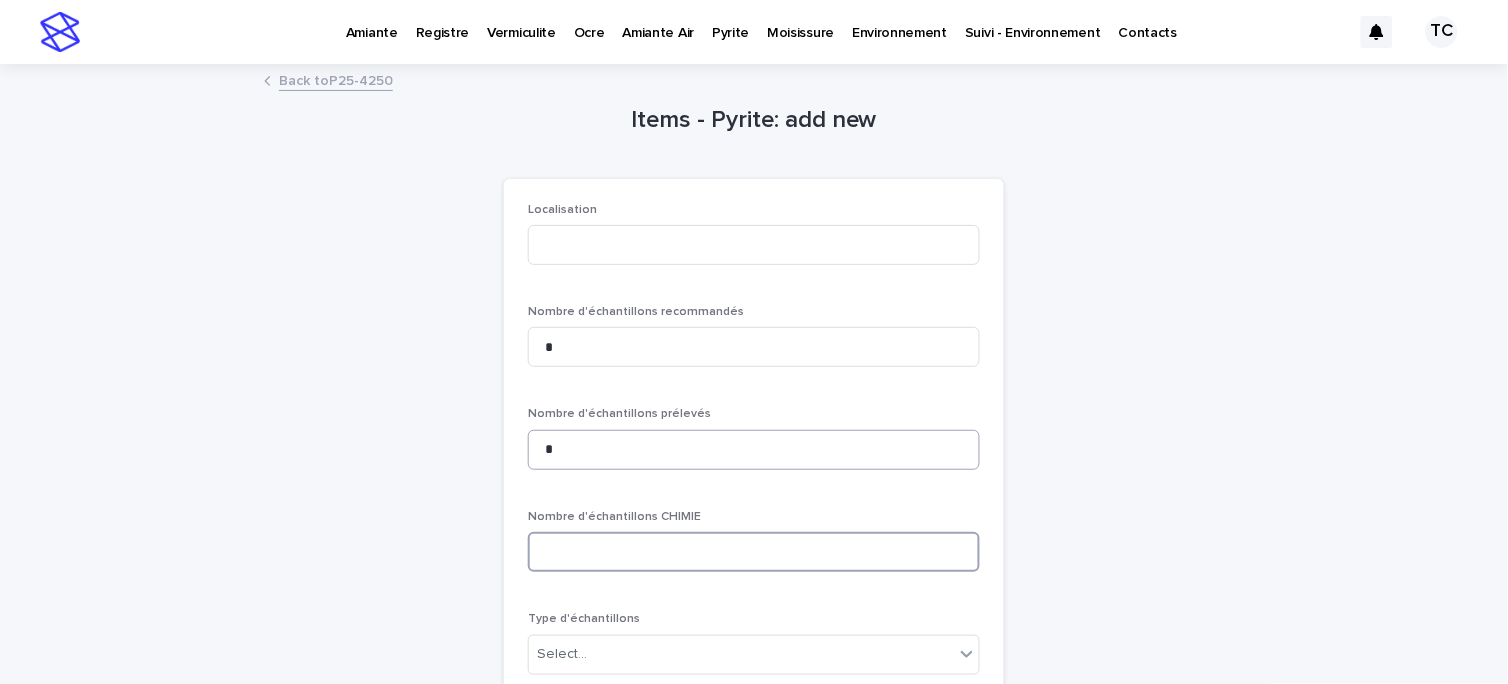drag, startPoint x: 615, startPoint y: 548, endPoint x: 768, endPoint y: 437, distance: 189.0238 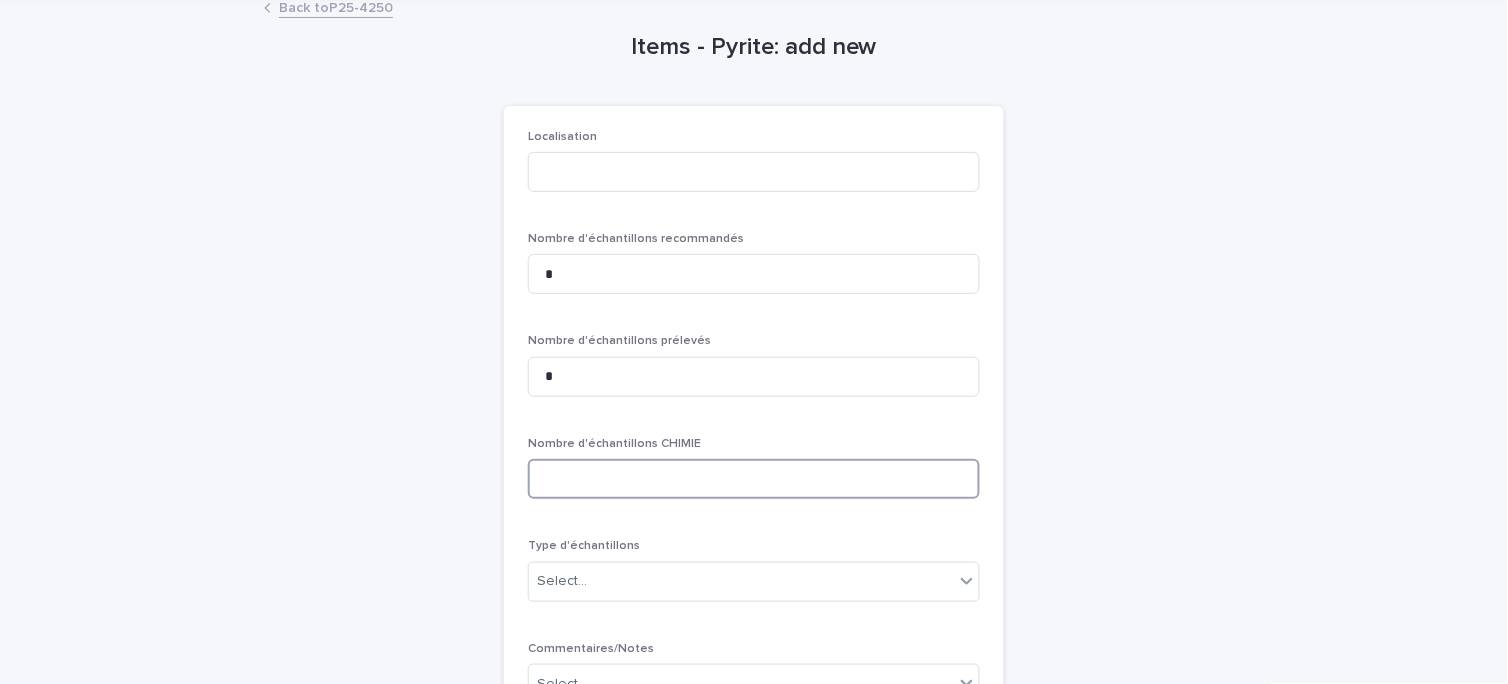 scroll, scrollTop: 111, scrollLeft: 0, axis: vertical 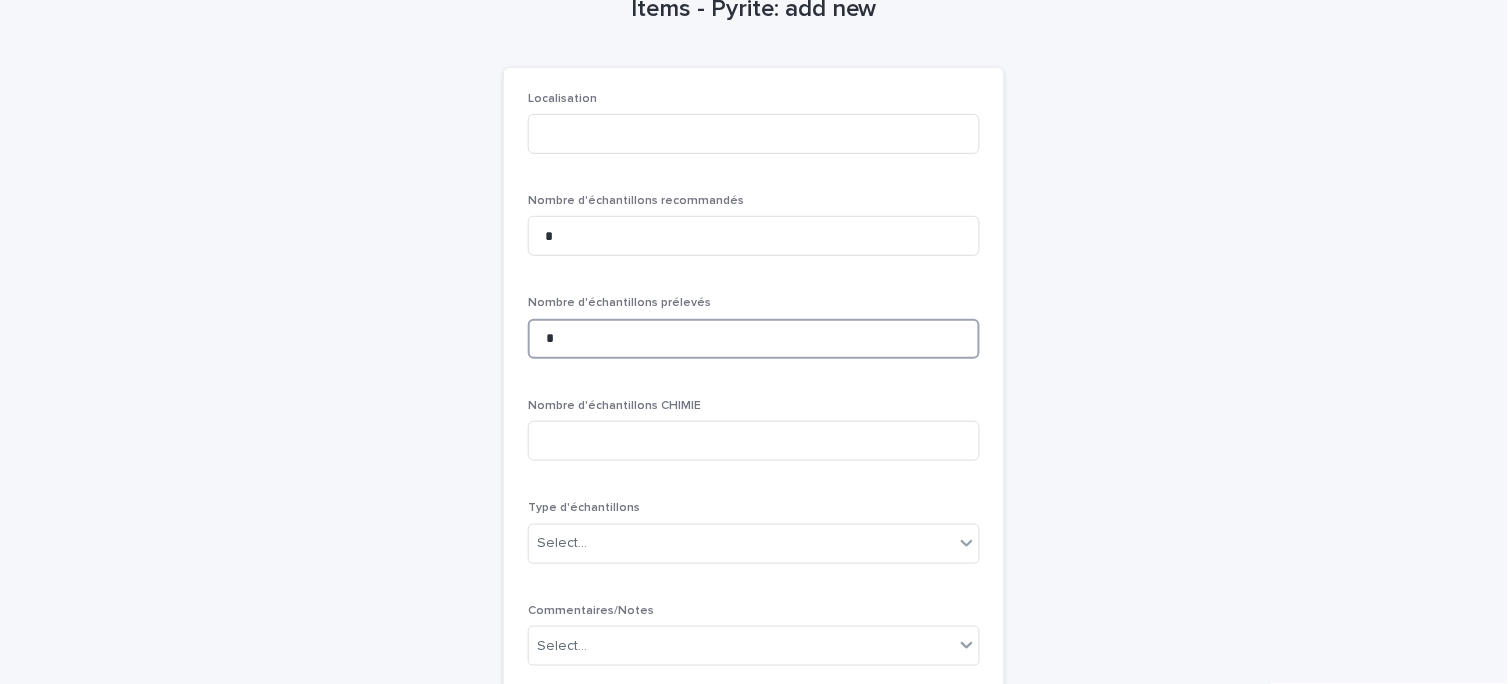 click on "*" at bounding box center [754, 339] 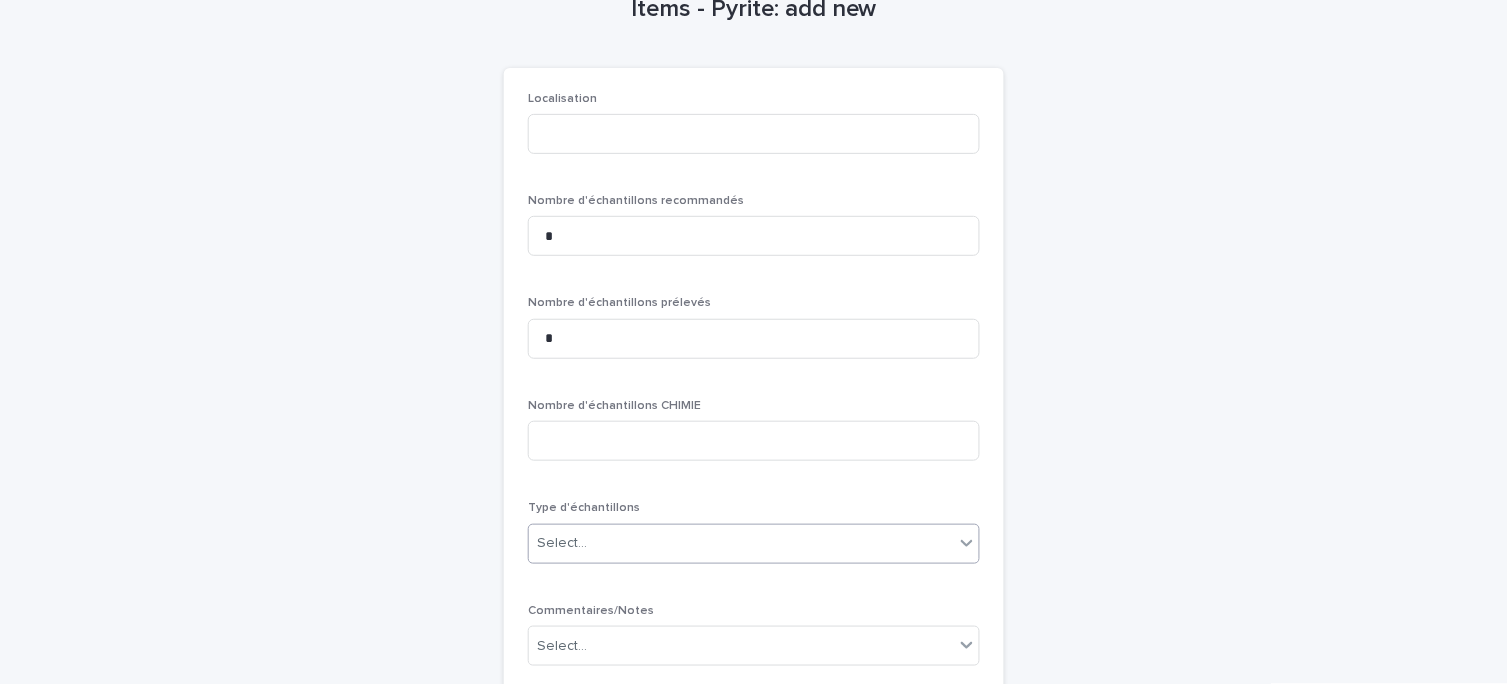 click on "Select..." at bounding box center (741, 543) 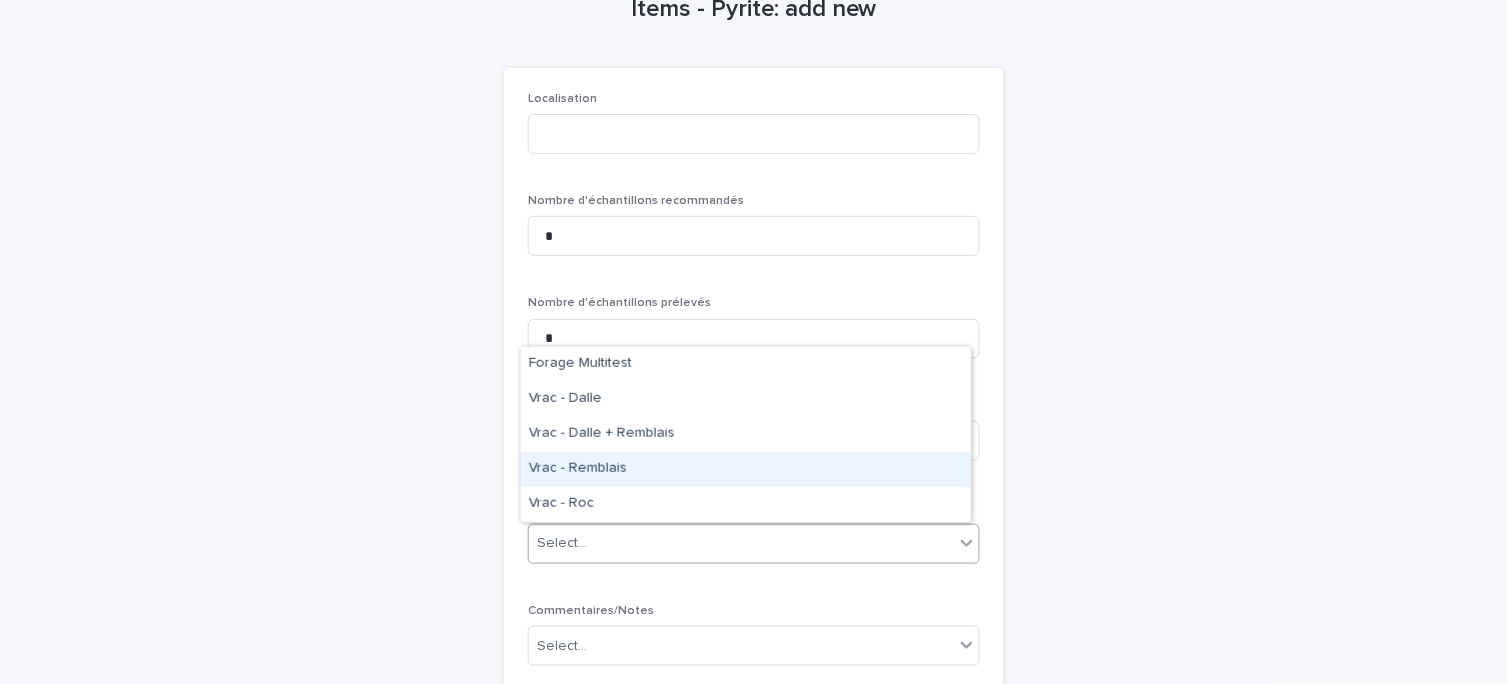 click on "Vrac - Remblais" at bounding box center [746, 469] 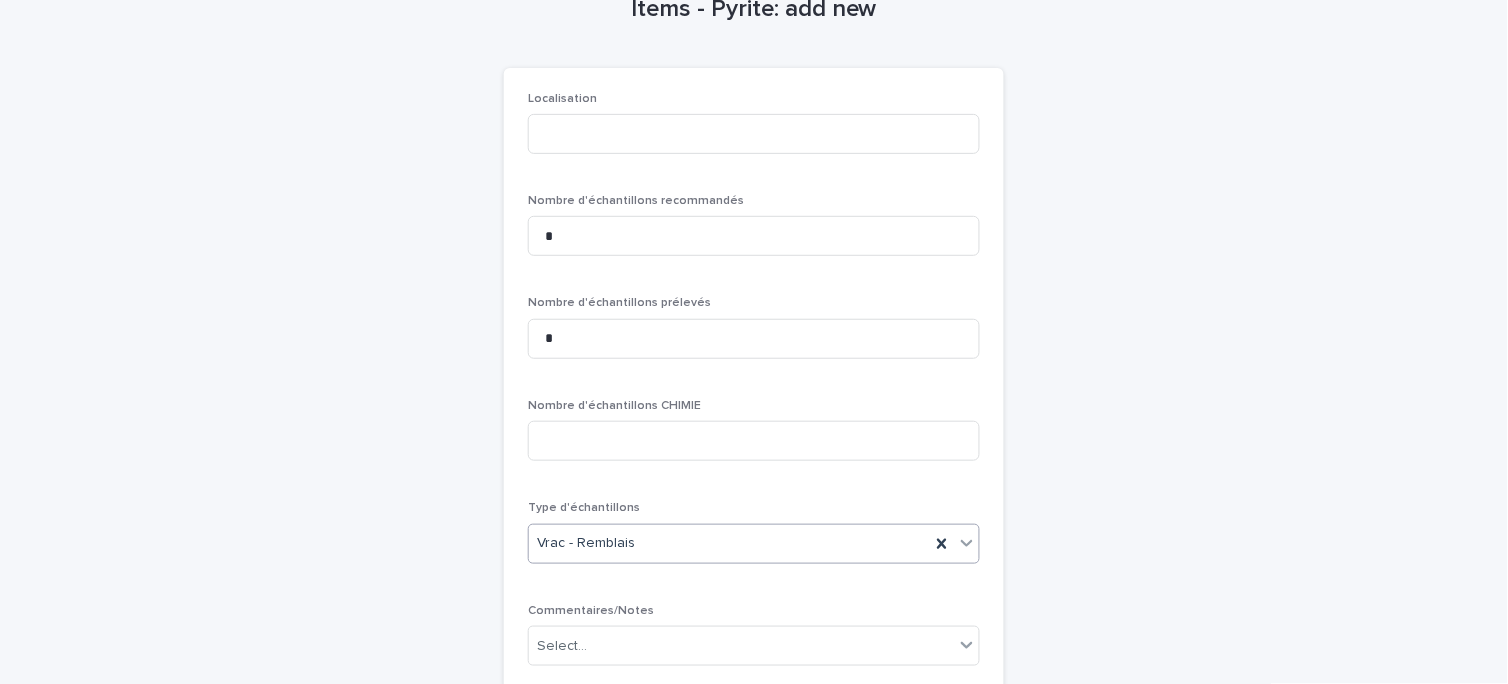 click on "option [OPTION], selected.     0 results available. Select is focused ,type to refine list, press Down to open the menu,  [OPTION] Commentaires/Notes Select..." at bounding box center [754, 387] 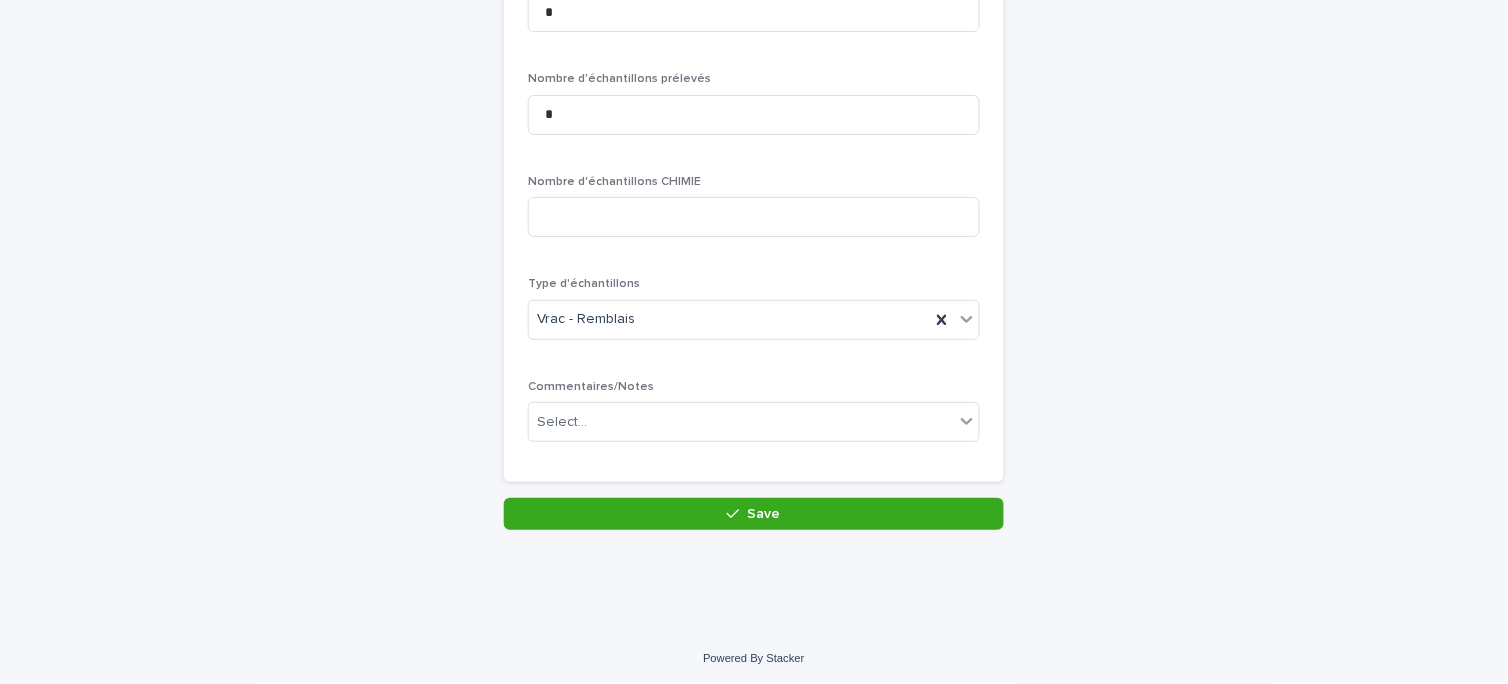 scroll, scrollTop: 337, scrollLeft: 0, axis: vertical 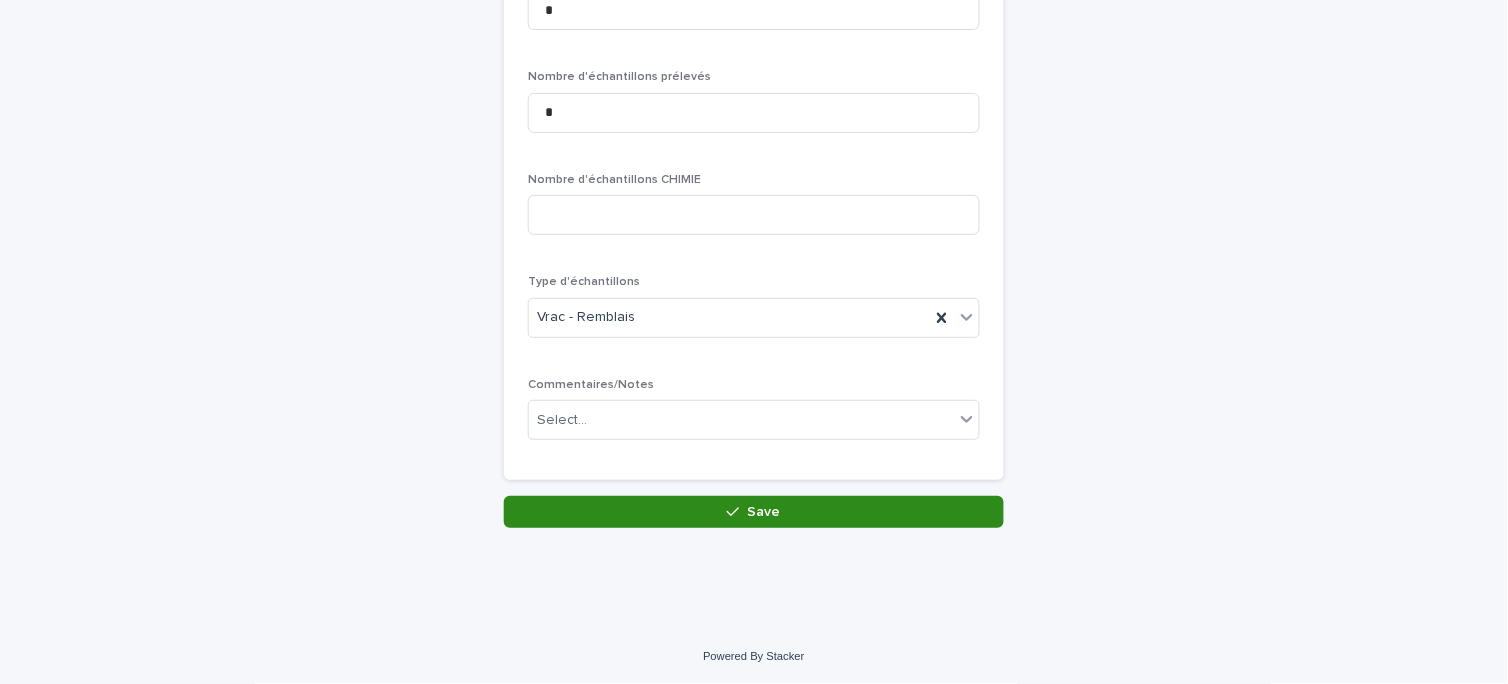 click at bounding box center (737, 512) 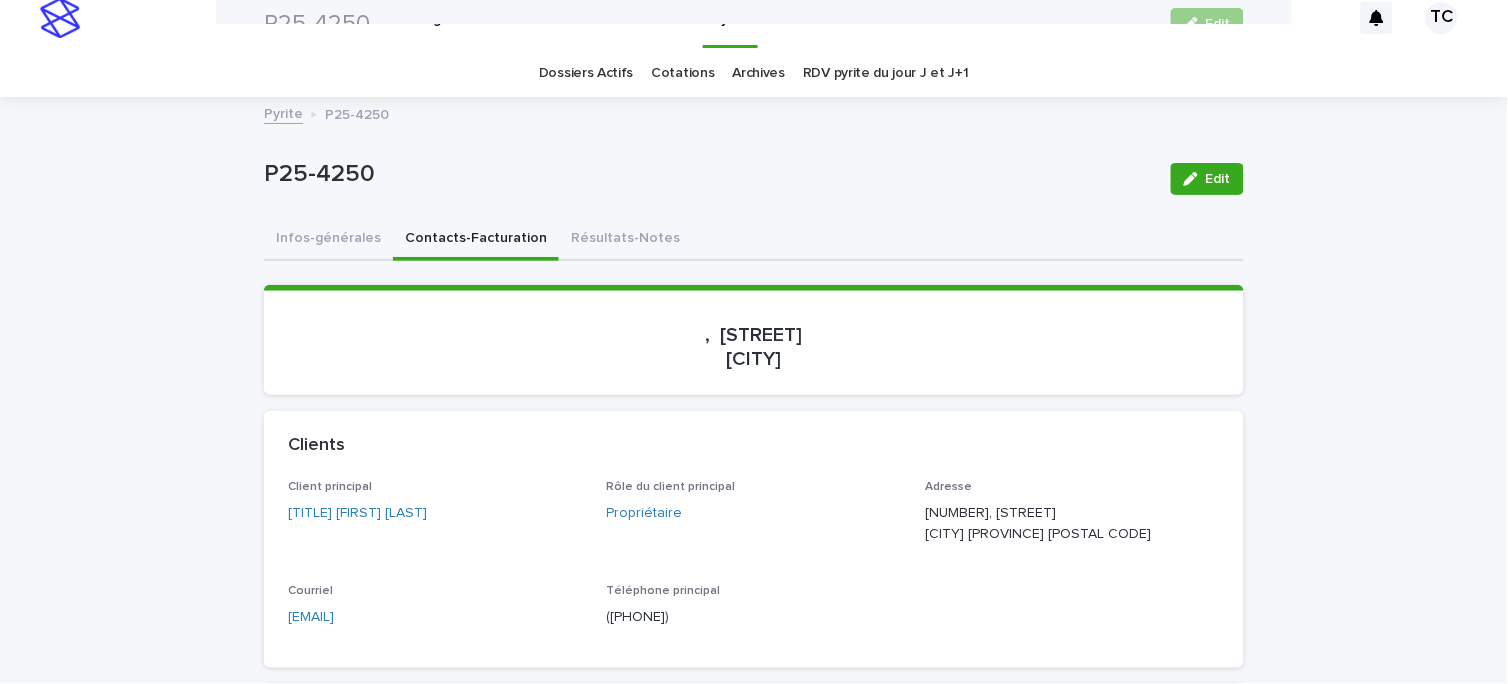 scroll, scrollTop: 0, scrollLeft: 0, axis: both 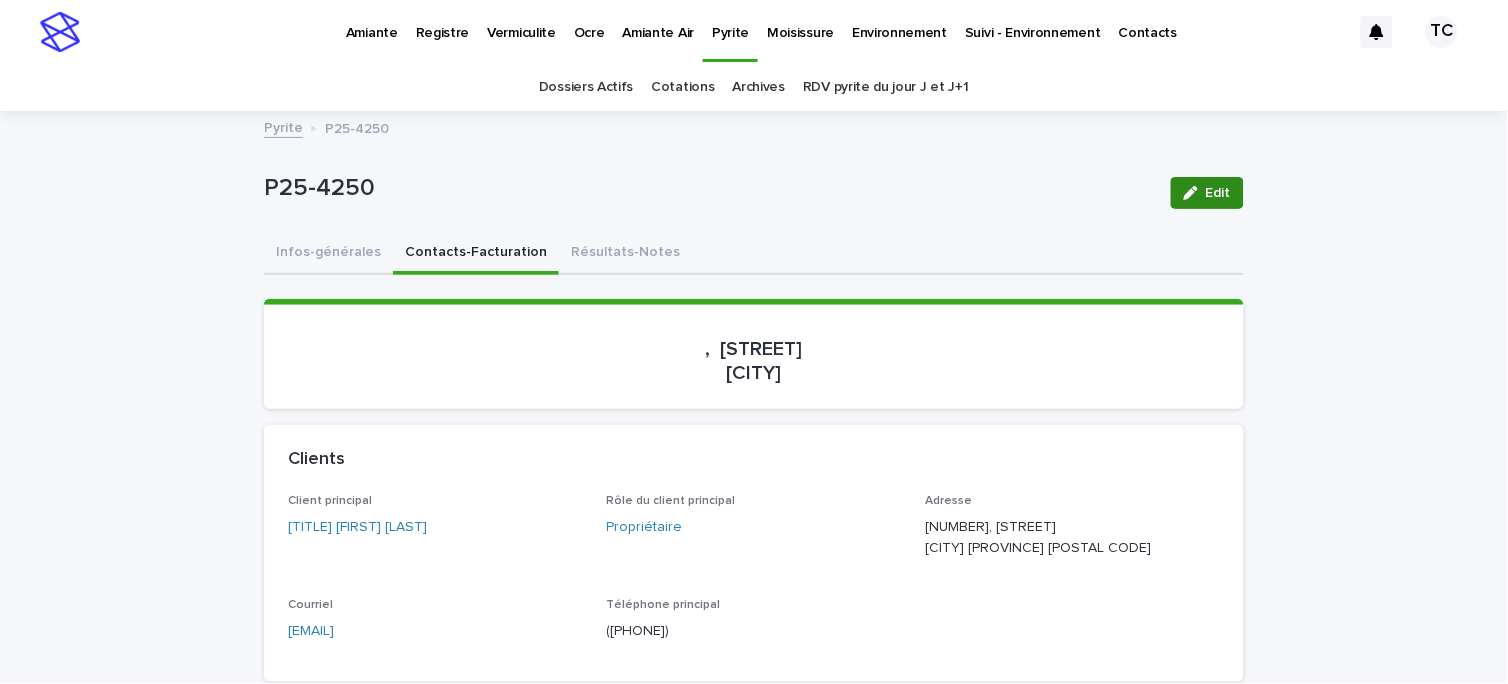 click on "Edit" at bounding box center [1218, 193] 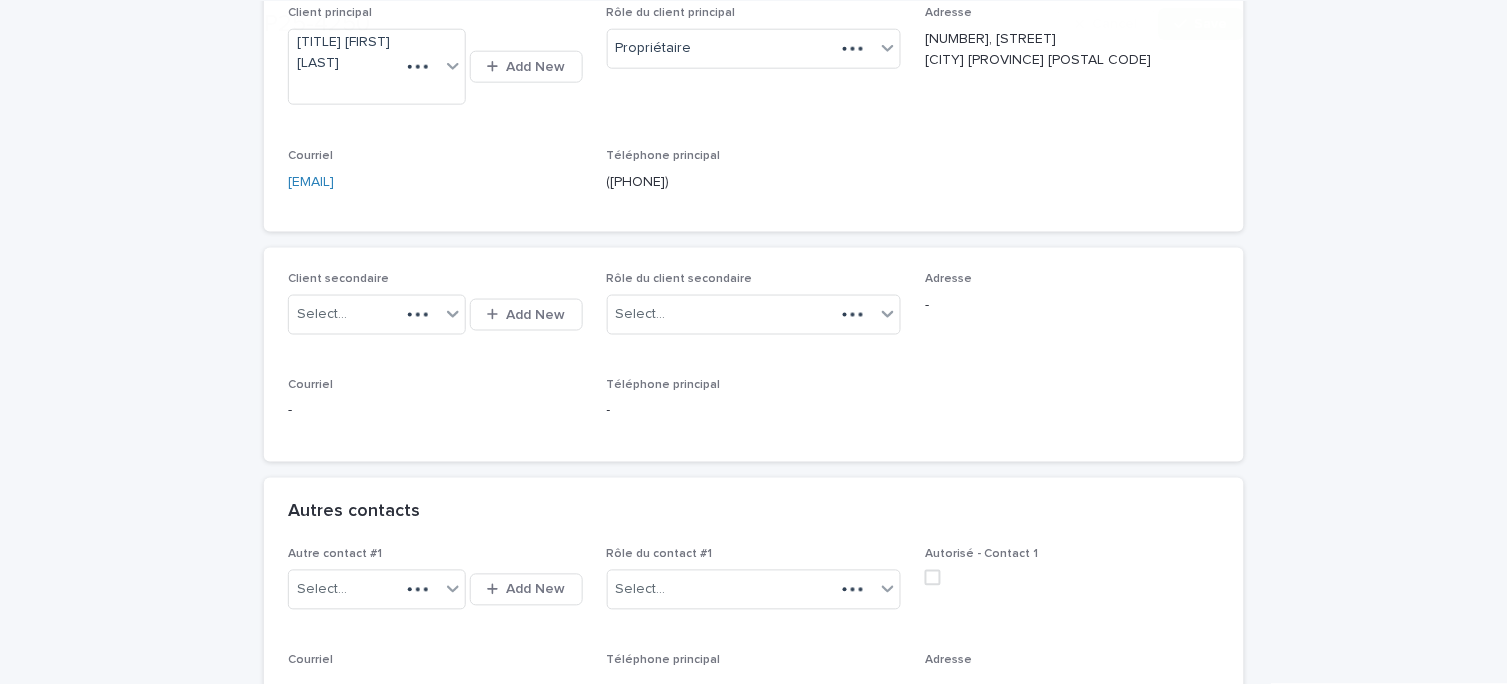 scroll, scrollTop: 555, scrollLeft: 0, axis: vertical 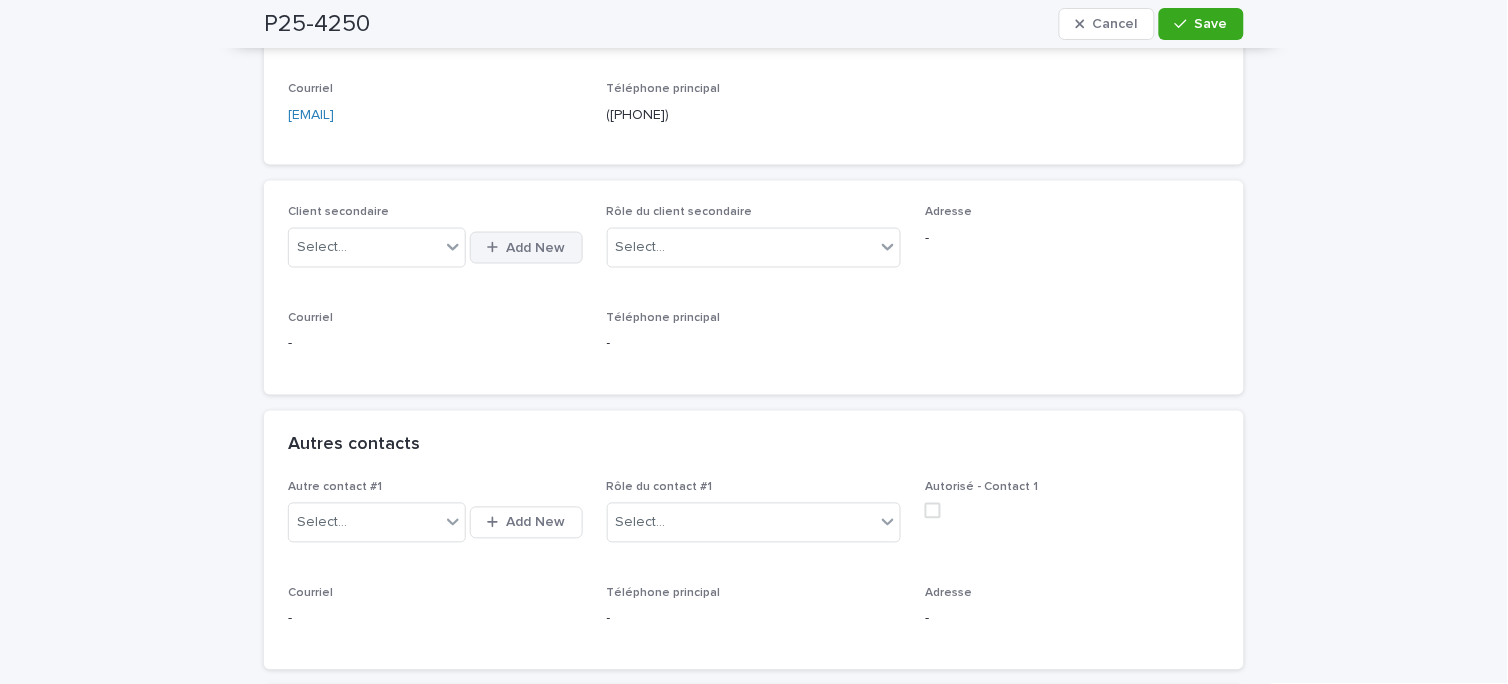 click on "Add New" at bounding box center [536, 248] 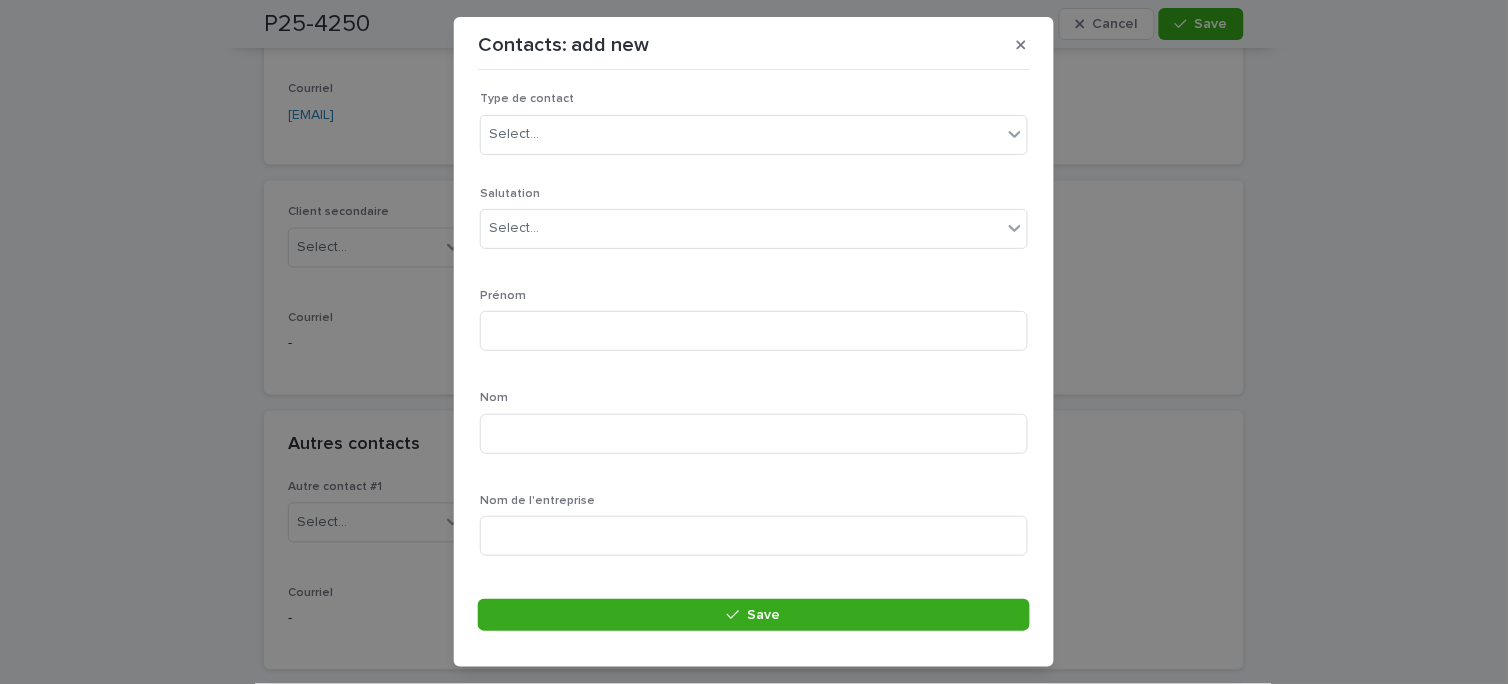 scroll, scrollTop: 0, scrollLeft: 0, axis: both 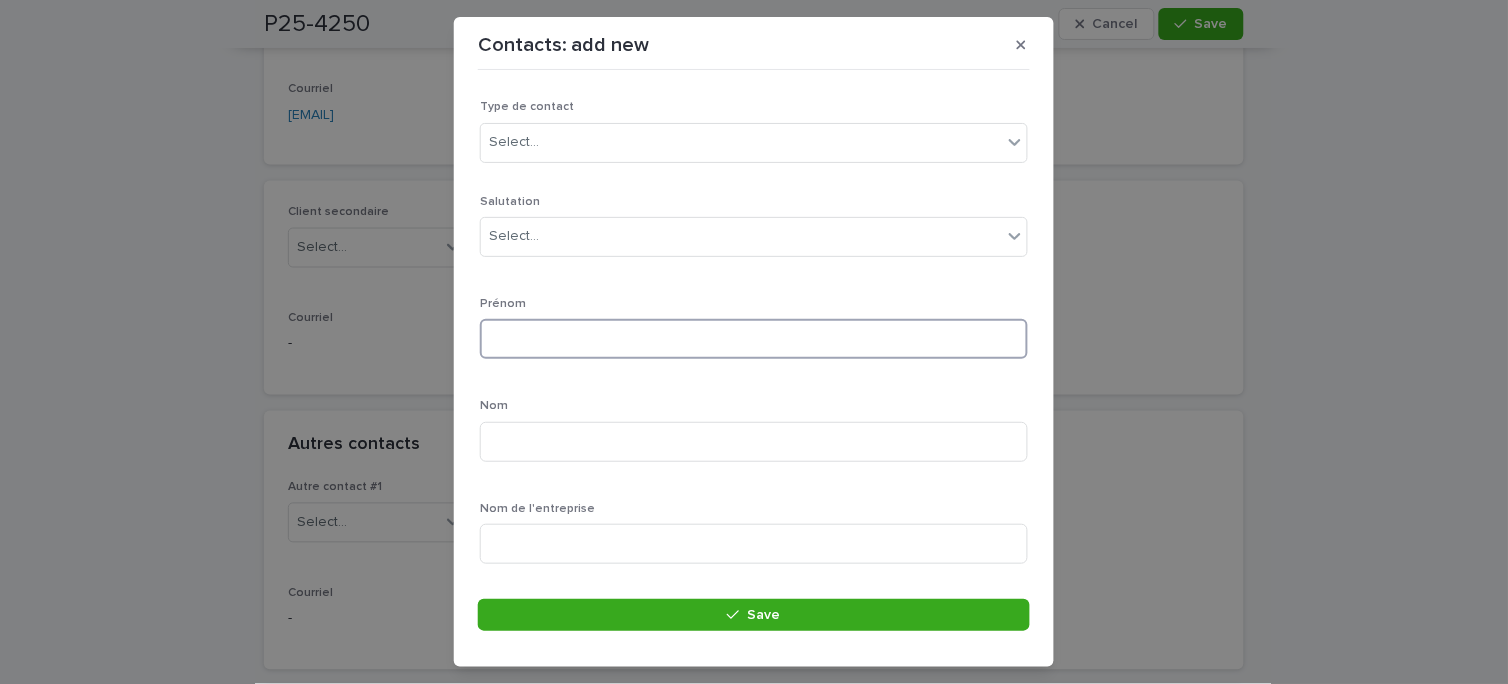 click at bounding box center (754, 339) 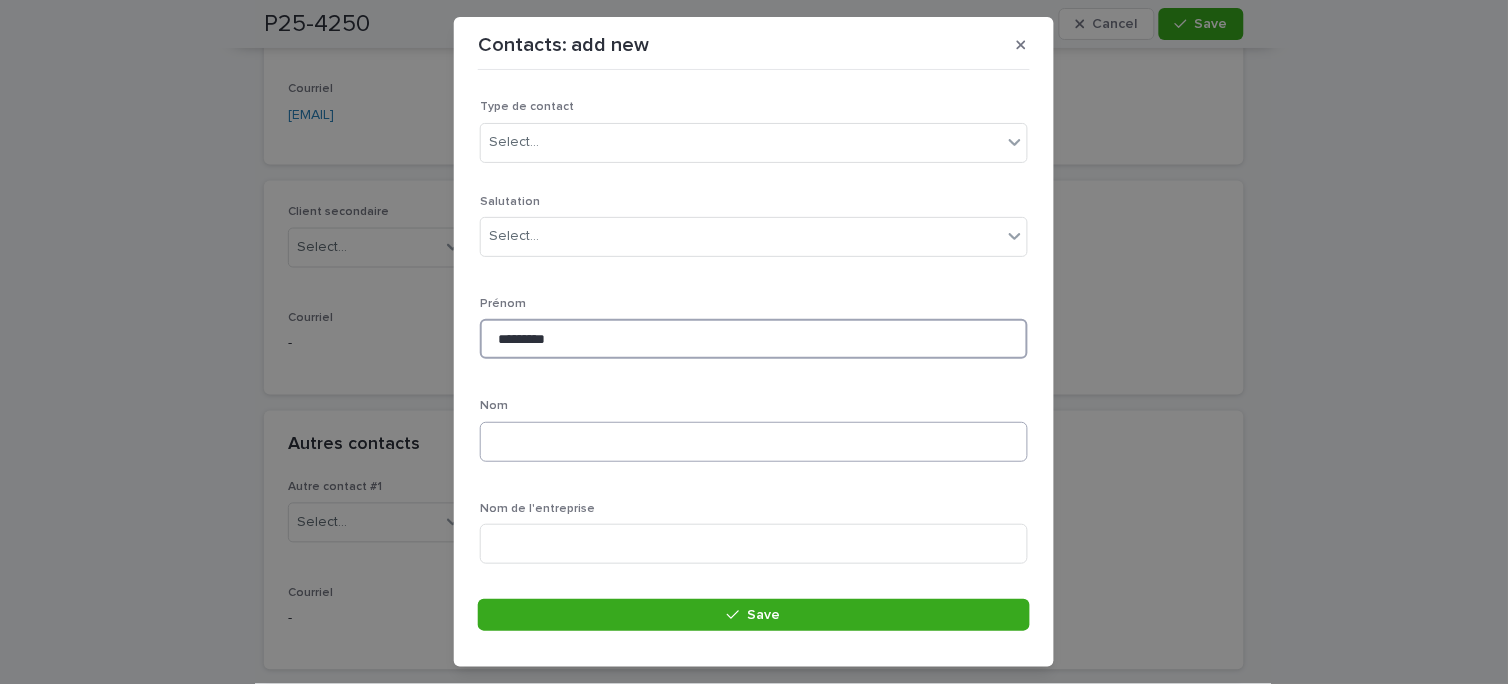 type on "*********" 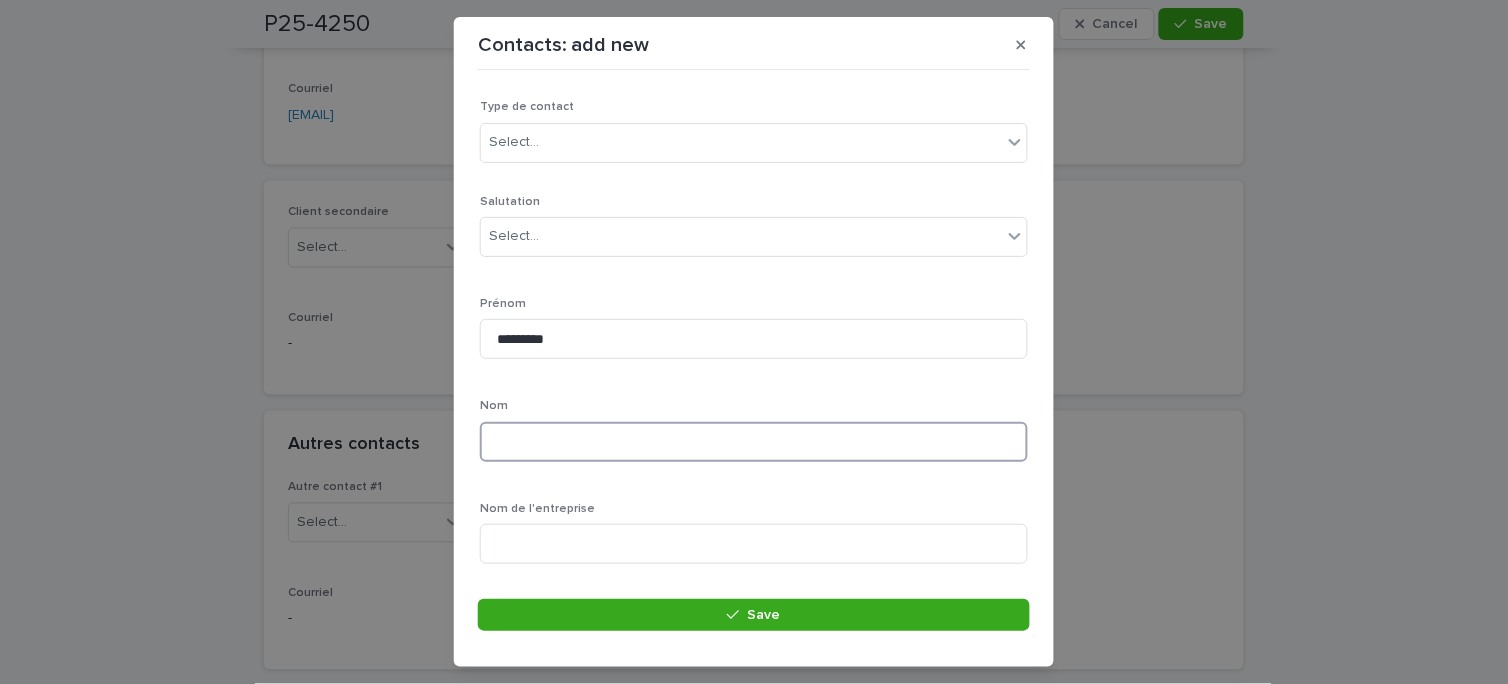 click at bounding box center [754, 442] 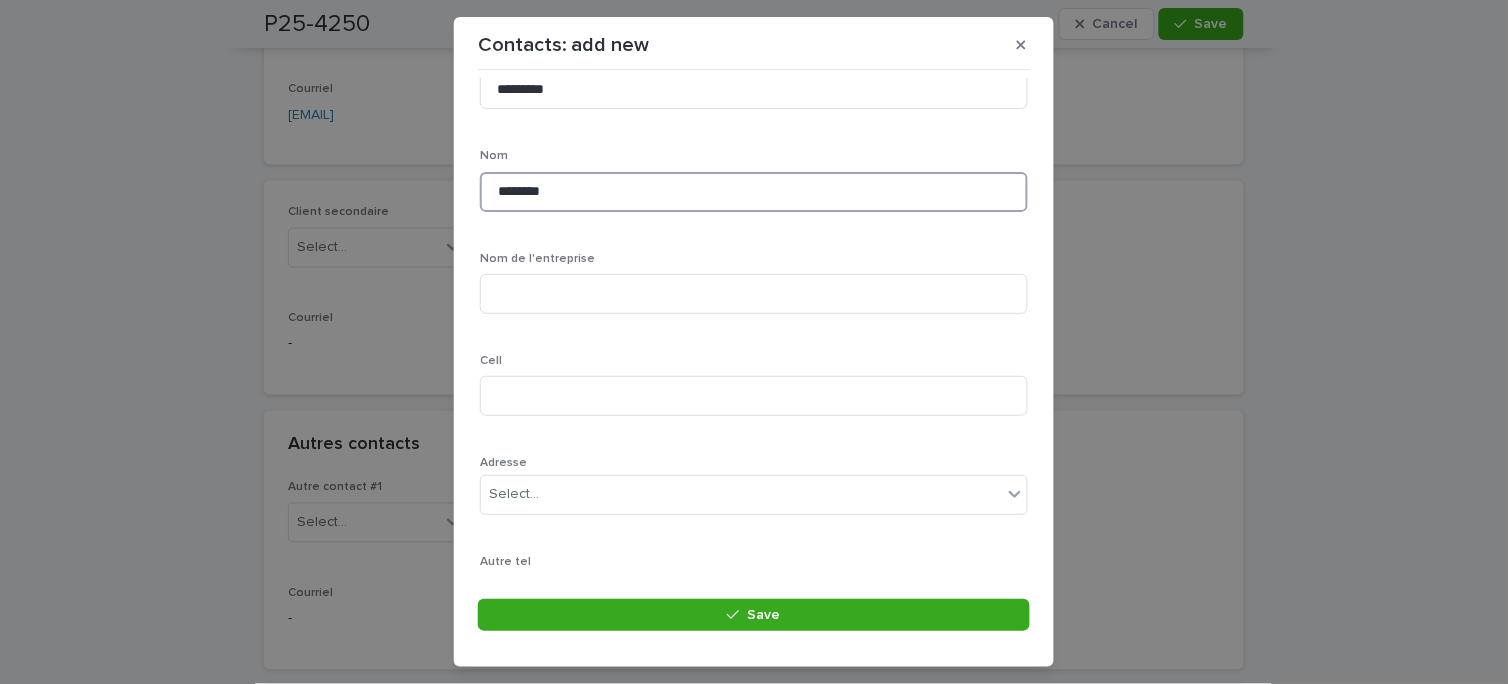 scroll, scrollTop: 333, scrollLeft: 0, axis: vertical 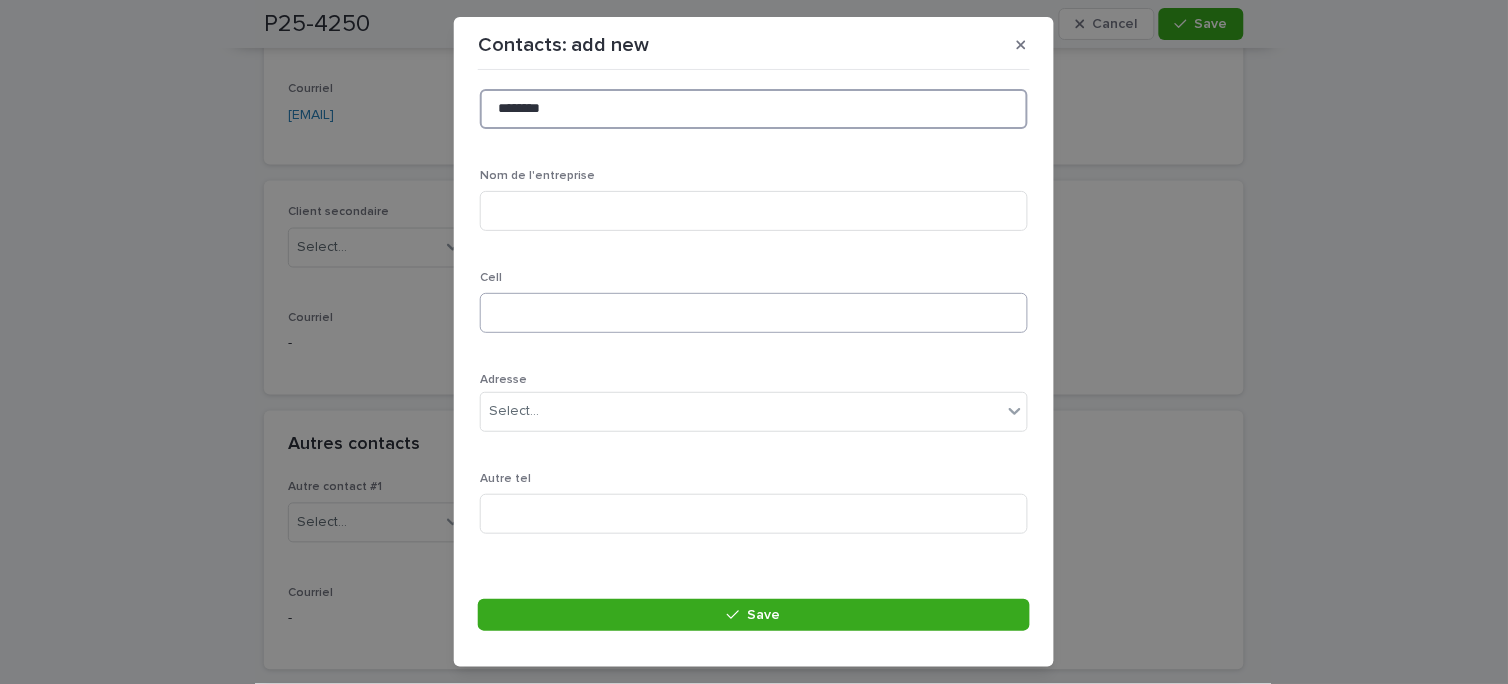 type on "*******" 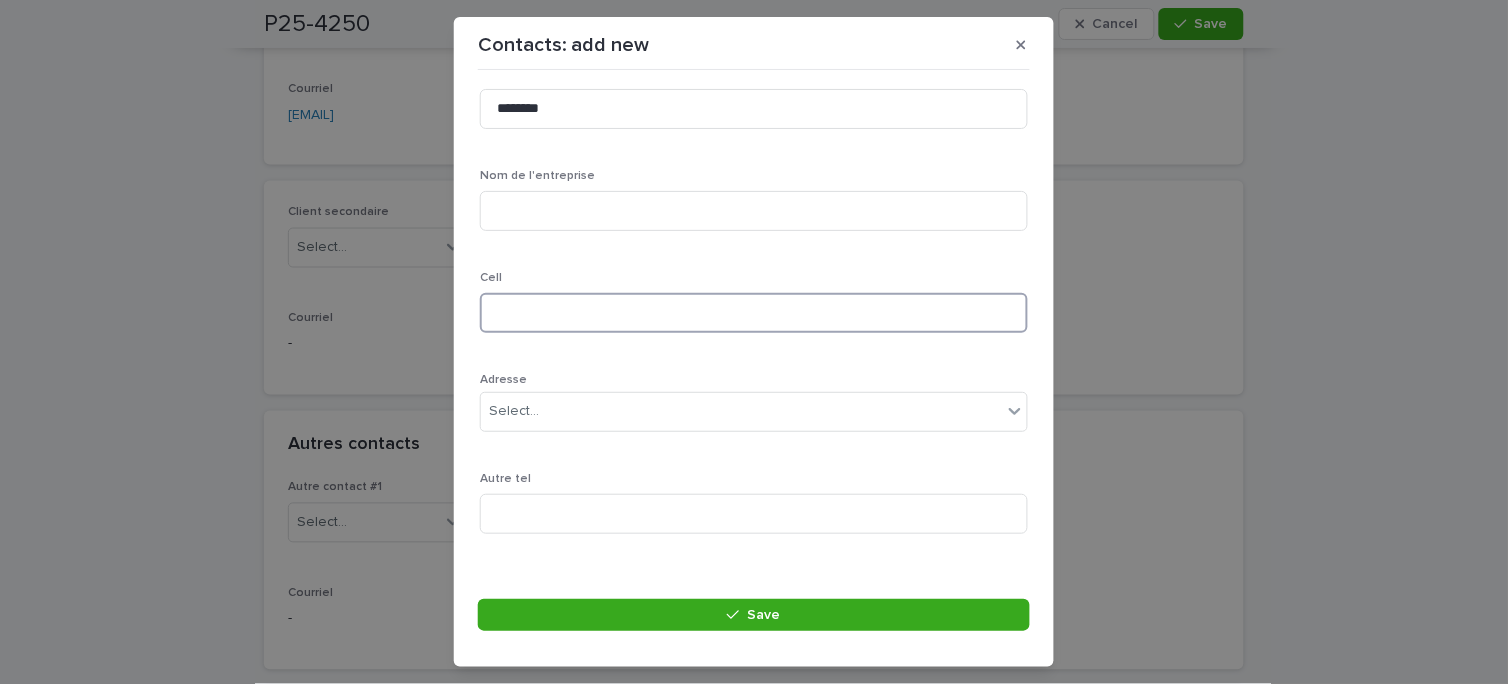 click at bounding box center [754, 313] 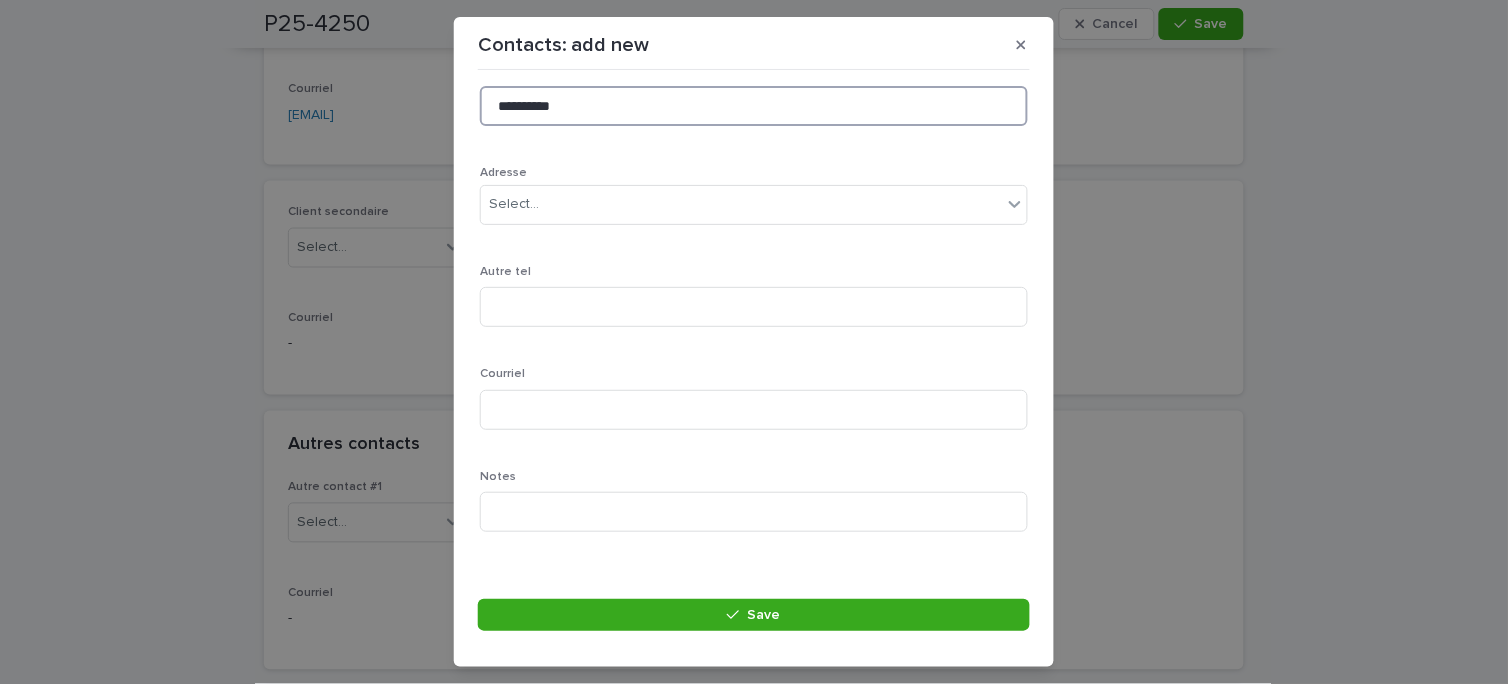 scroll, scrollTop: 558, scrollLeft: 0, axis: vertical 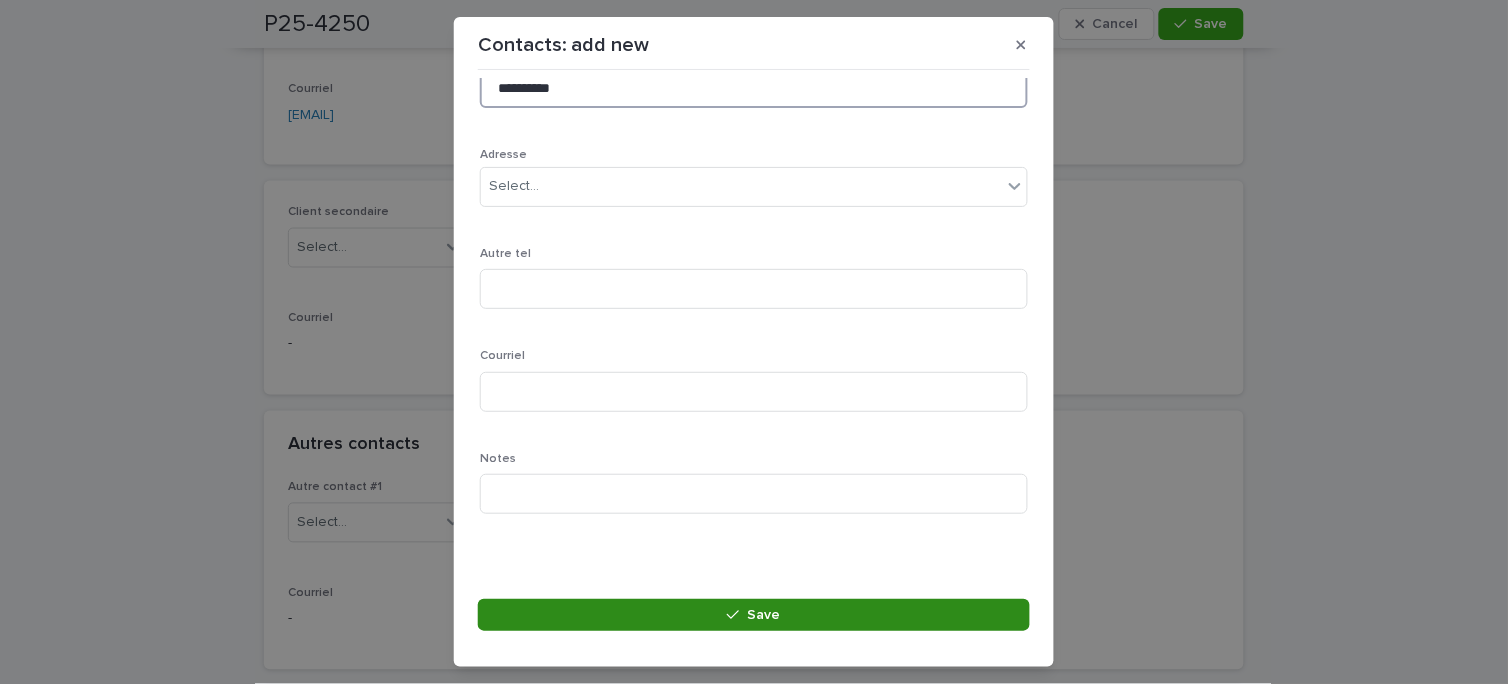 type on "**********" 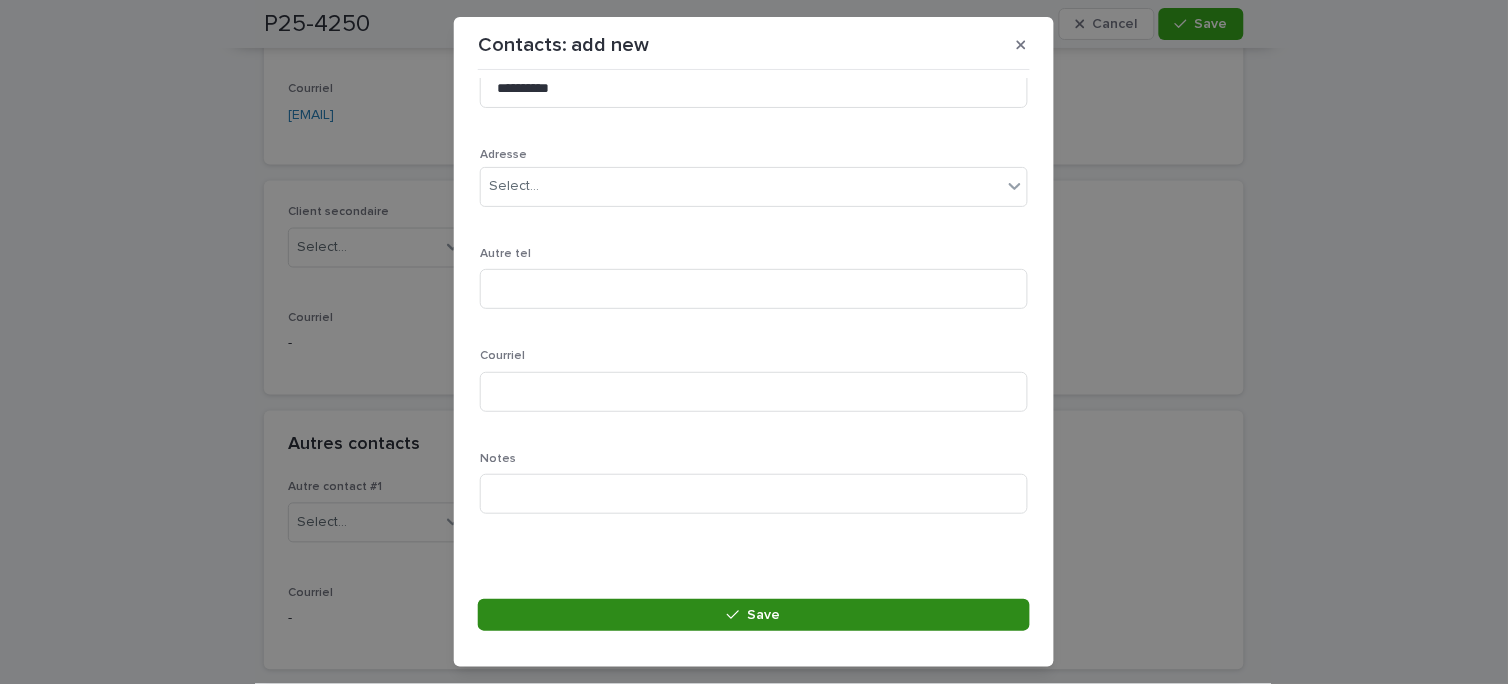 click on "Save" at bounding box center (754, 615) 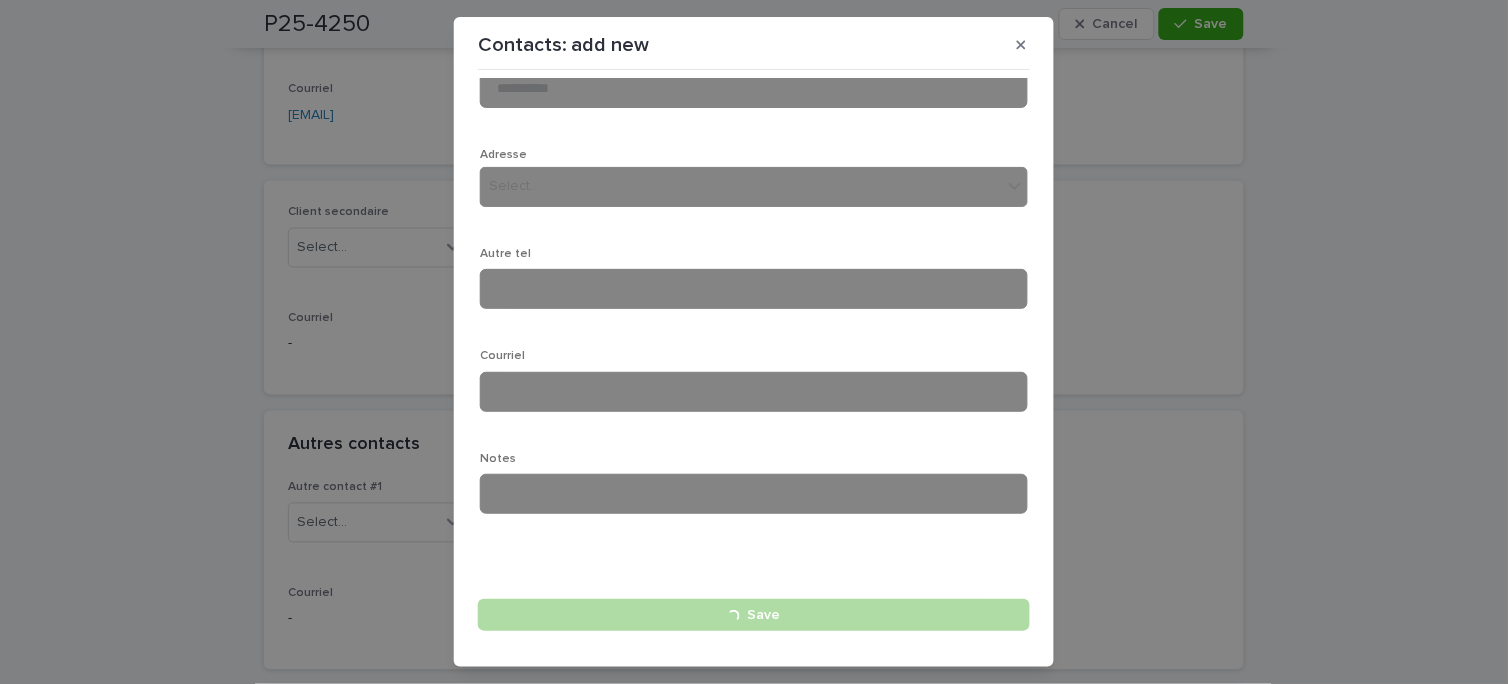 type 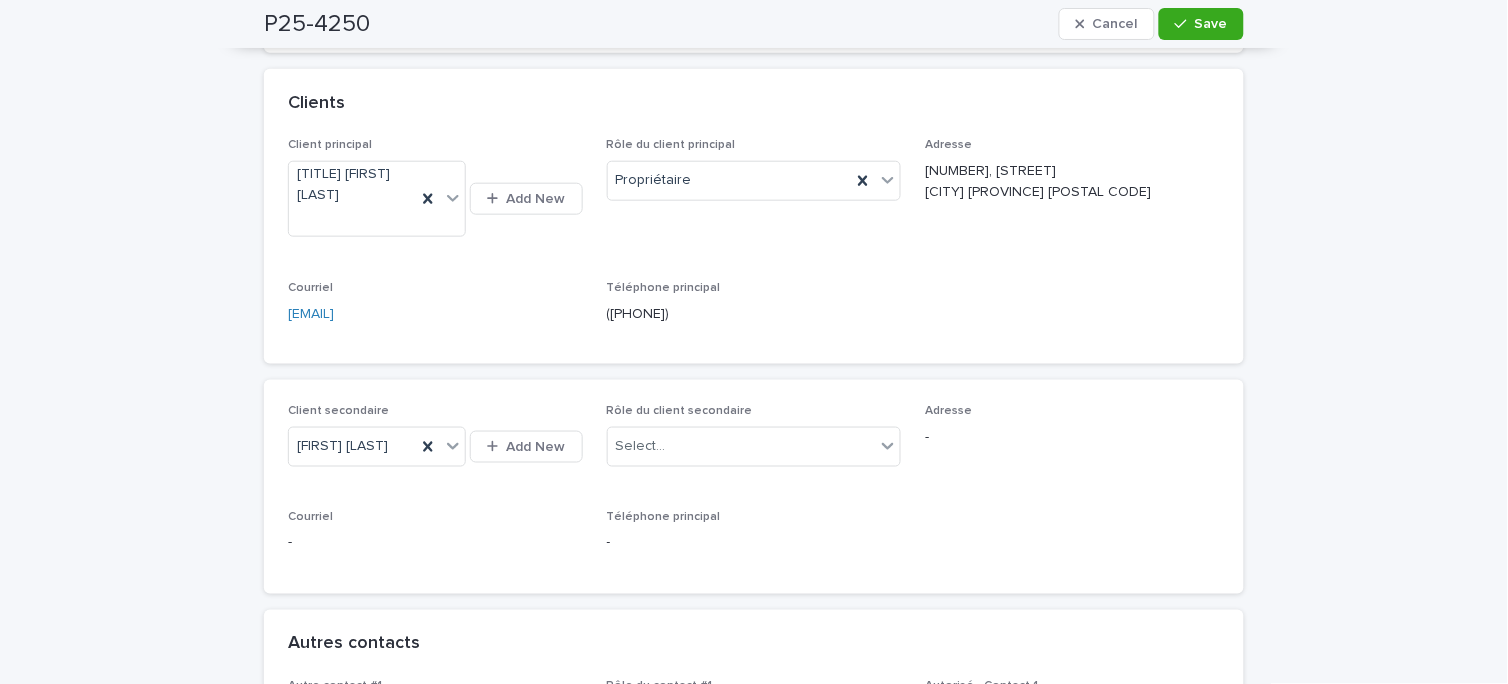 scroll, scrollTop: 333, scrollLeft: 0, axis: vertical 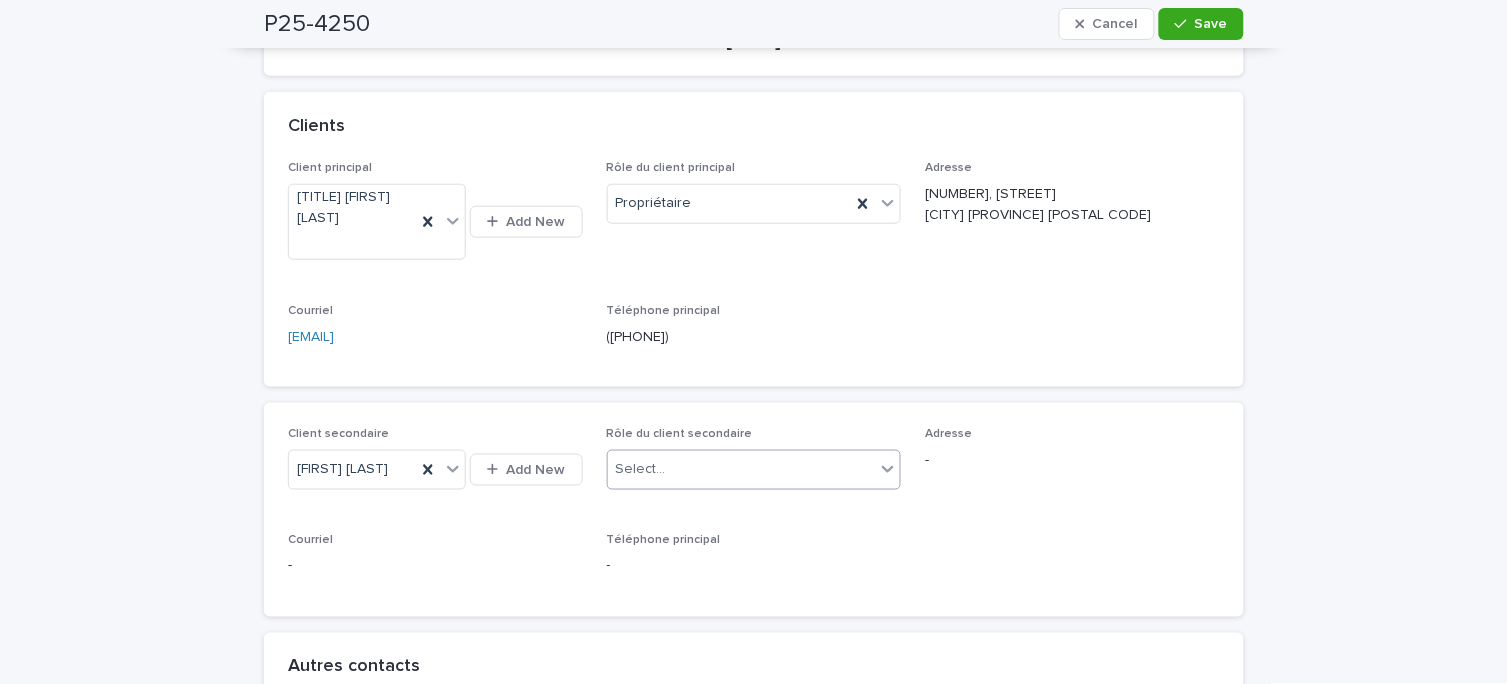 click on "Select..." at bounding box center (742, 469) 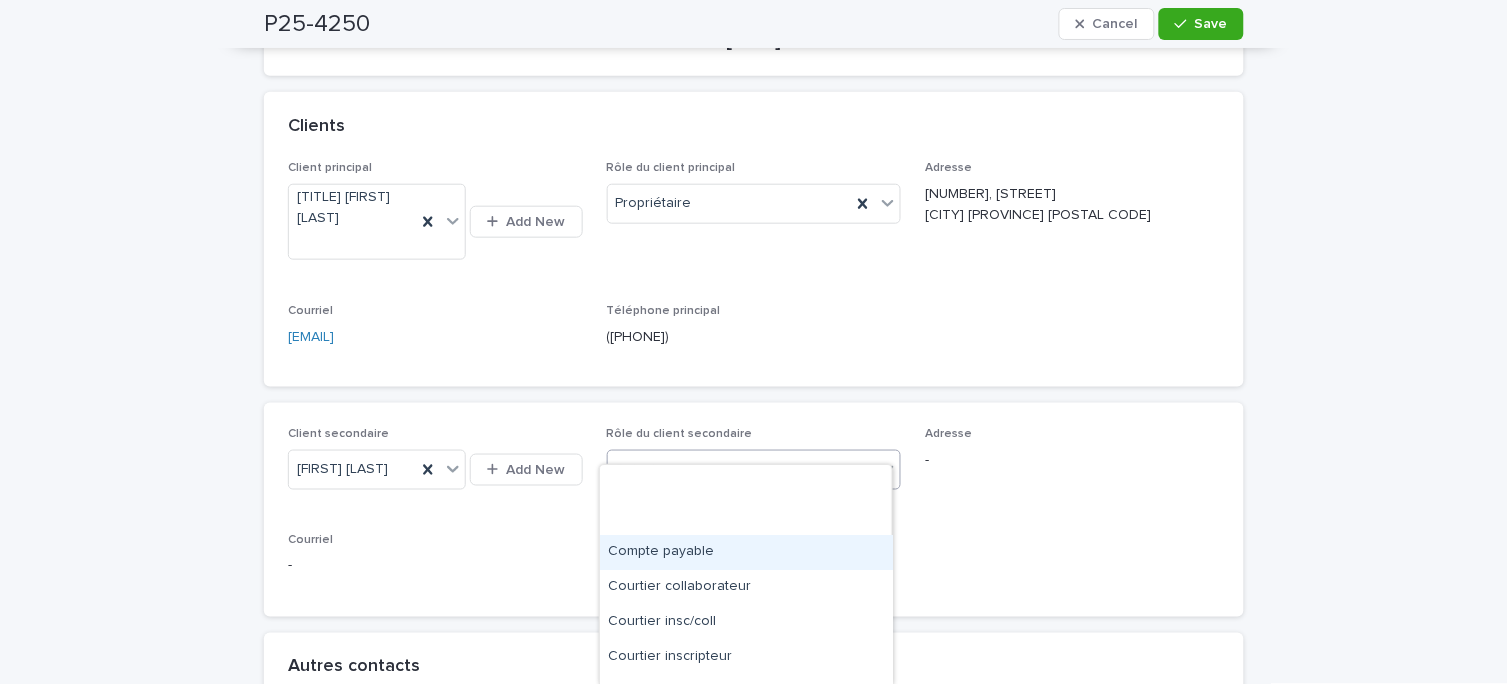 scroll, scrollTop: 128, scrollLeft: 0, axis: vertical 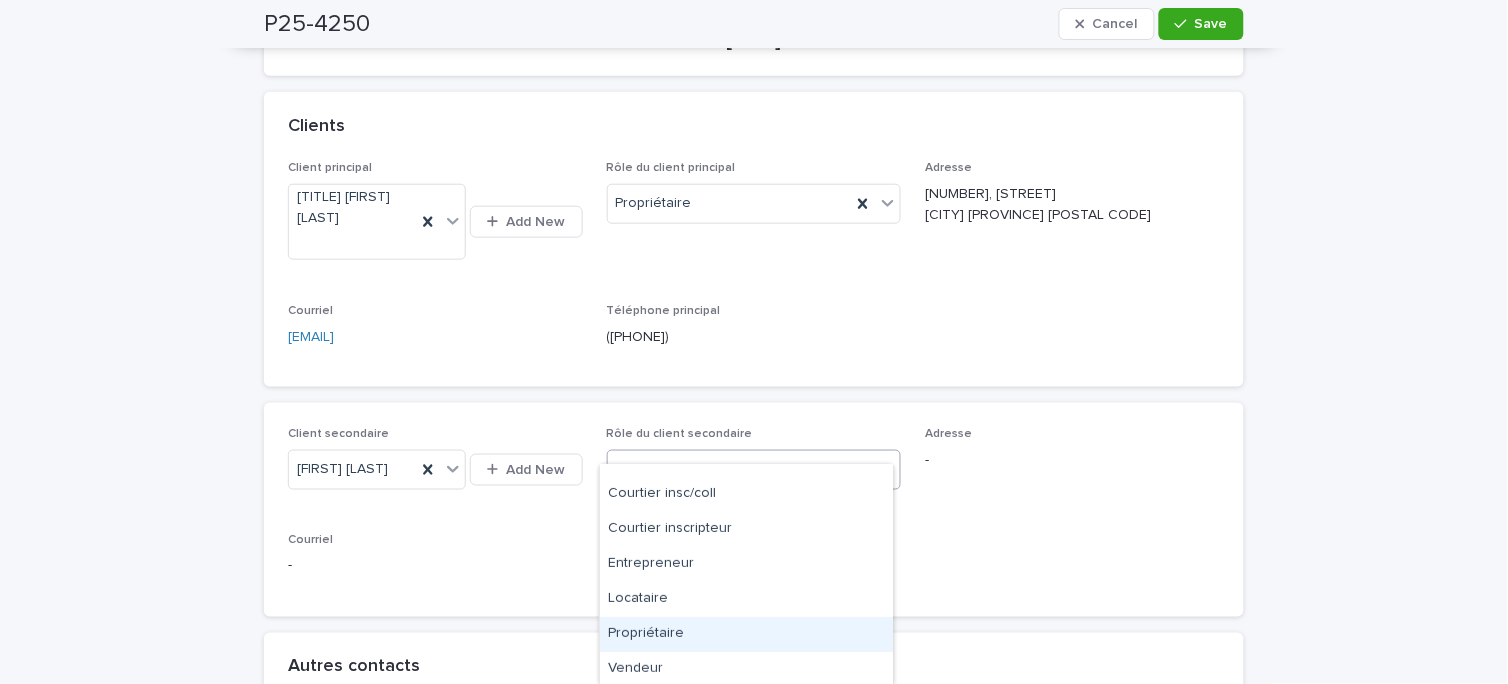 click on "Propriétaire" at bounding box center [746, 634] 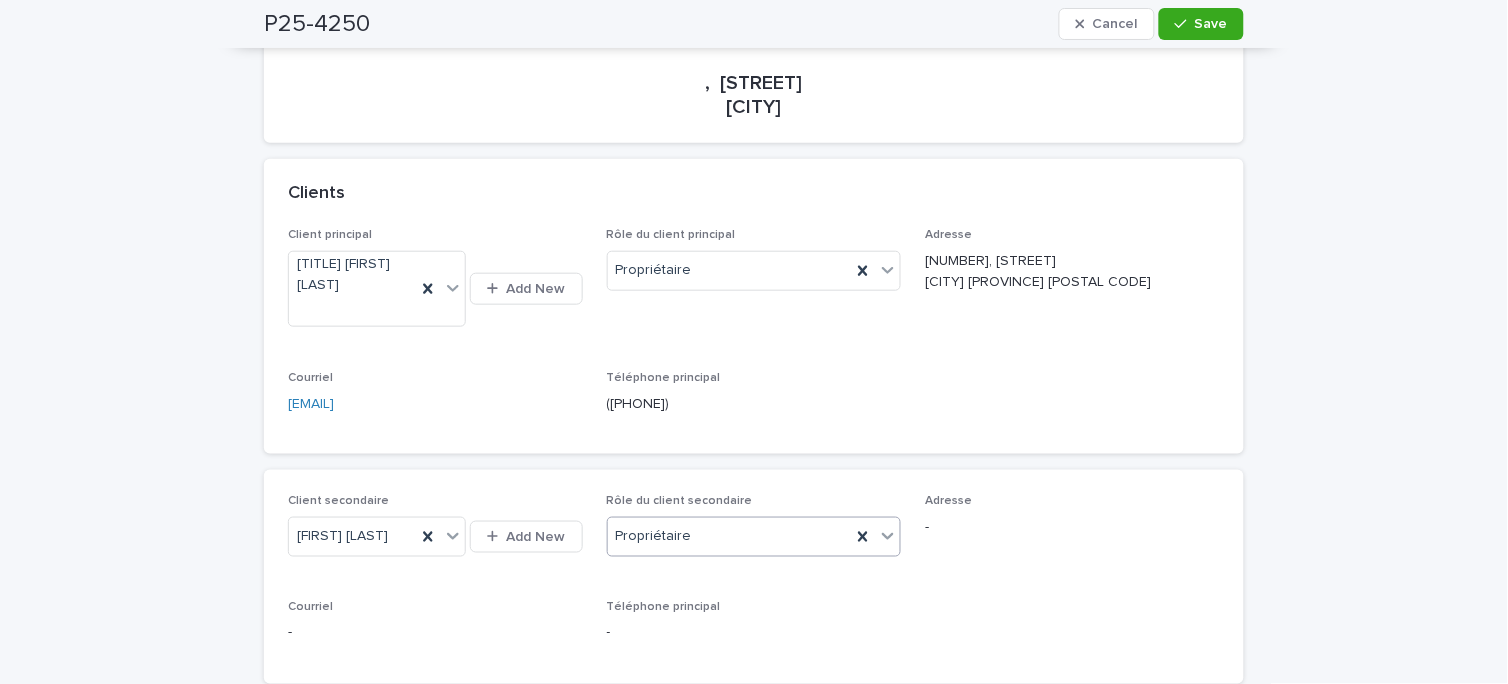 scroll, scrollTop: 0, scrollLeft: 0, axis: both 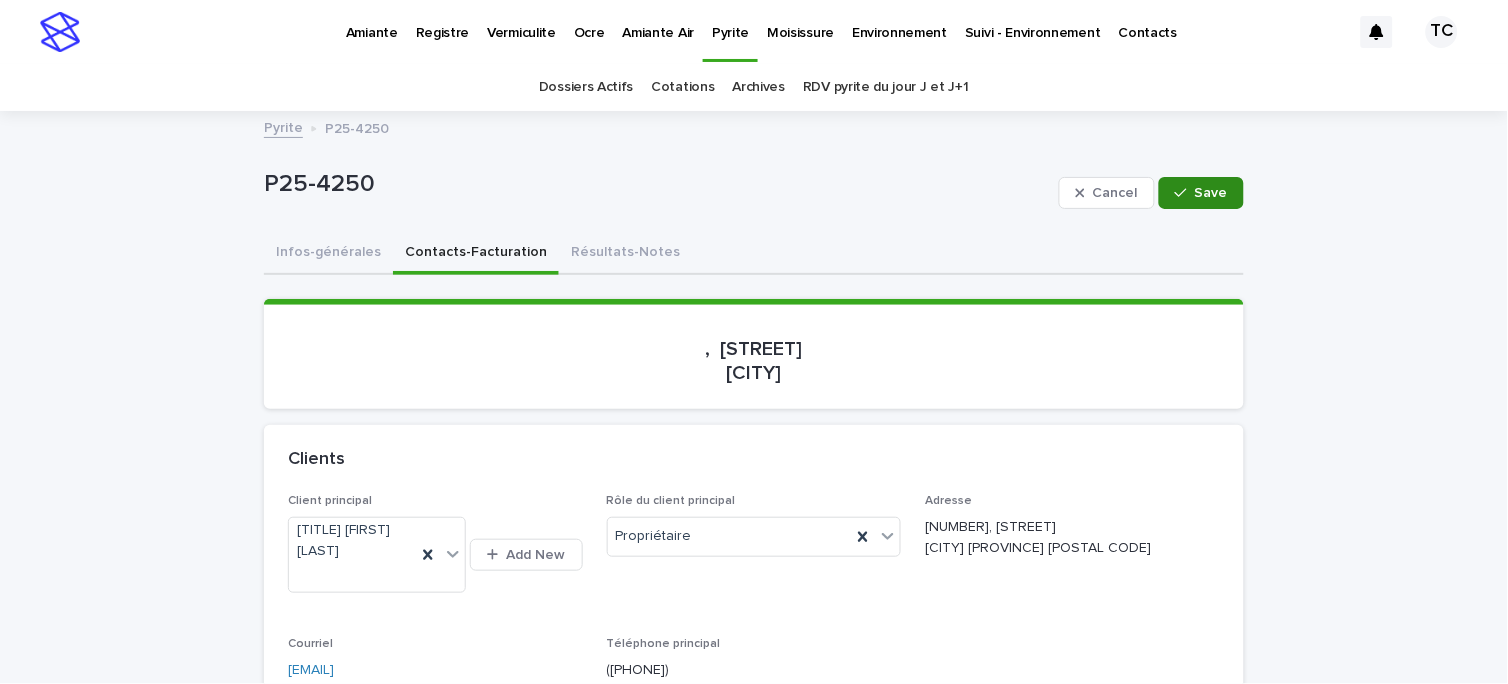 click on "Save" at bounding box center (1211, 193) 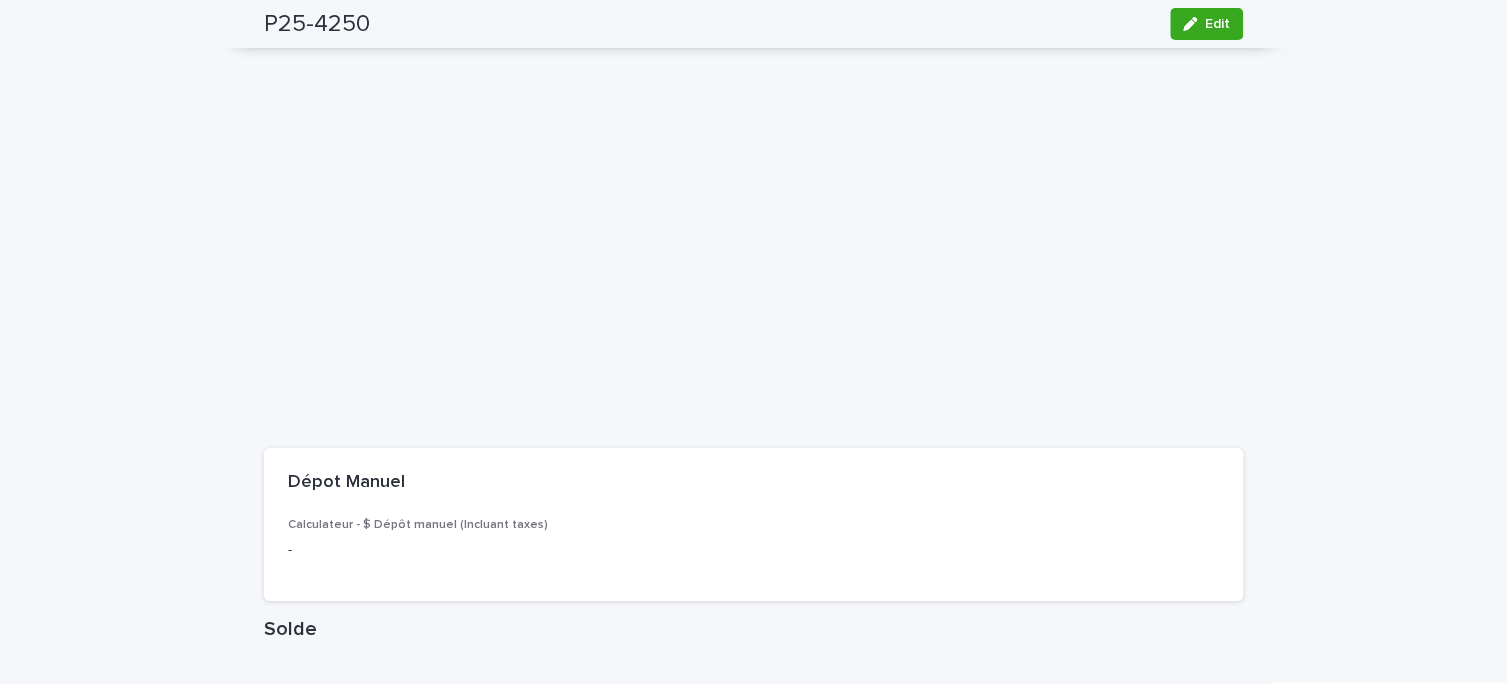 scroll, scrollTop: 2937, scrollLeft: 0, axis: vertical 